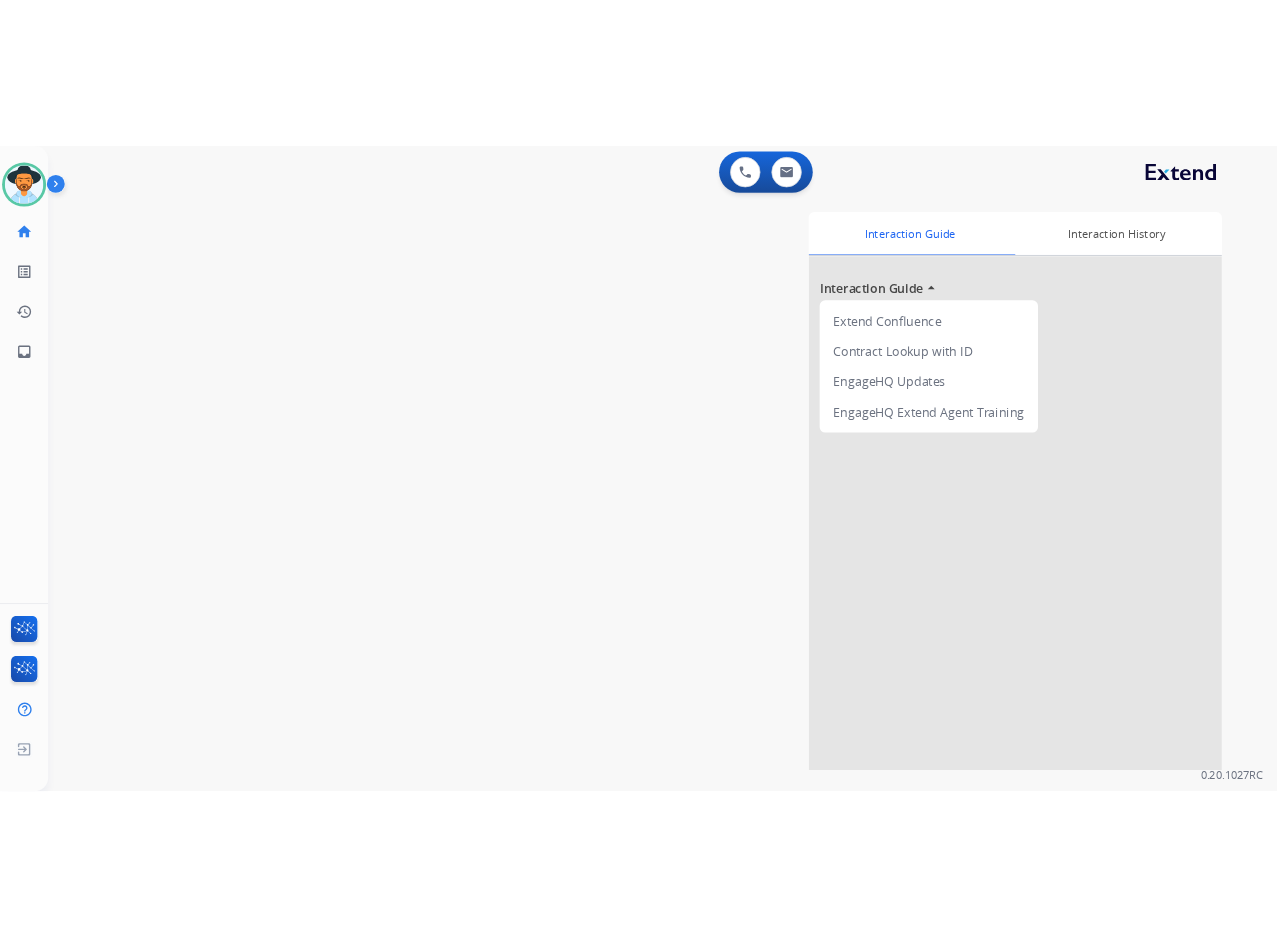scroll, scrollTop: 0, scrollLeft: 0, axis: both 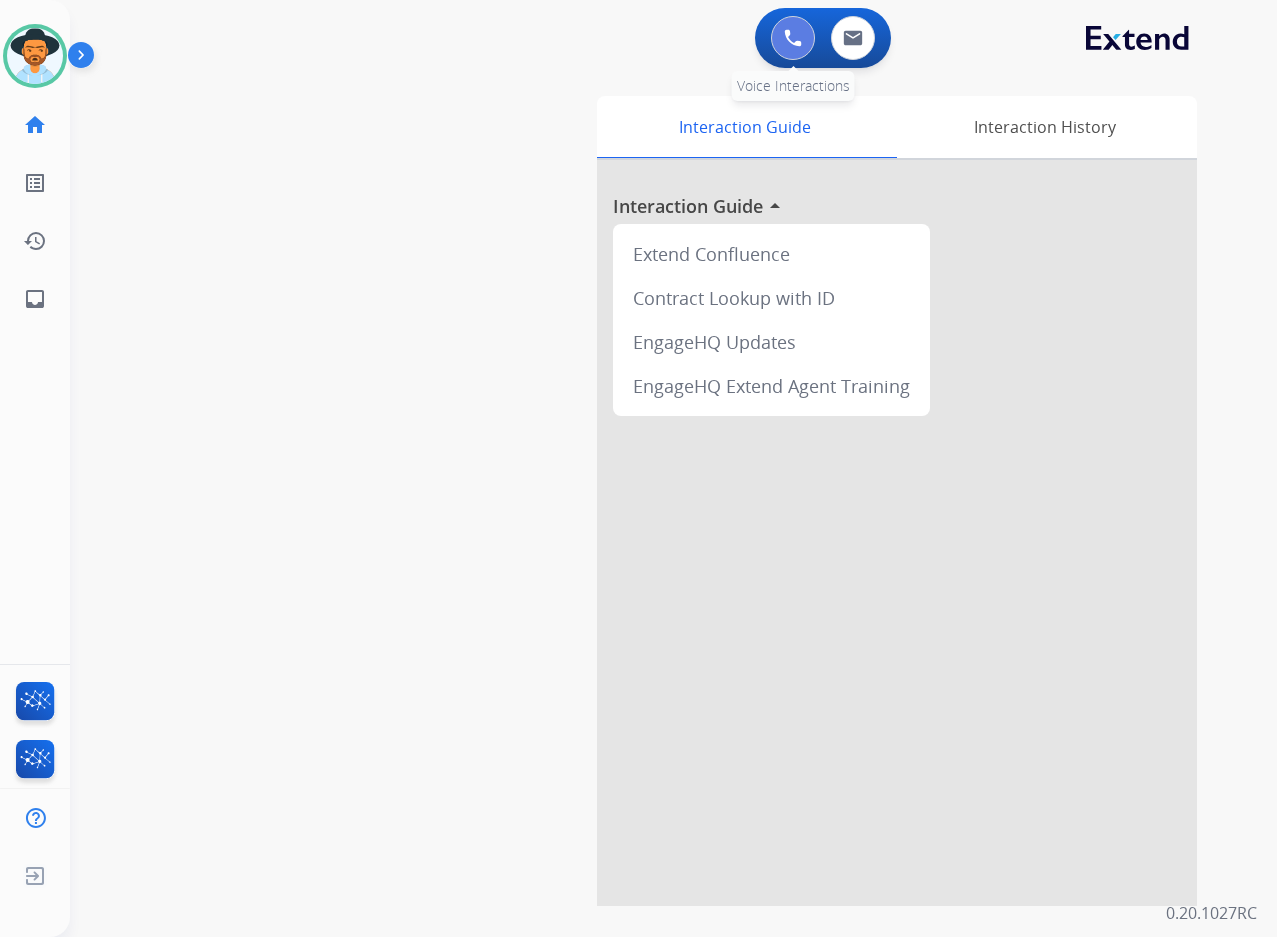 click at bounding box center [793, 38] 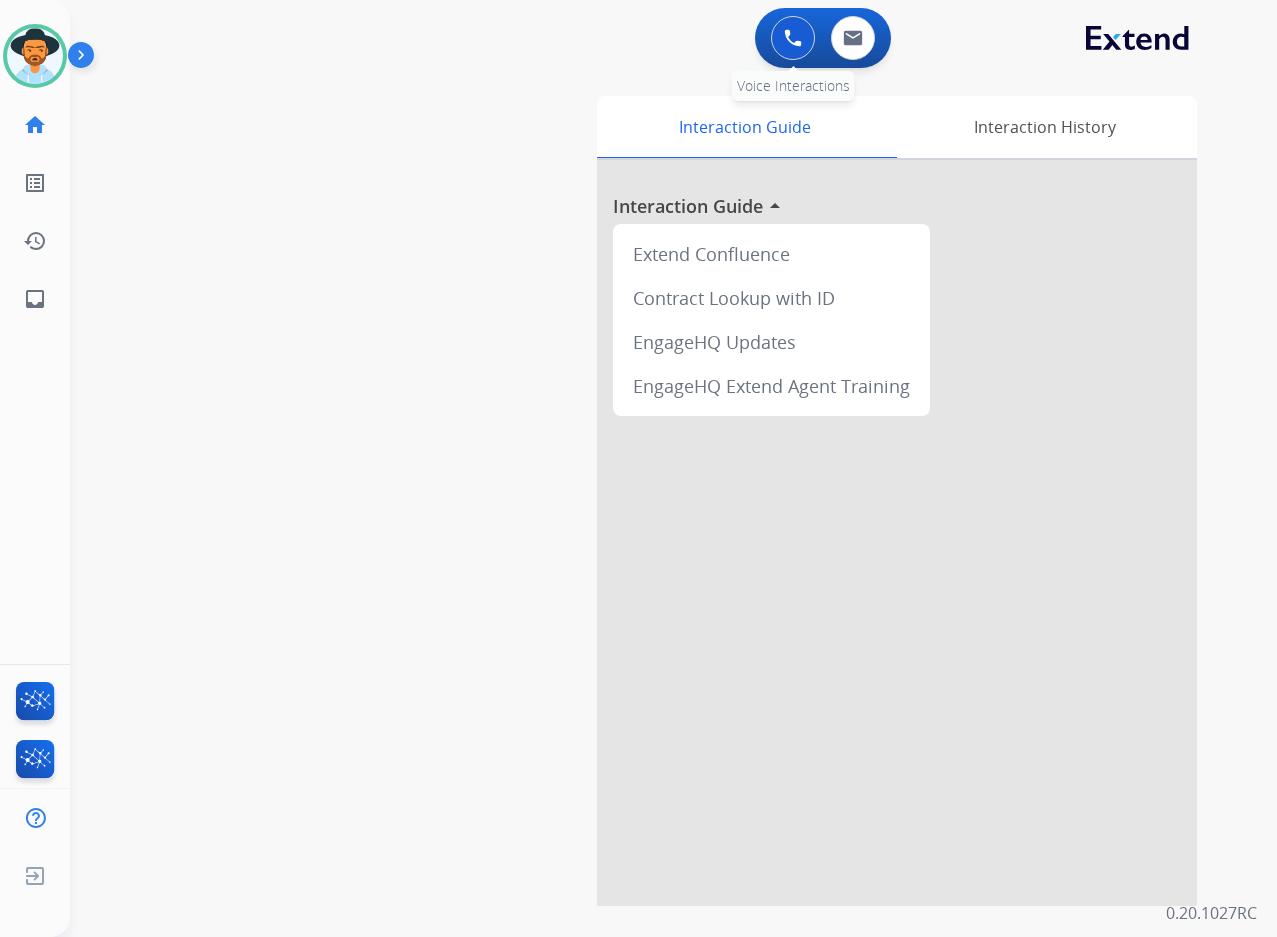 click at bounding box center [793, 38] 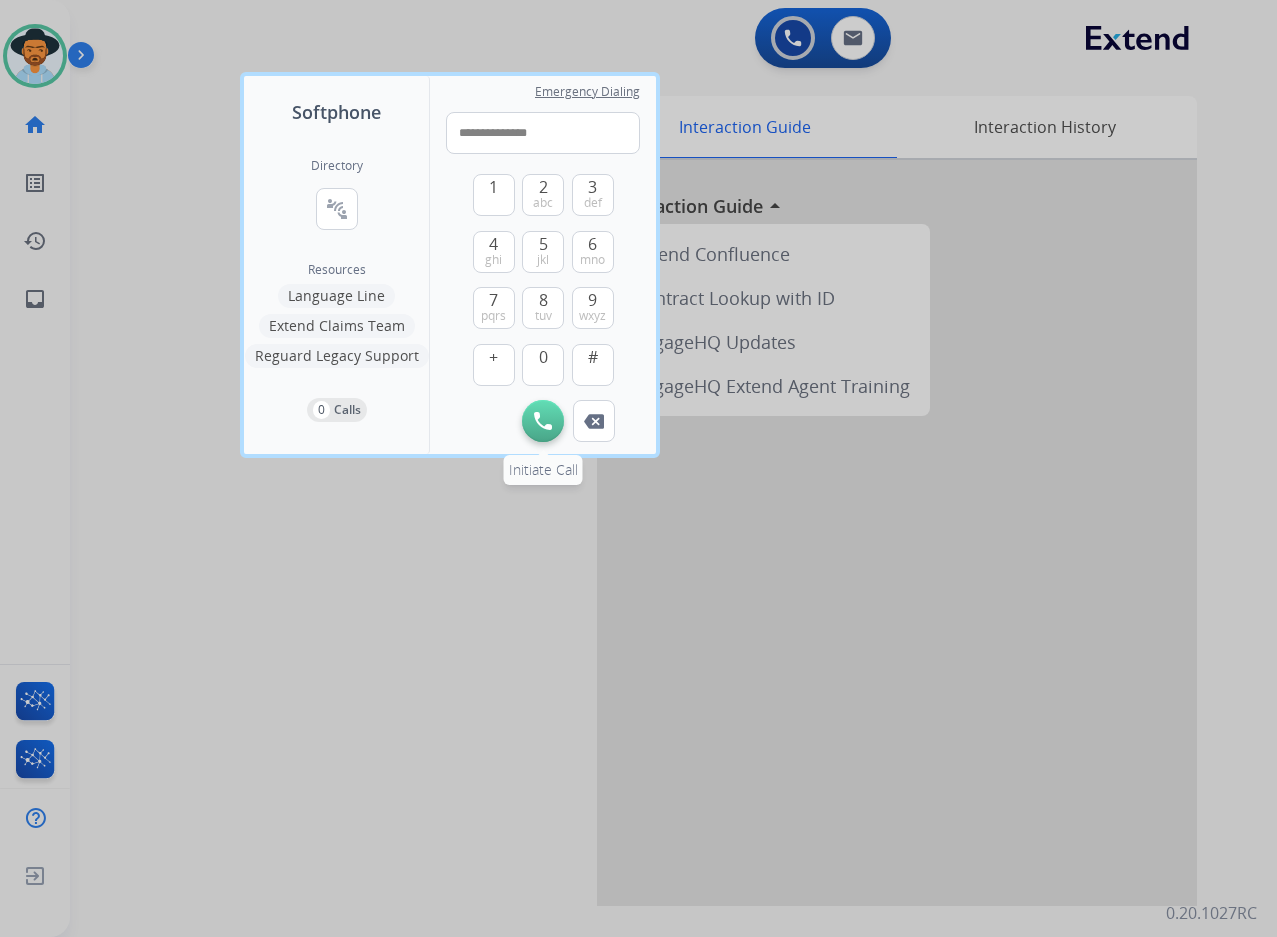 type on "**********" 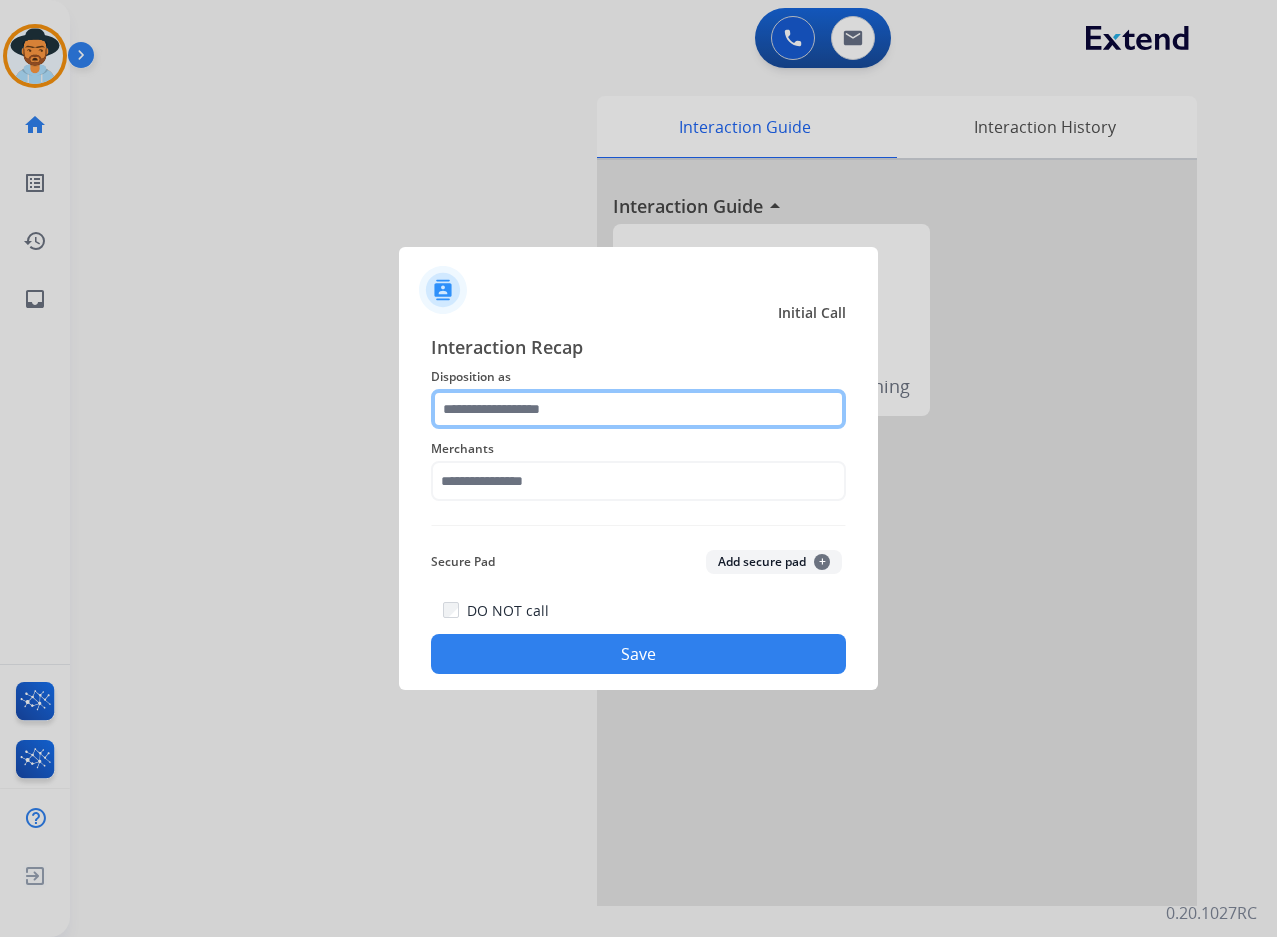 click 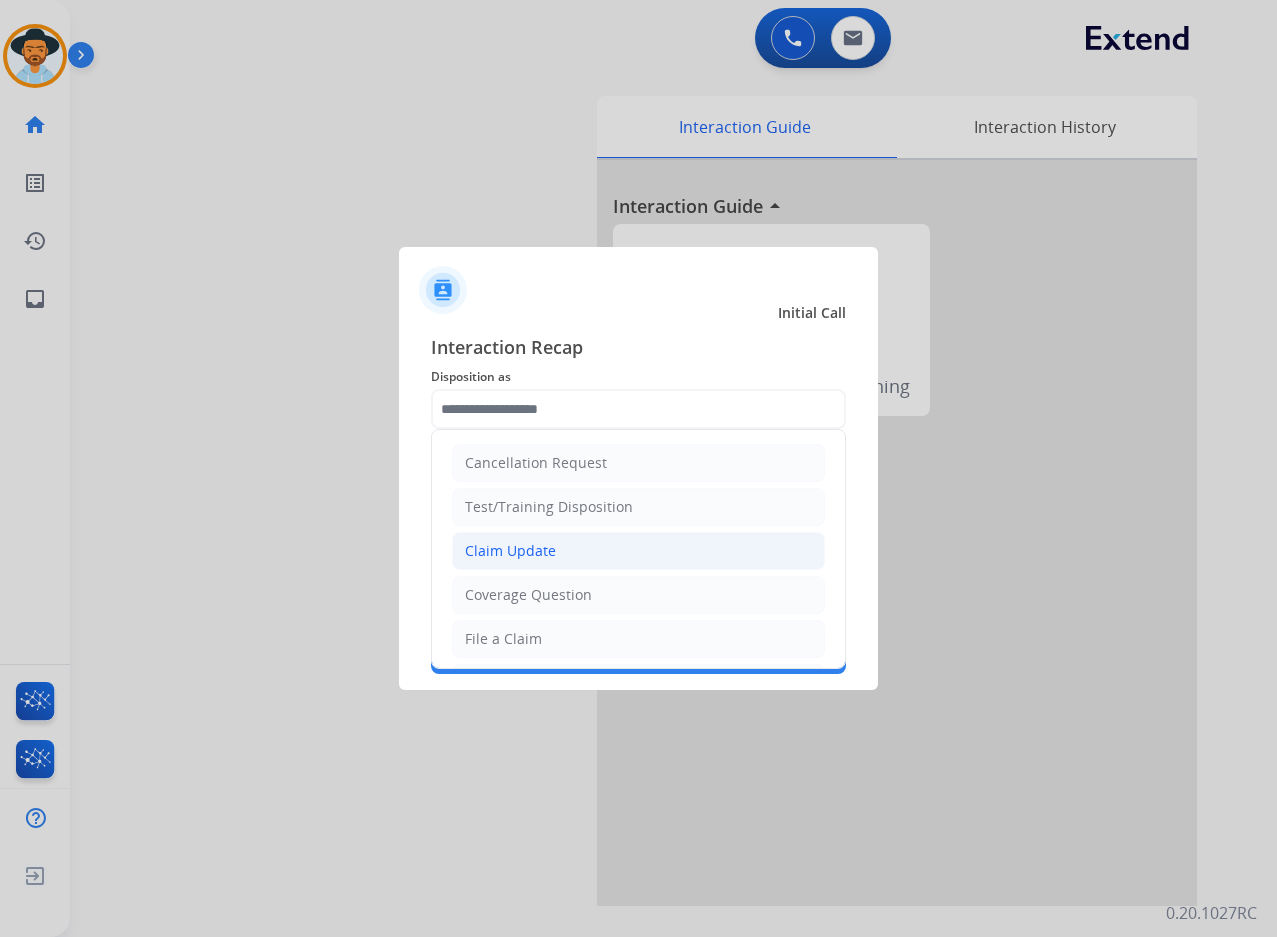 click on "Claim Update" 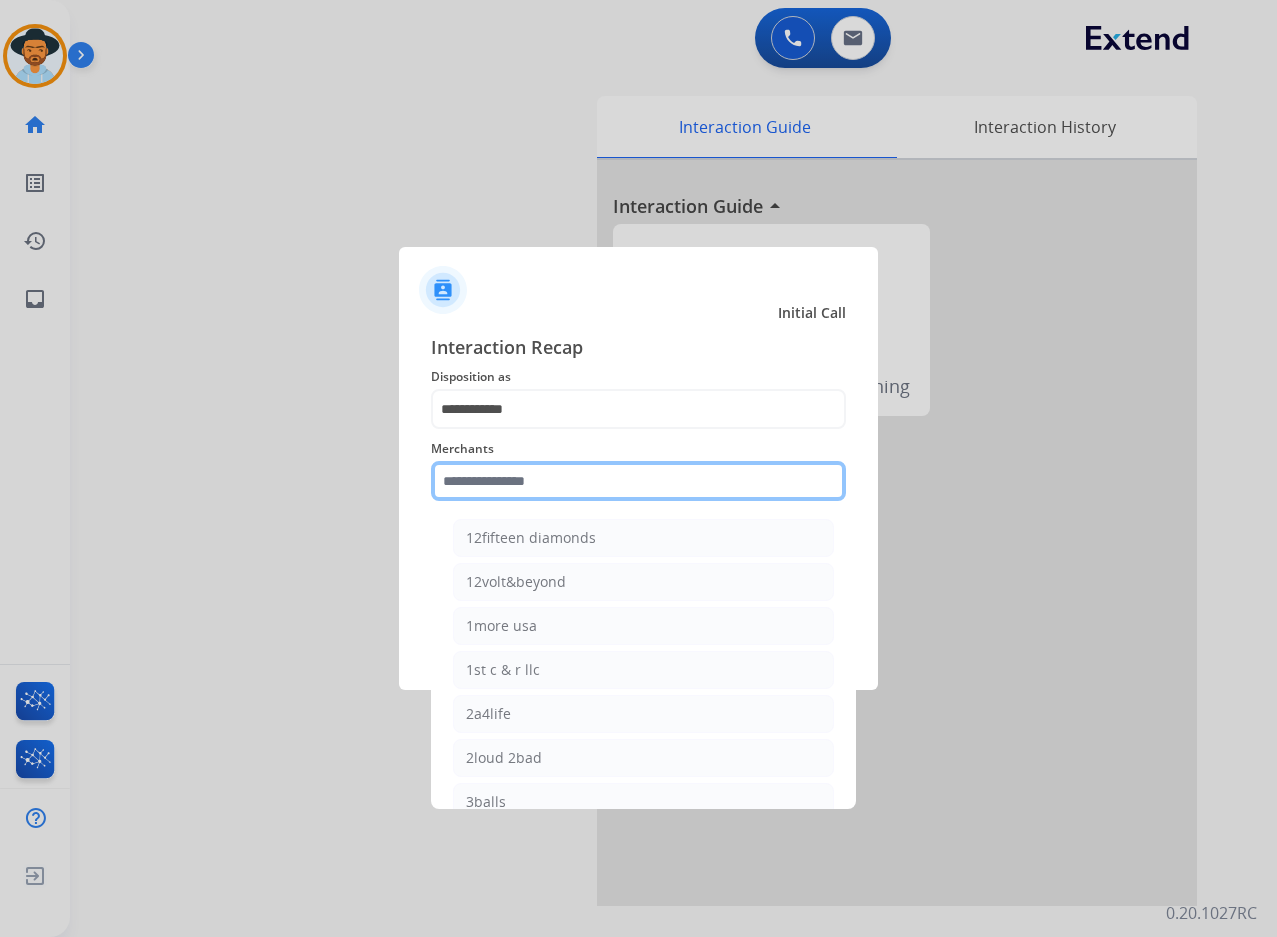 click 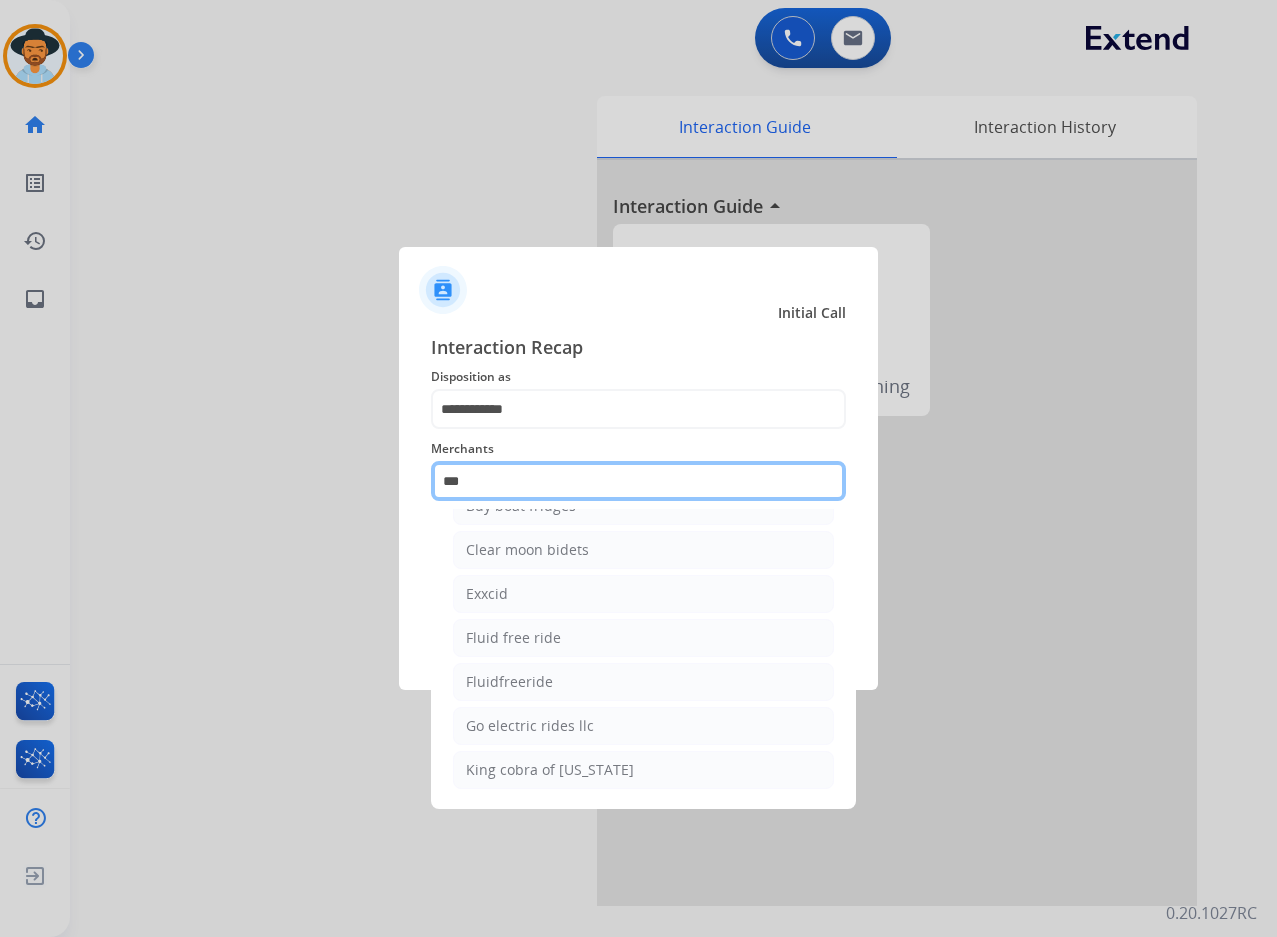 scroll, scrollTop: 0, scrollLeft: 0, axis: both 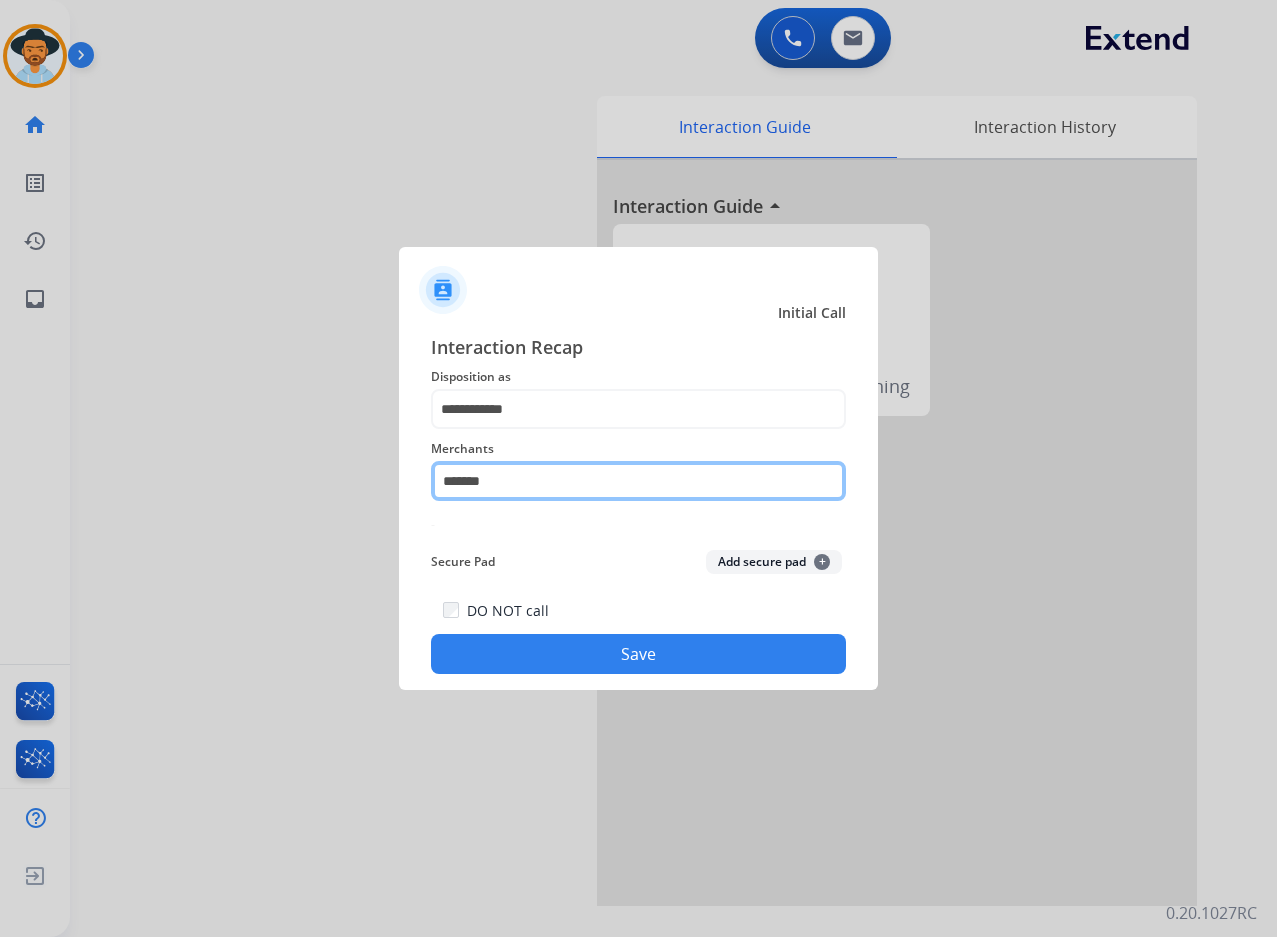 type on "*******" 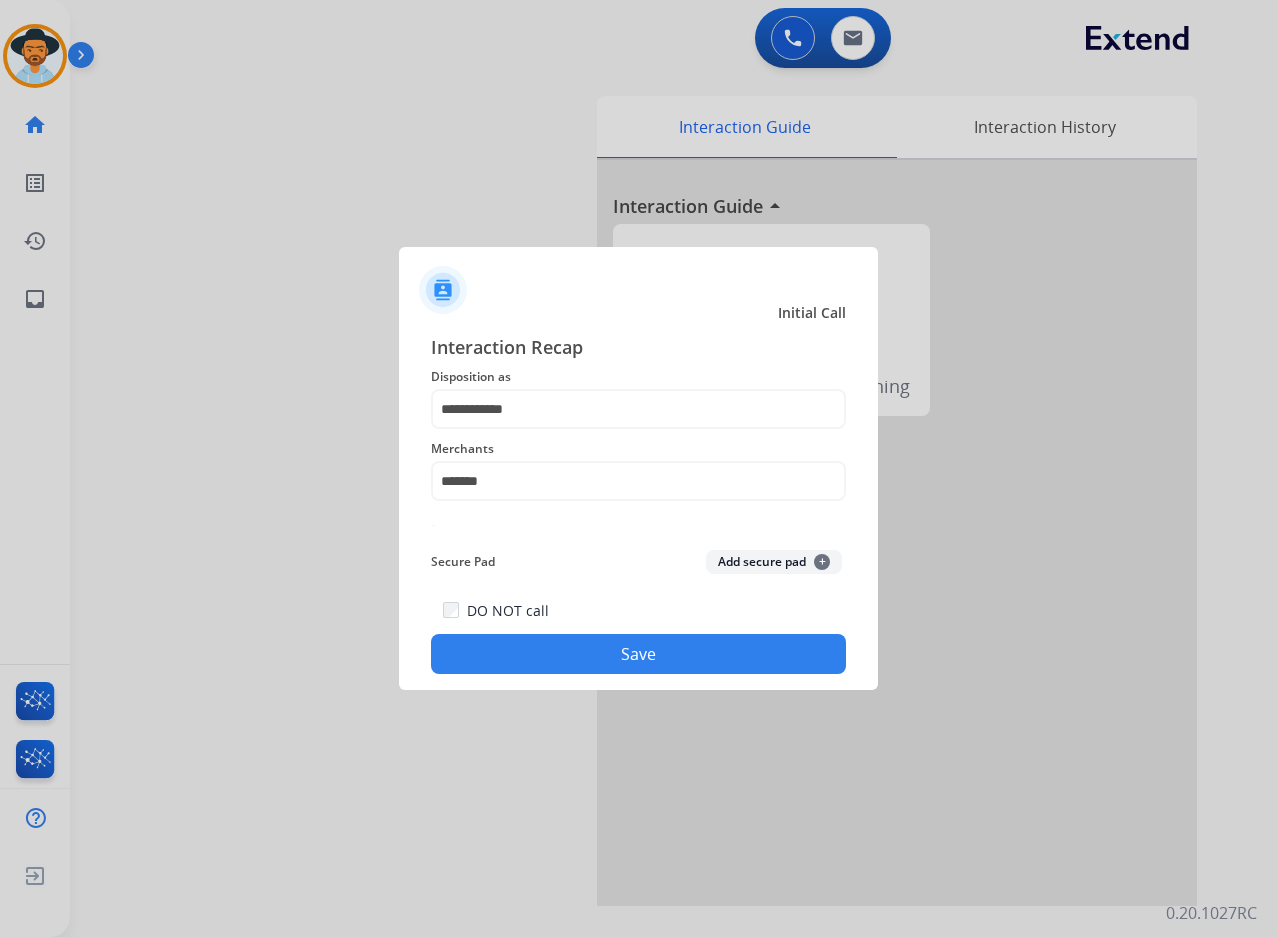 click on "Save" 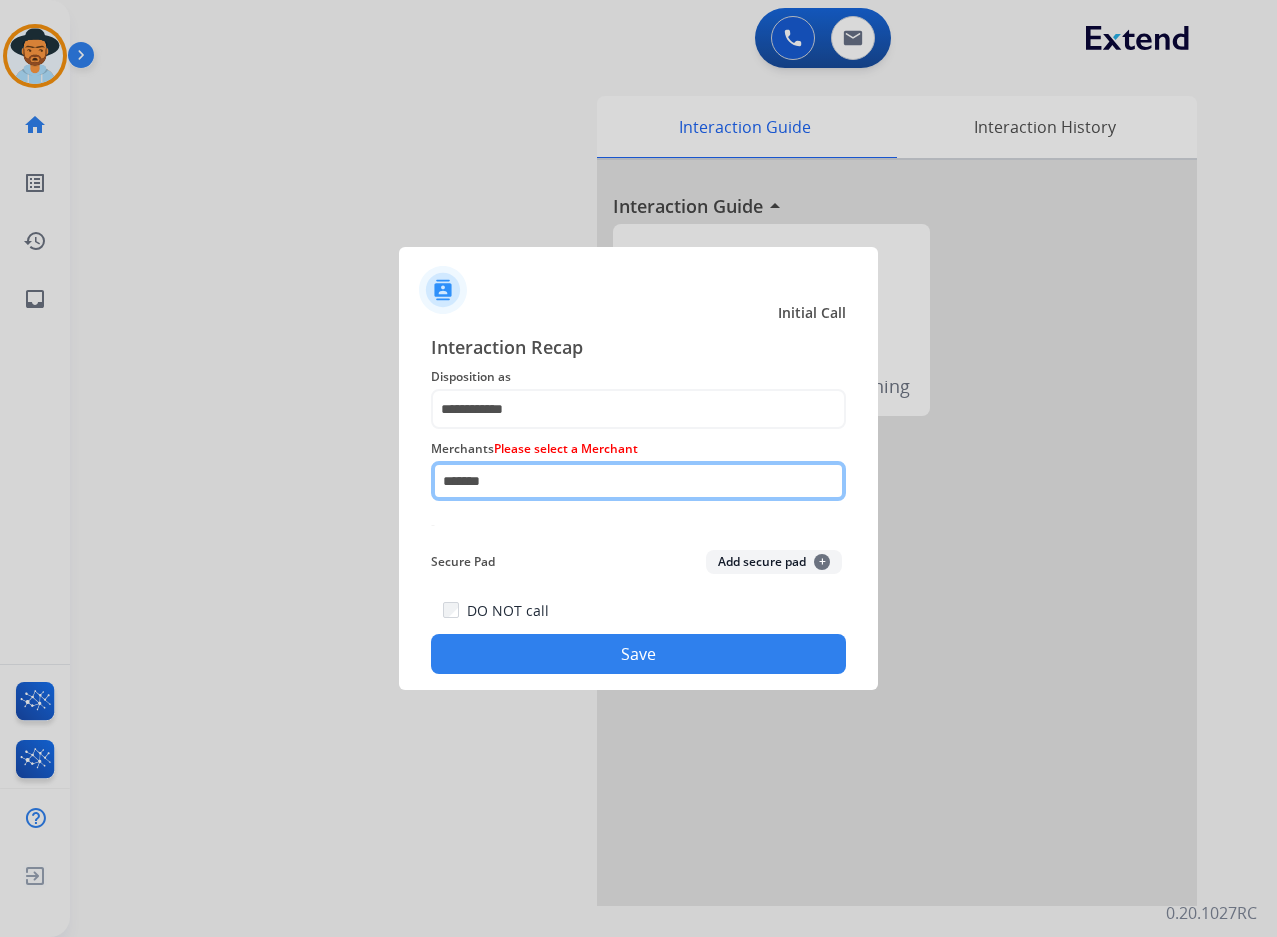 drag, startPoint x: 546, startPoint y: 486, endPoint x: 368, endPoint y: 486, distance: 178 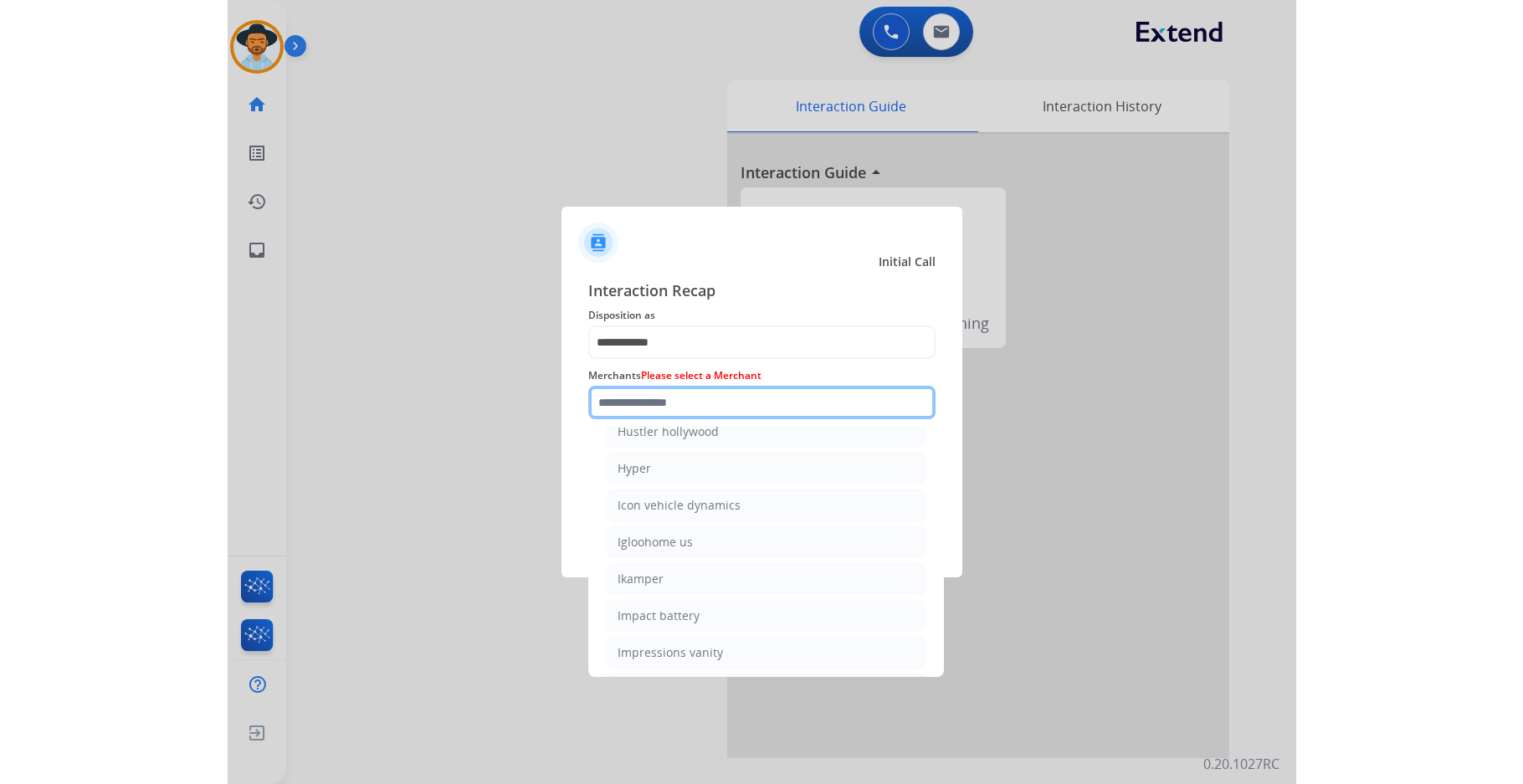 scroll, scrollTop: 14642, scrollLeft: 0, axis: vertical 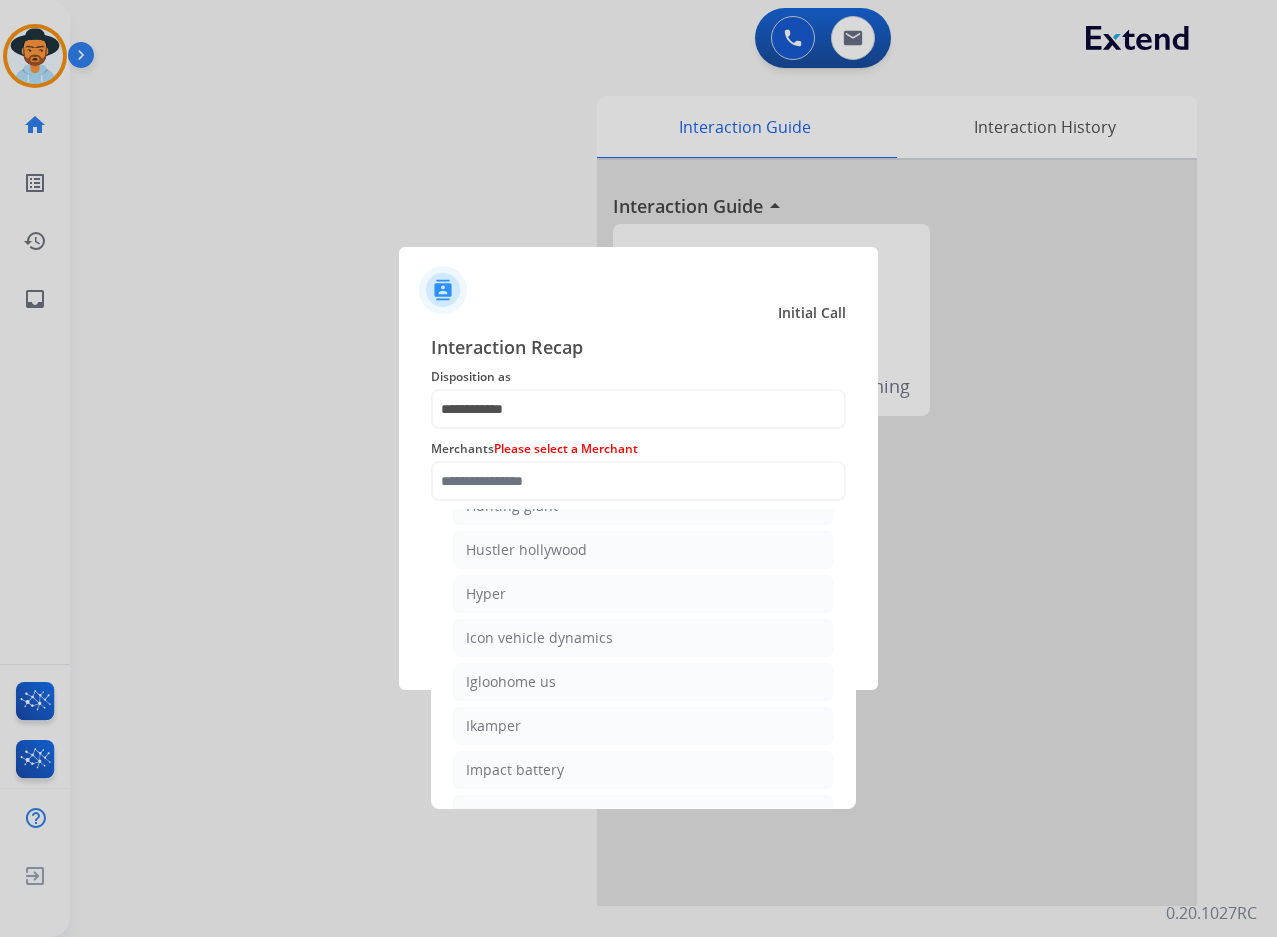 click on "**********" 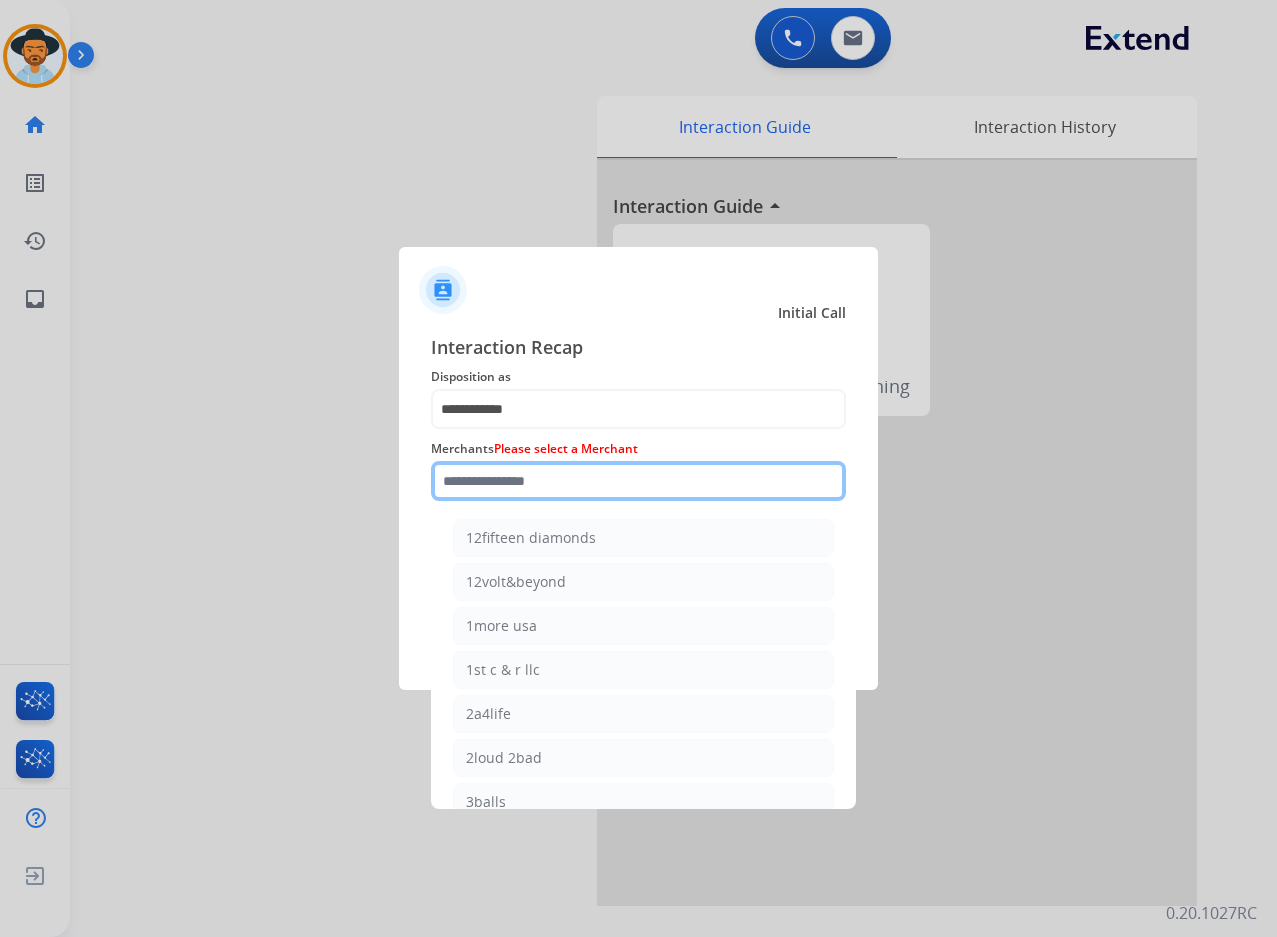 click 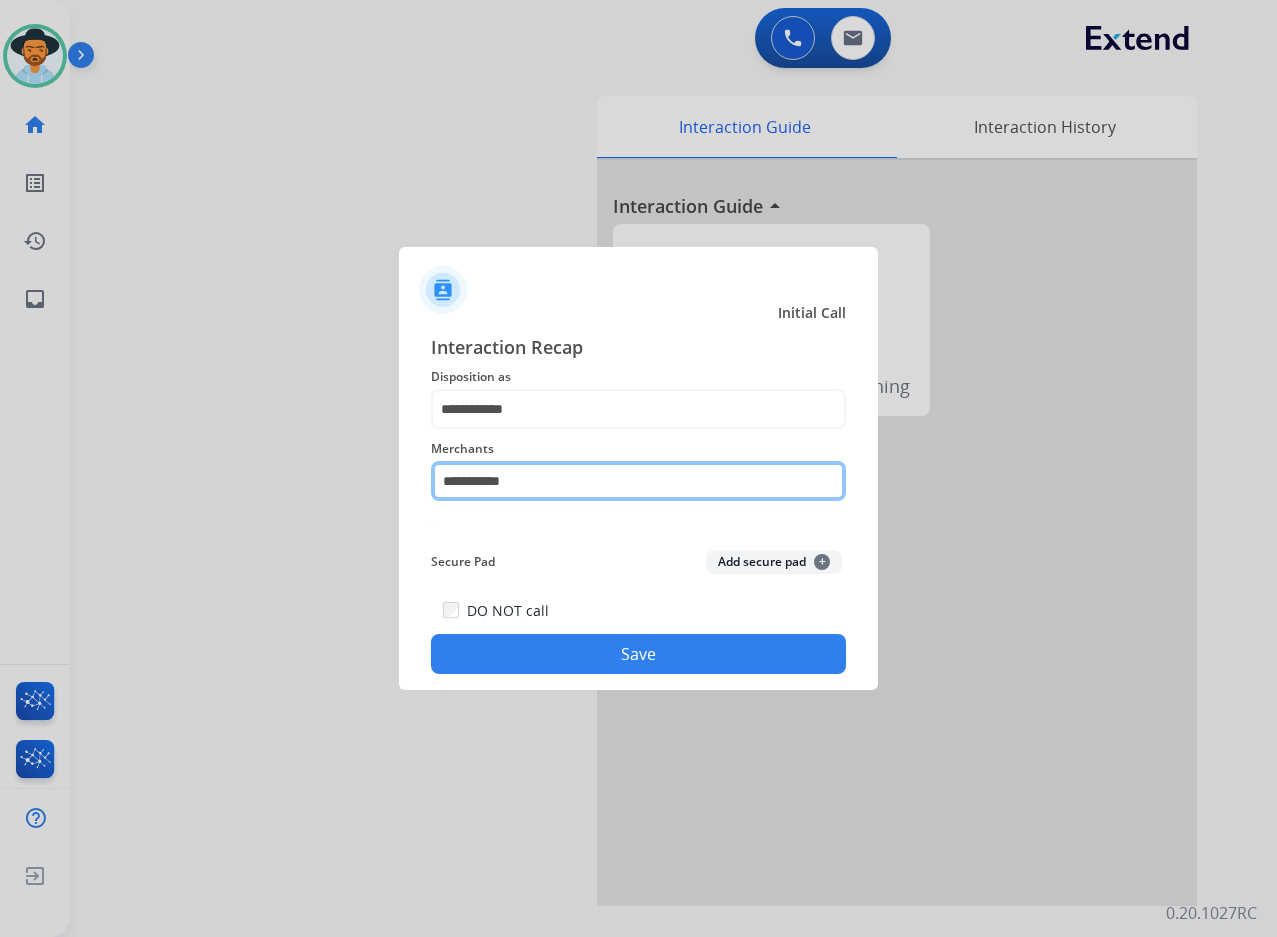 type on "**********" 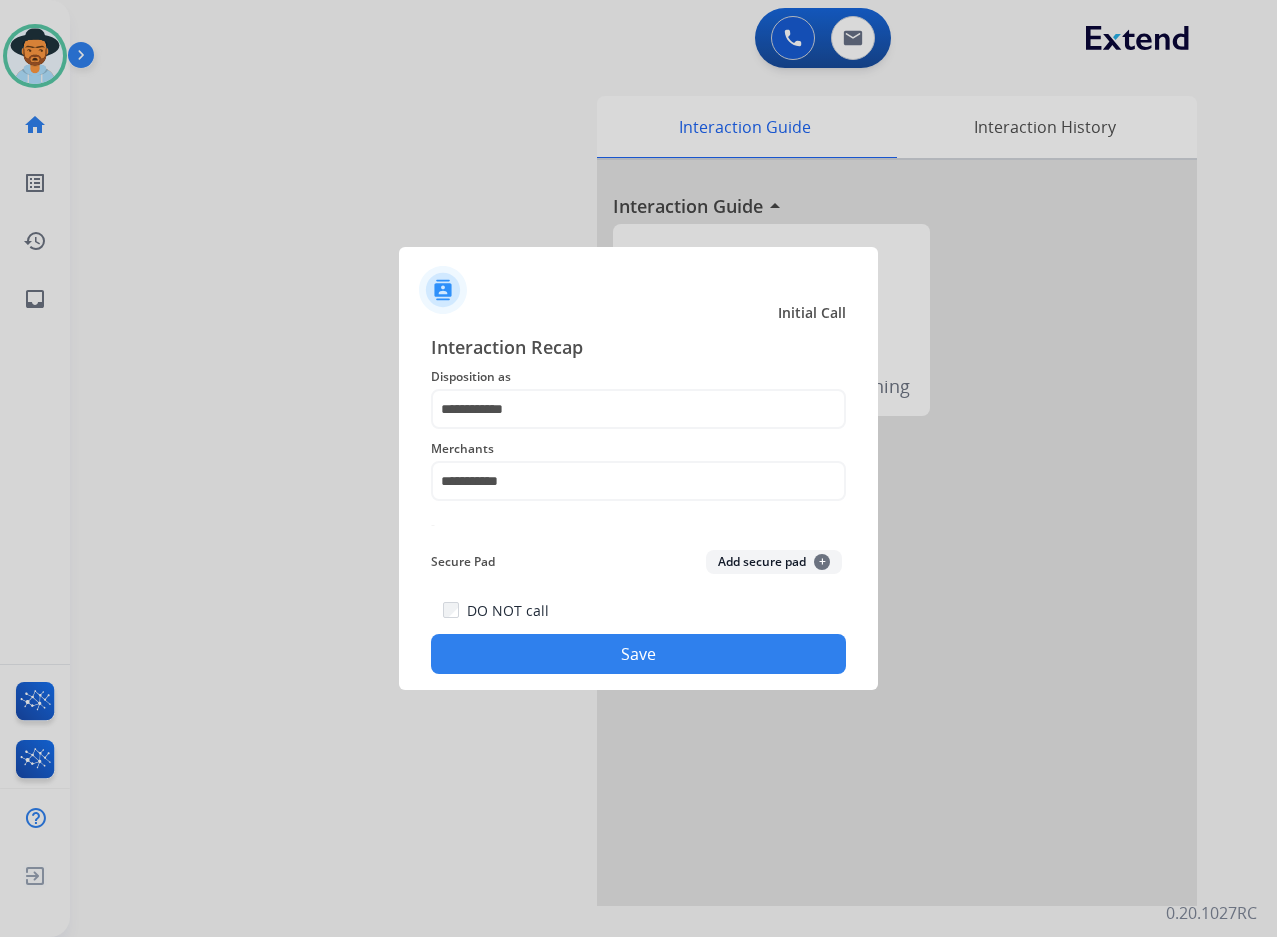 click on "Save" 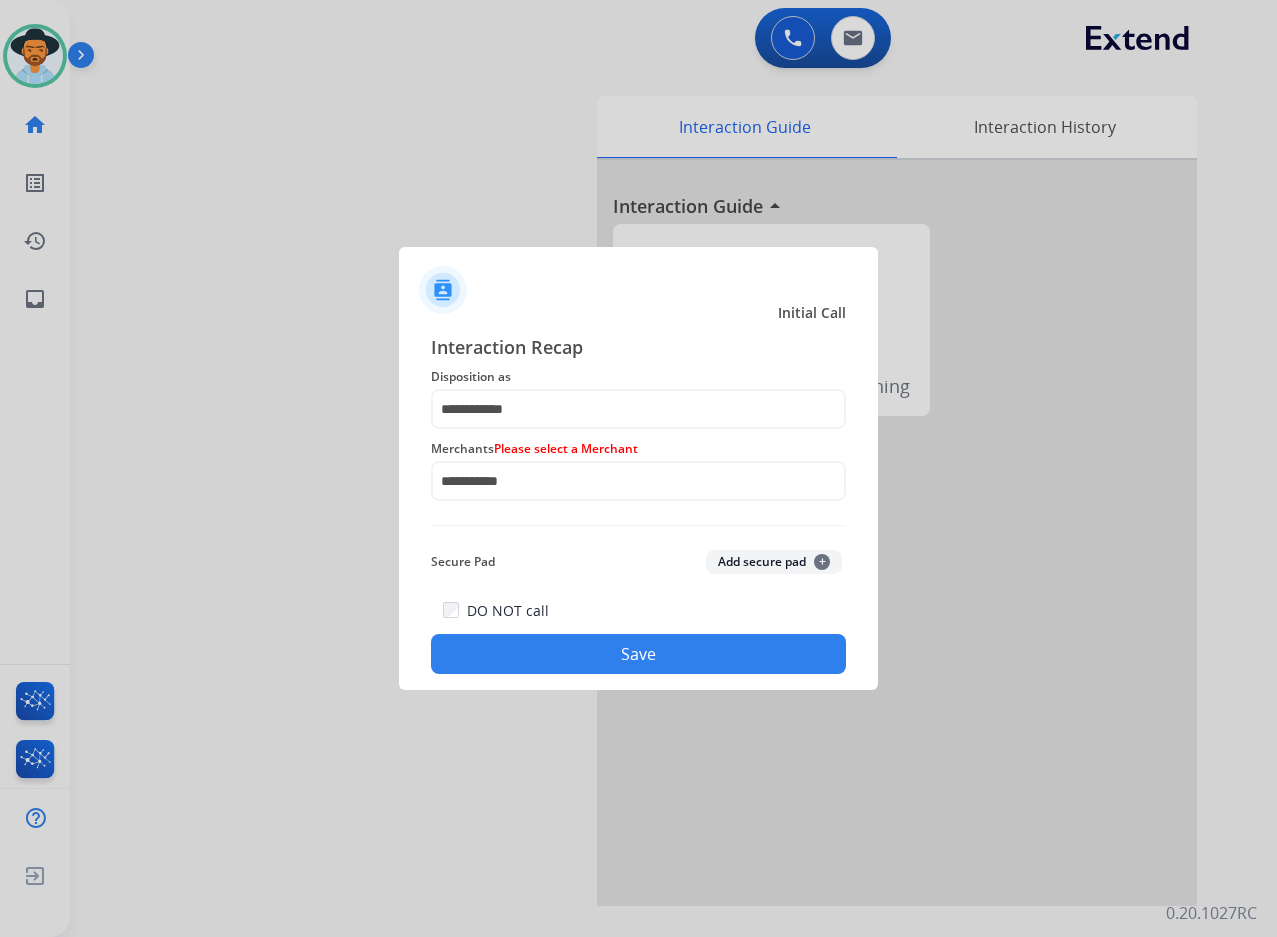 click at bounding box center (638, 468) 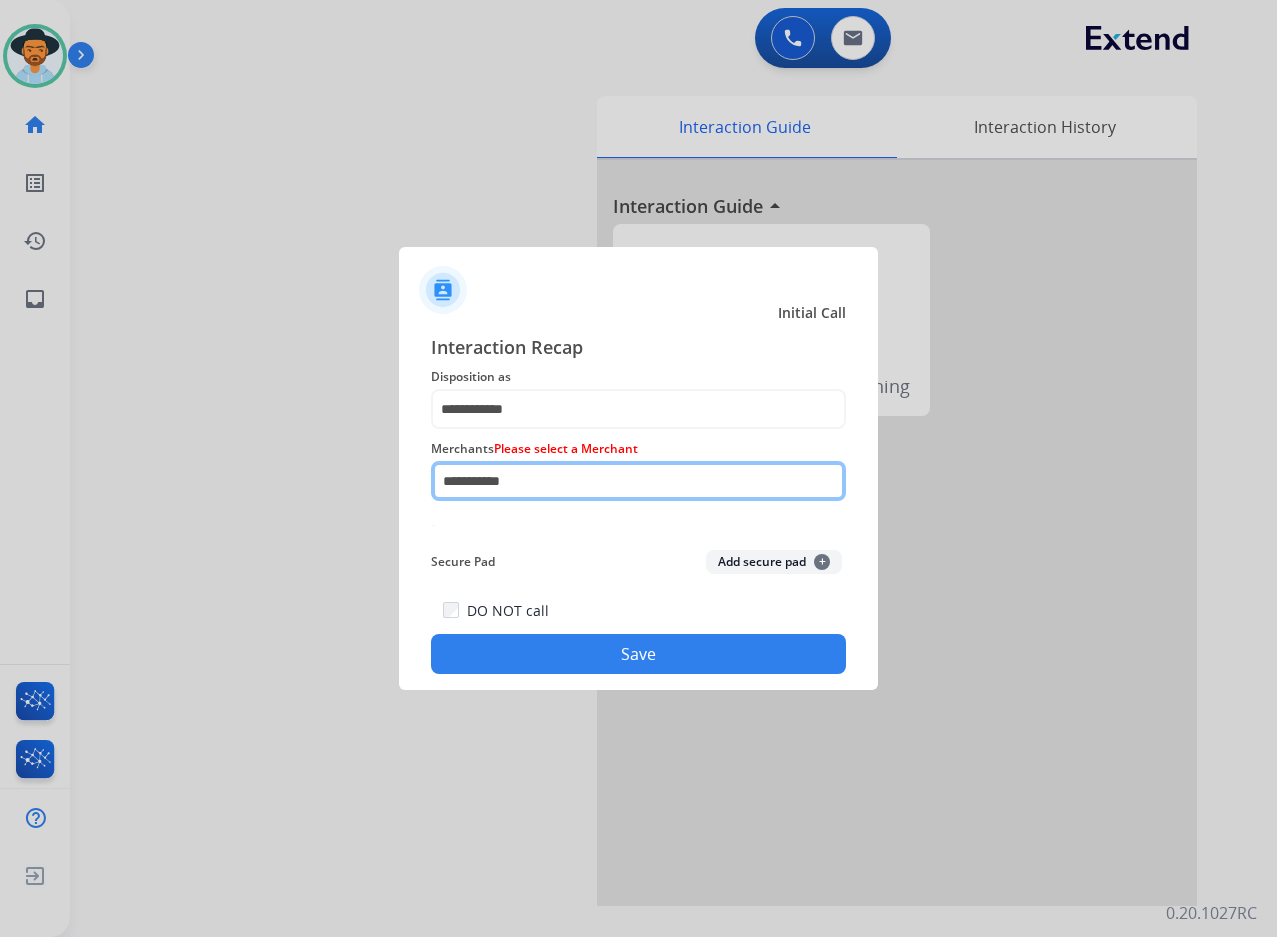 drag, startPoint x: 597, startPoint y: 489, endPoint x: 352, endPoint y: 493, distance: 245.03265 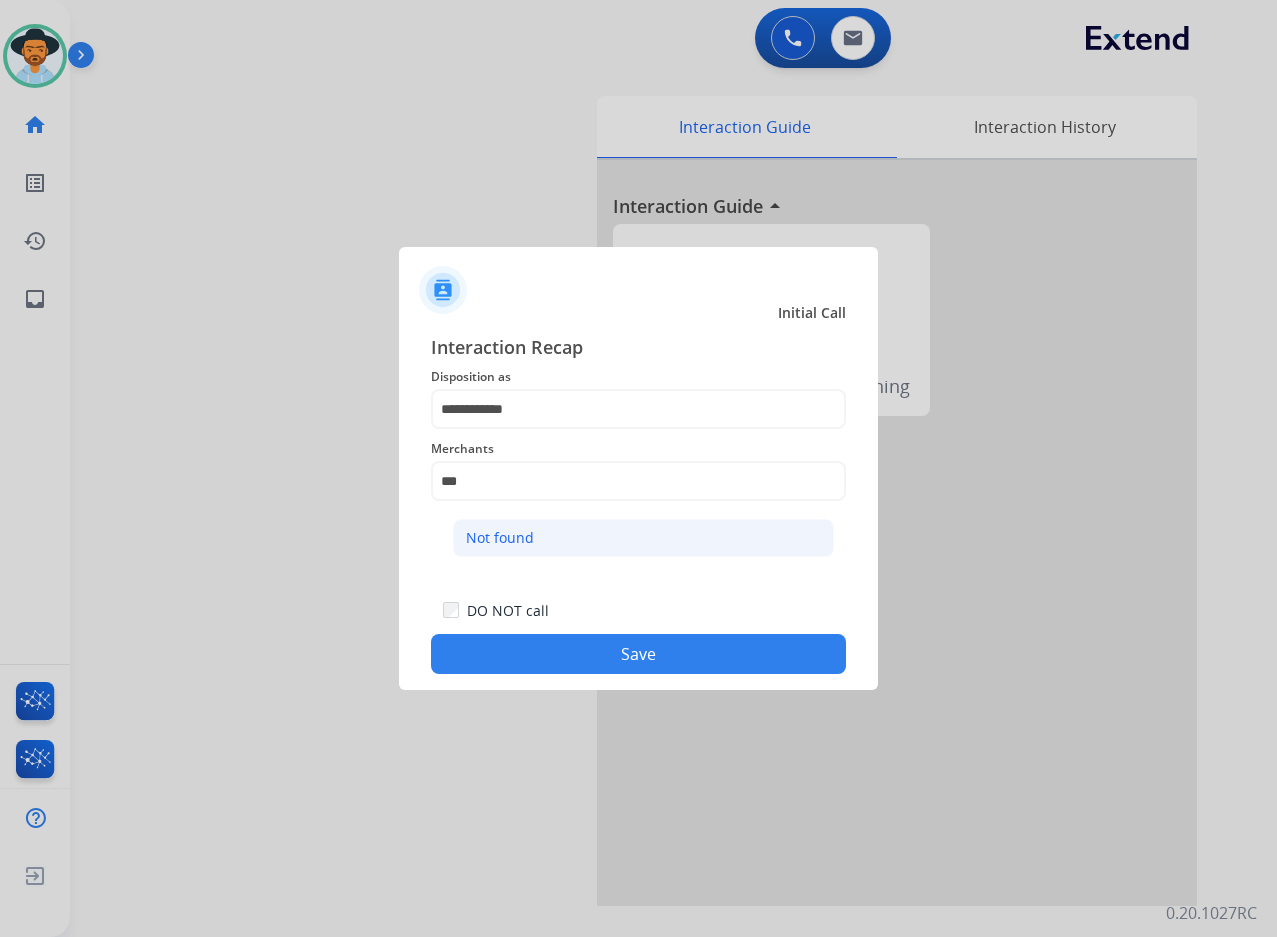click on "Not found" 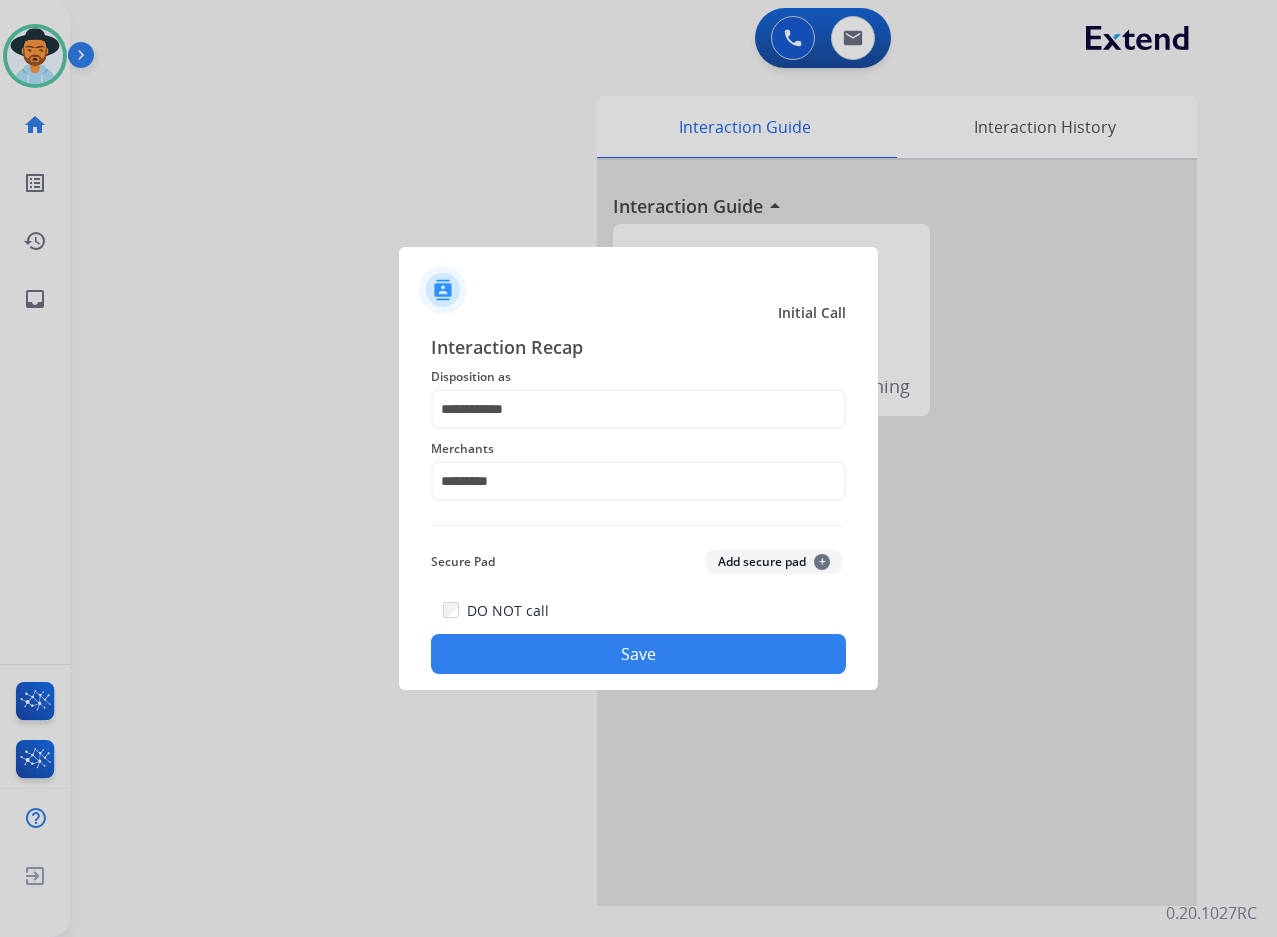 click on "Save" 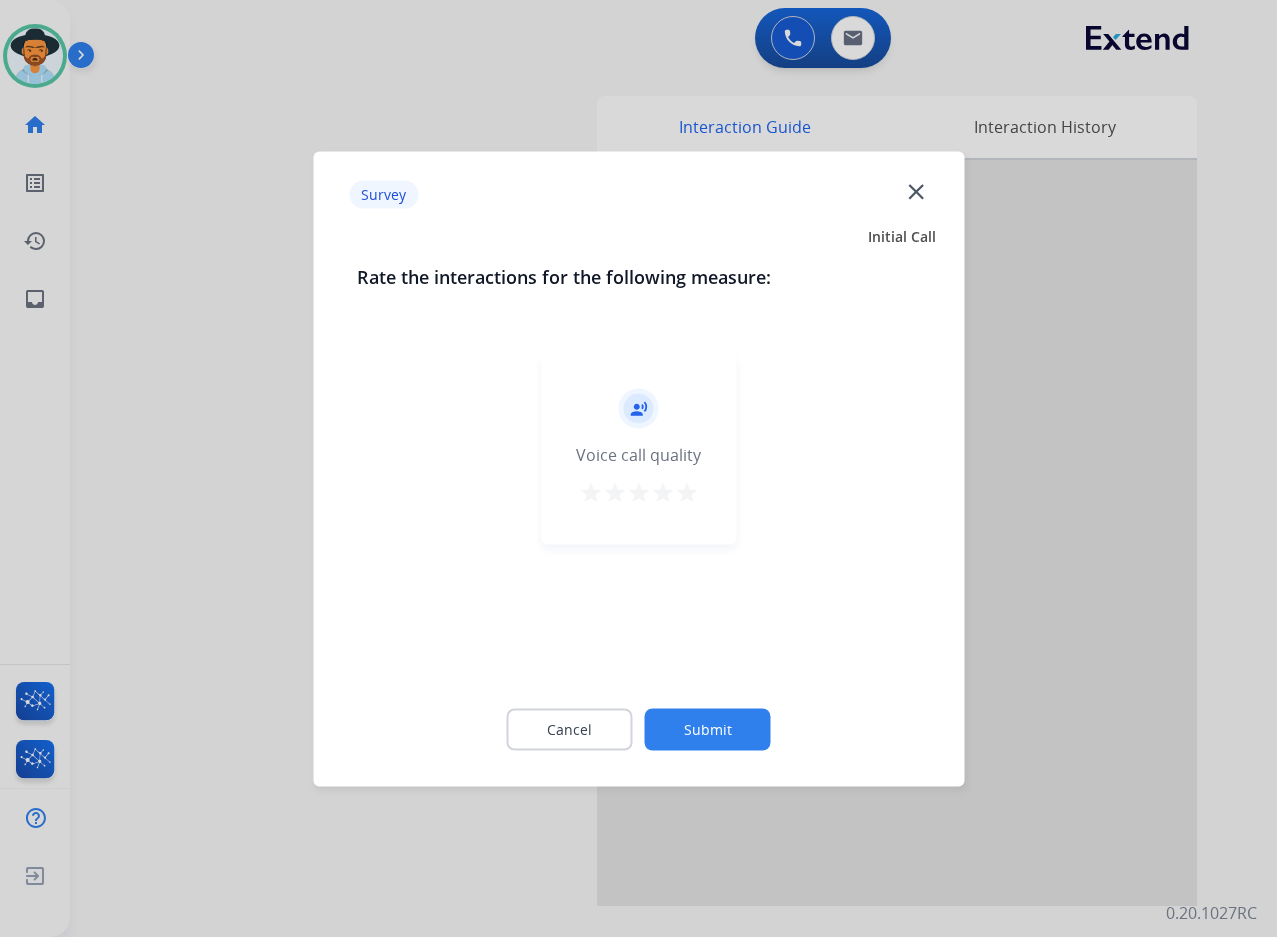 click on "star" at bounding box center [687, 492] 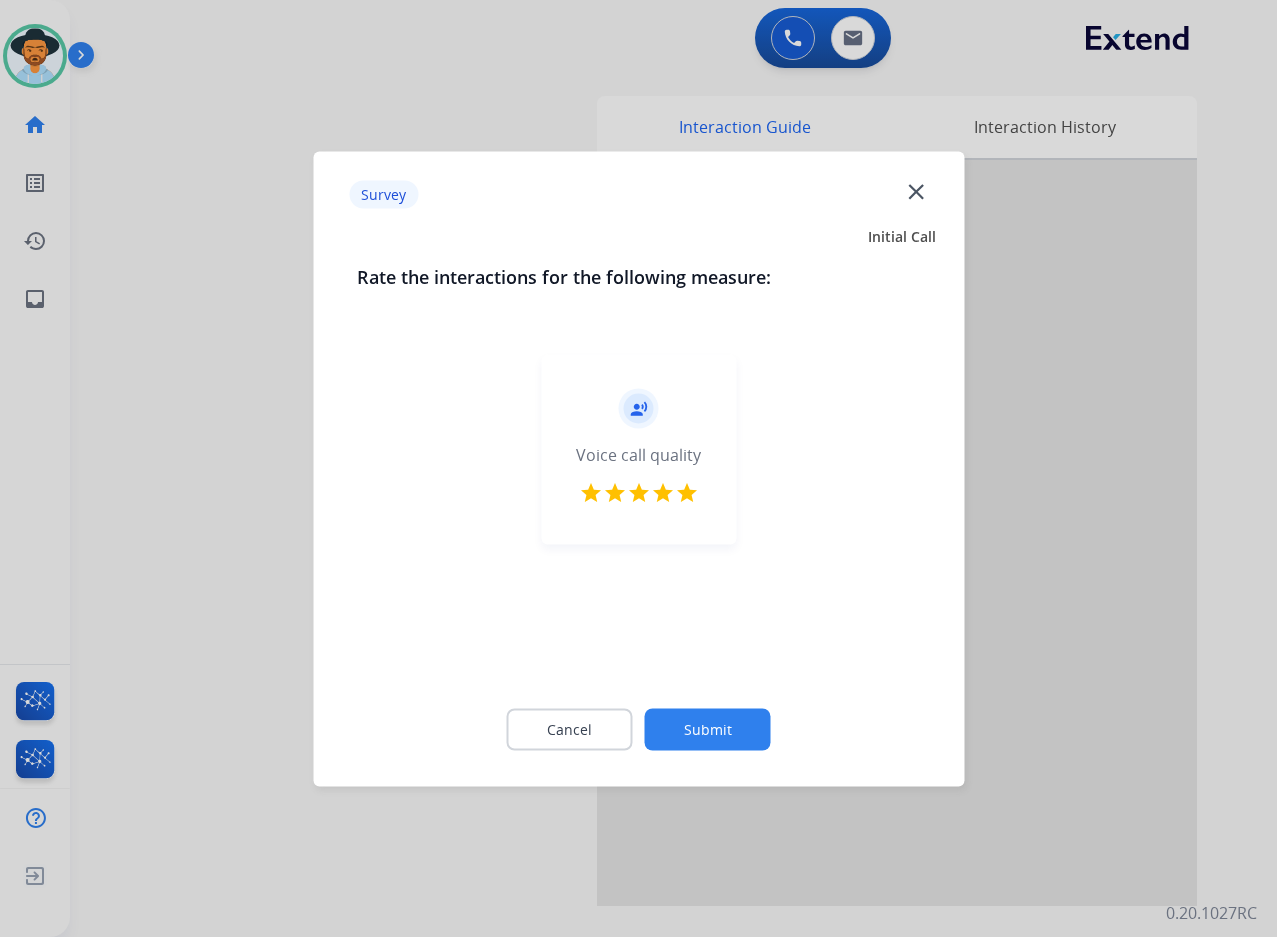 click on "Submit" 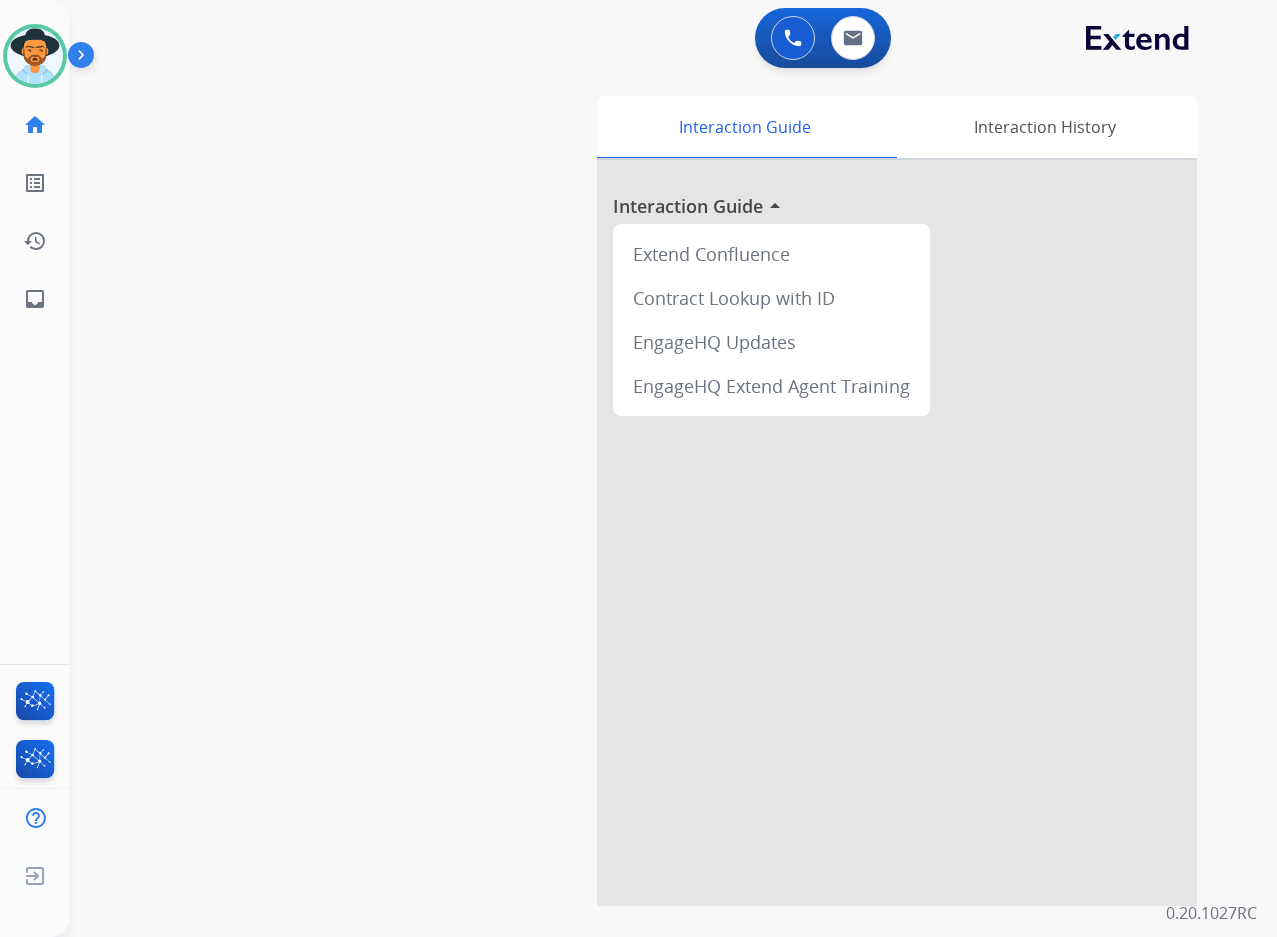 click on "swap_horiz Break voice bridge close_fullscreen Connect 3-Way Call merge_type Separate 3-Way Call  Interaction Guide   Interaction History  Interaction Guide arrow_drop_up  Extend Confluence   Contract Lookup with ID   EngageHQ Updates   EngageHQ Extend Agent Training" at bounding box center [649, 489] 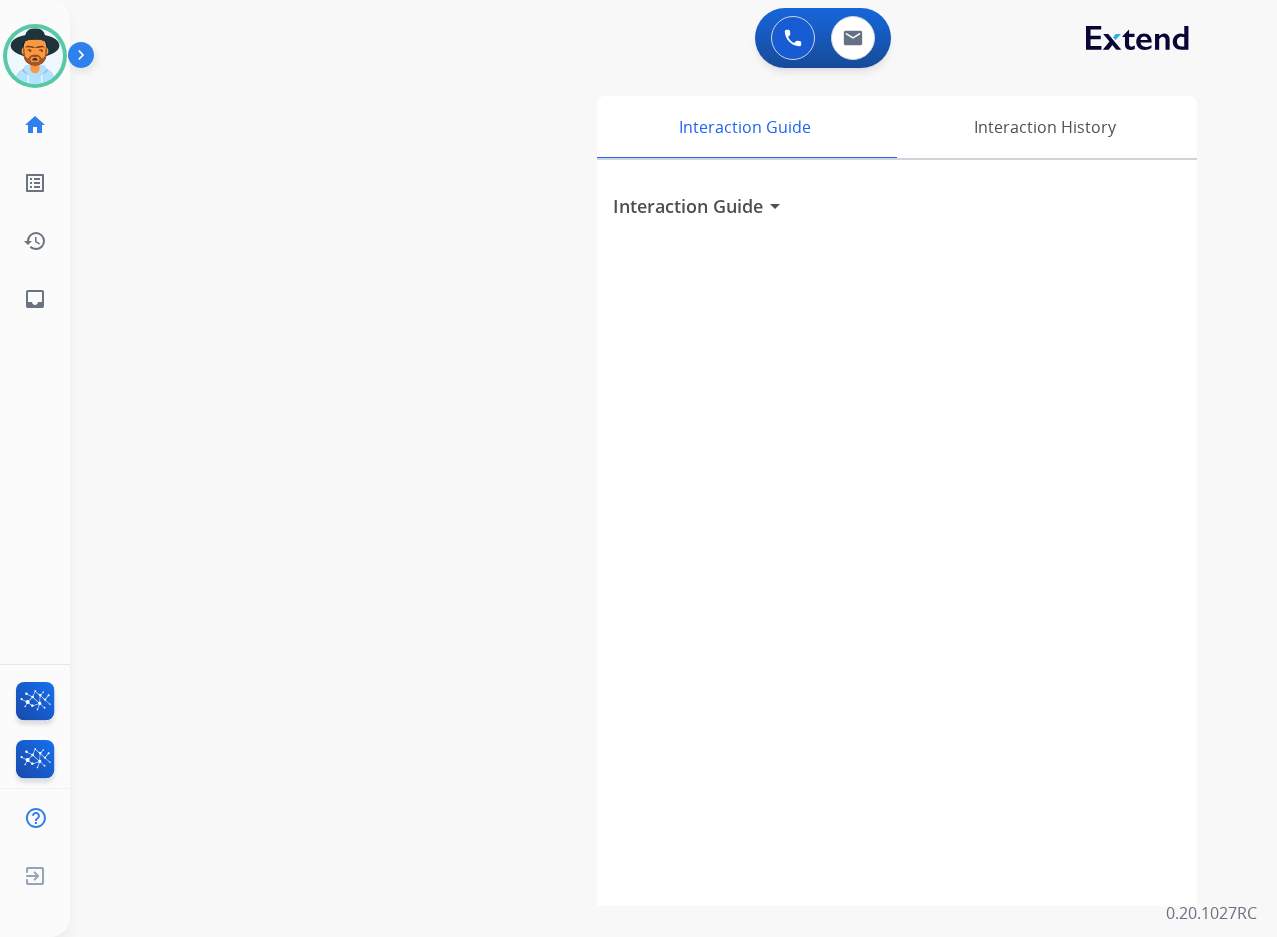 click on "swap_horiz Break voice bridge close_fullscreen Connect 3-Way Call merge_type Separate 3-Way Call  Interaction Guide   Interaction History  Interaction Guide arrow_drop_down" at bounding box center [649, 489] 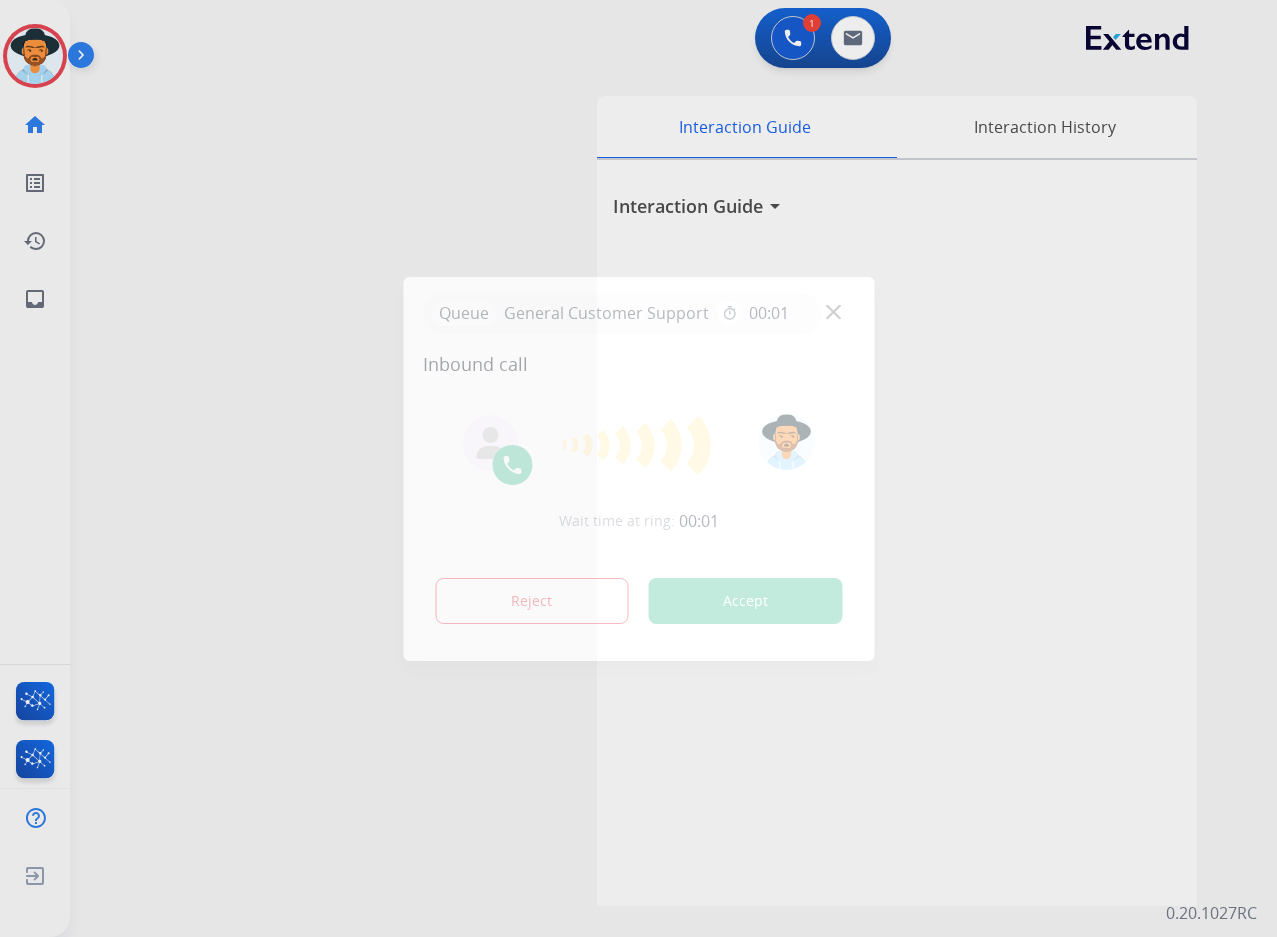 click at bounding box center [638, 468] 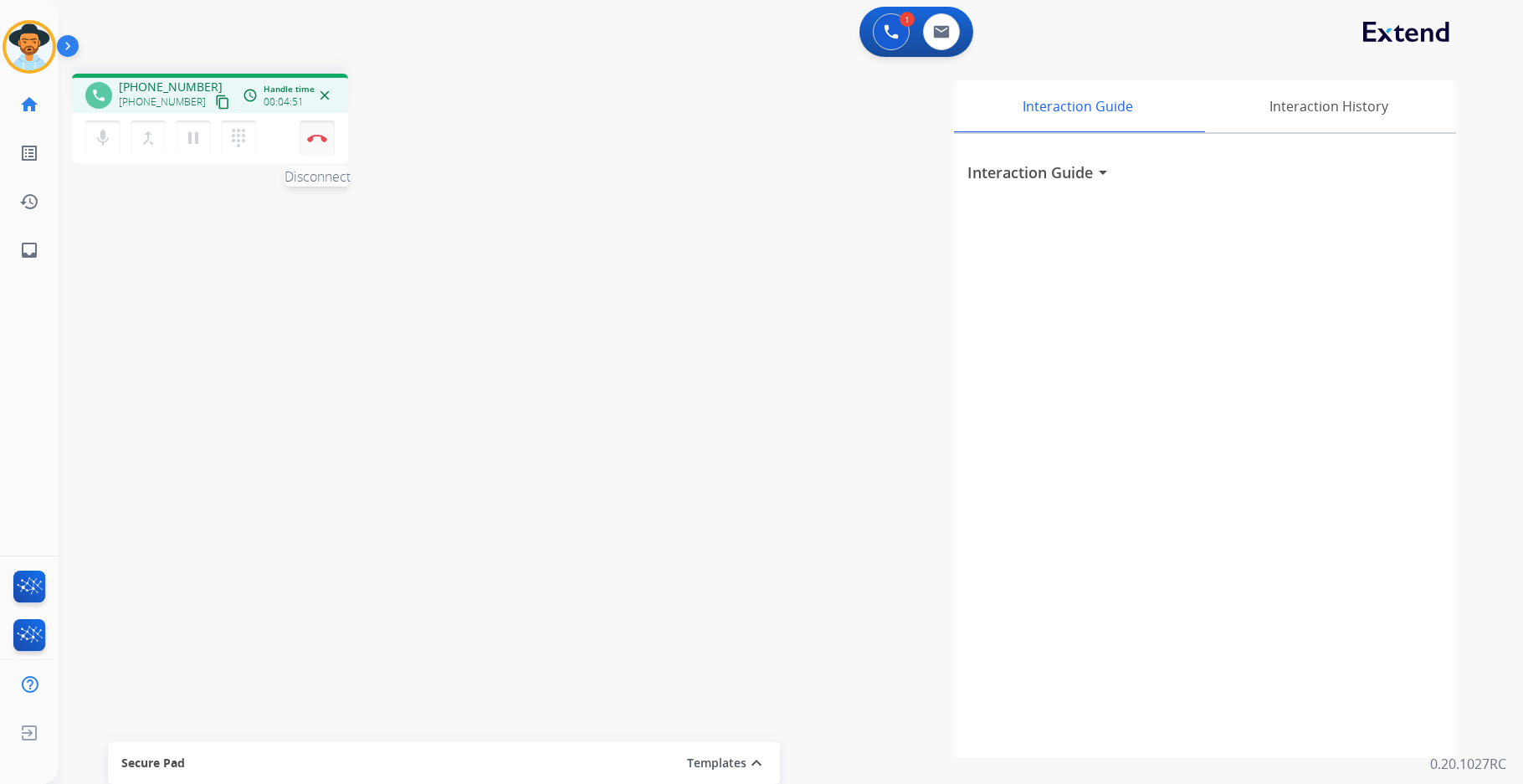 click at bounding box center (317, 138) 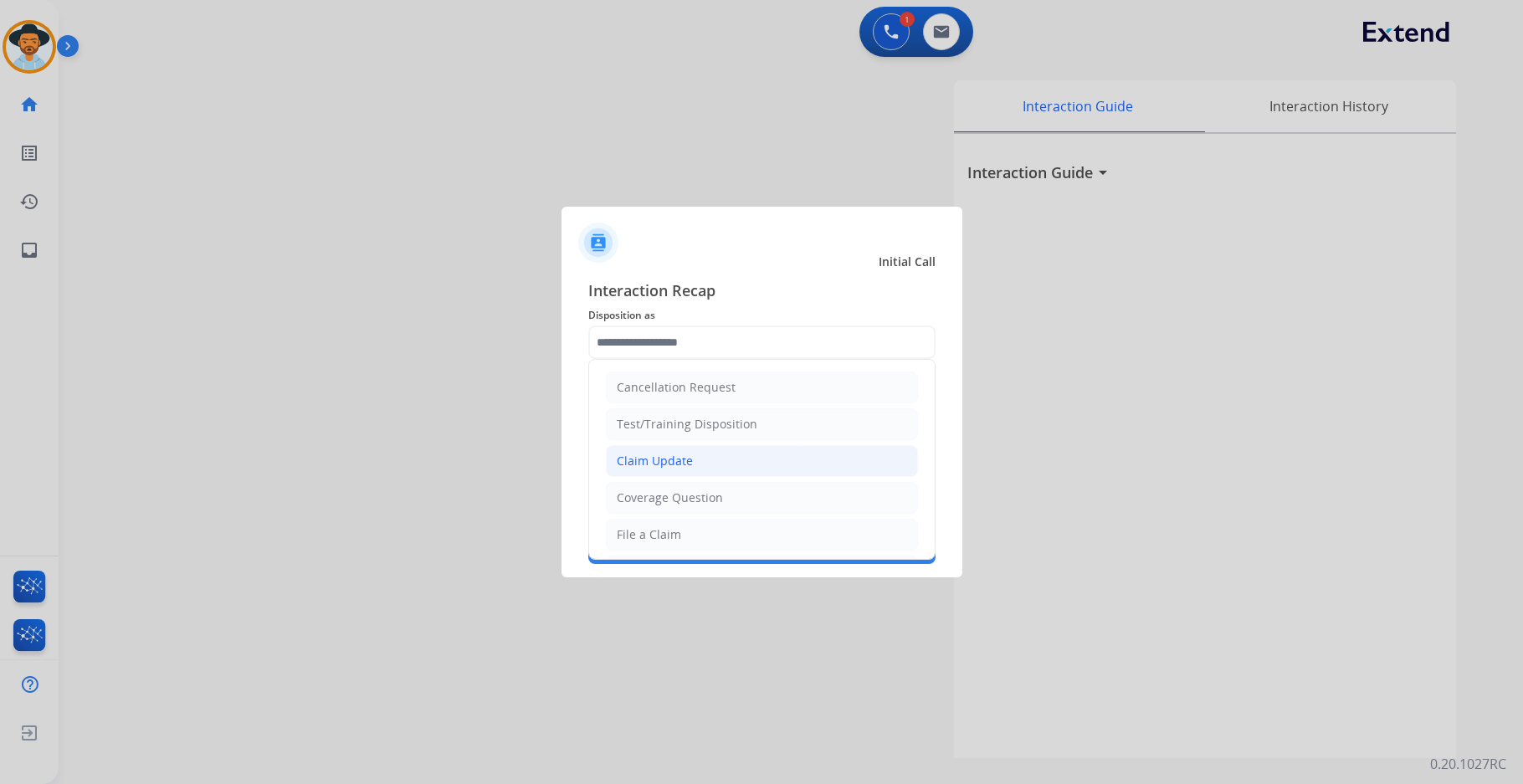 click on "Claim Update" 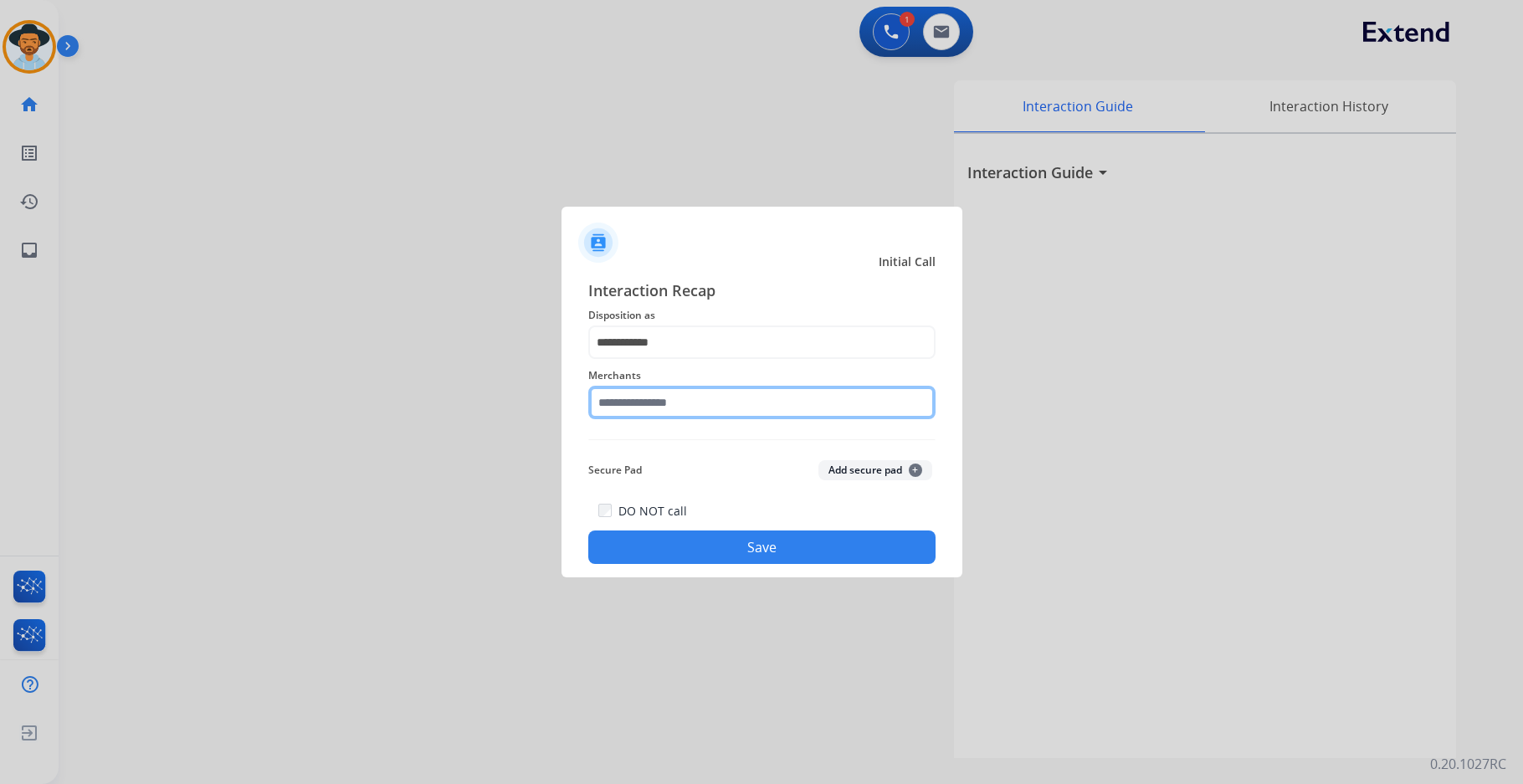 click 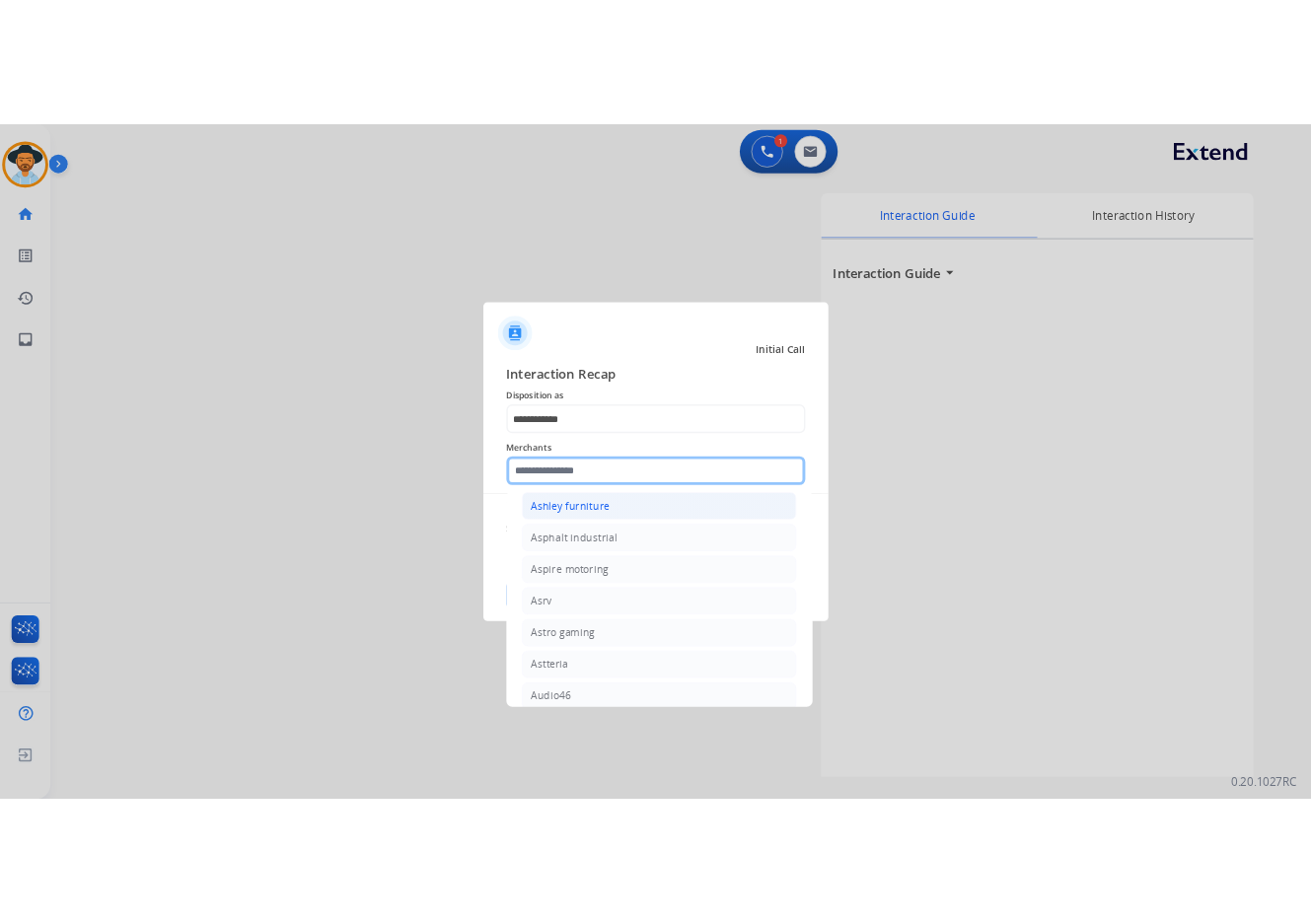 scroll, scrollTop: 2860, scrollLeft: 0, axis: vertical 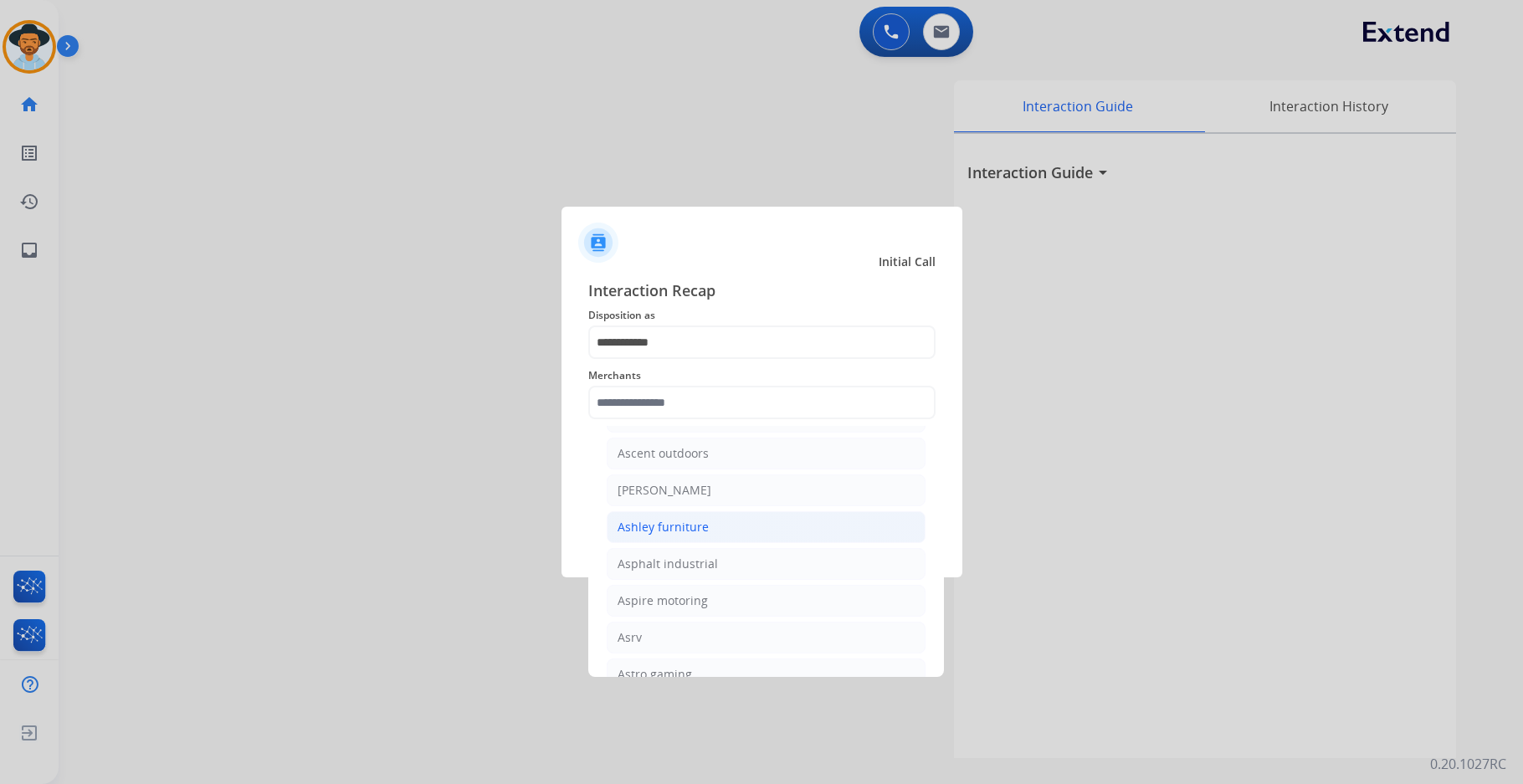 click on "Ashley furniture" 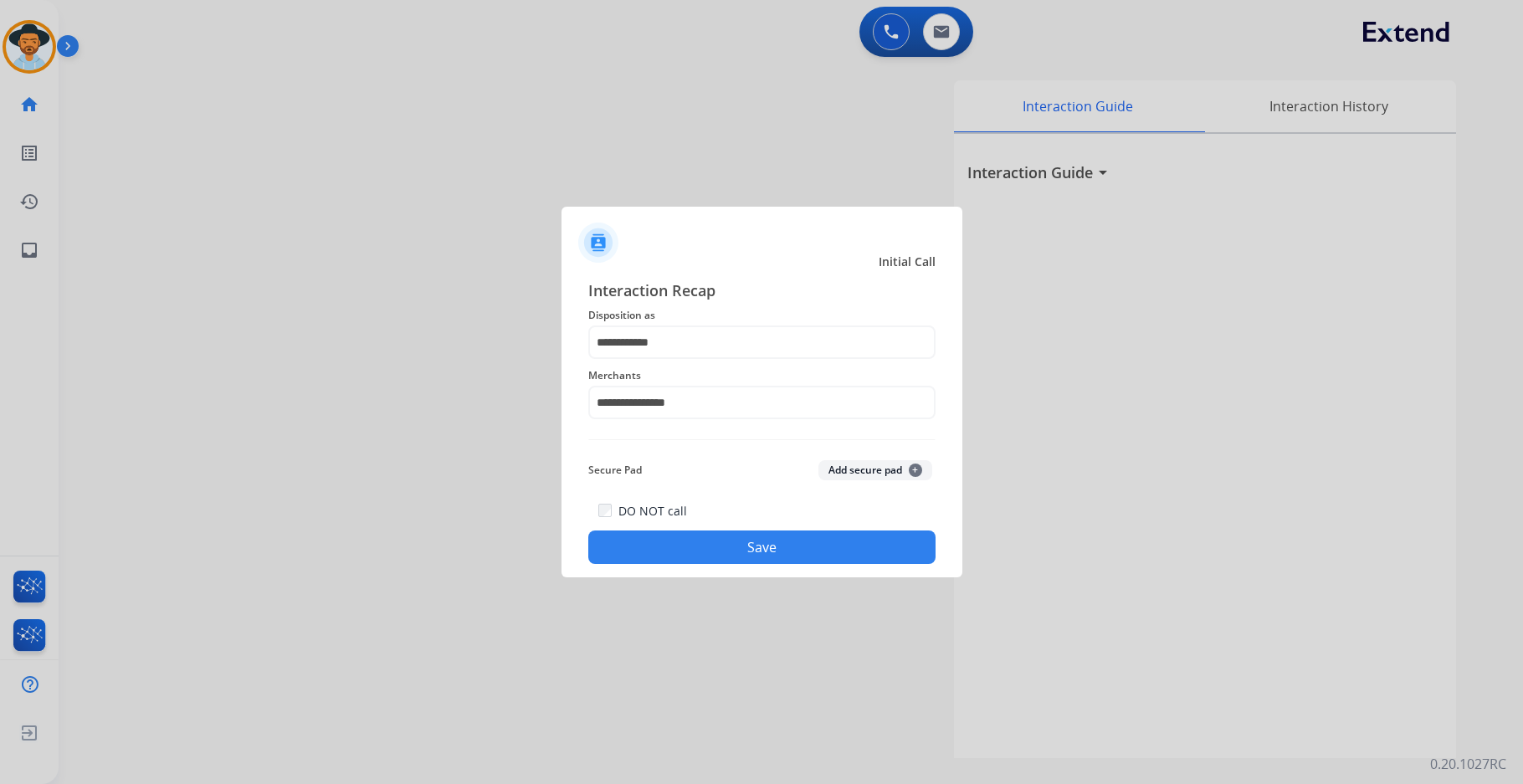 click on "Save" 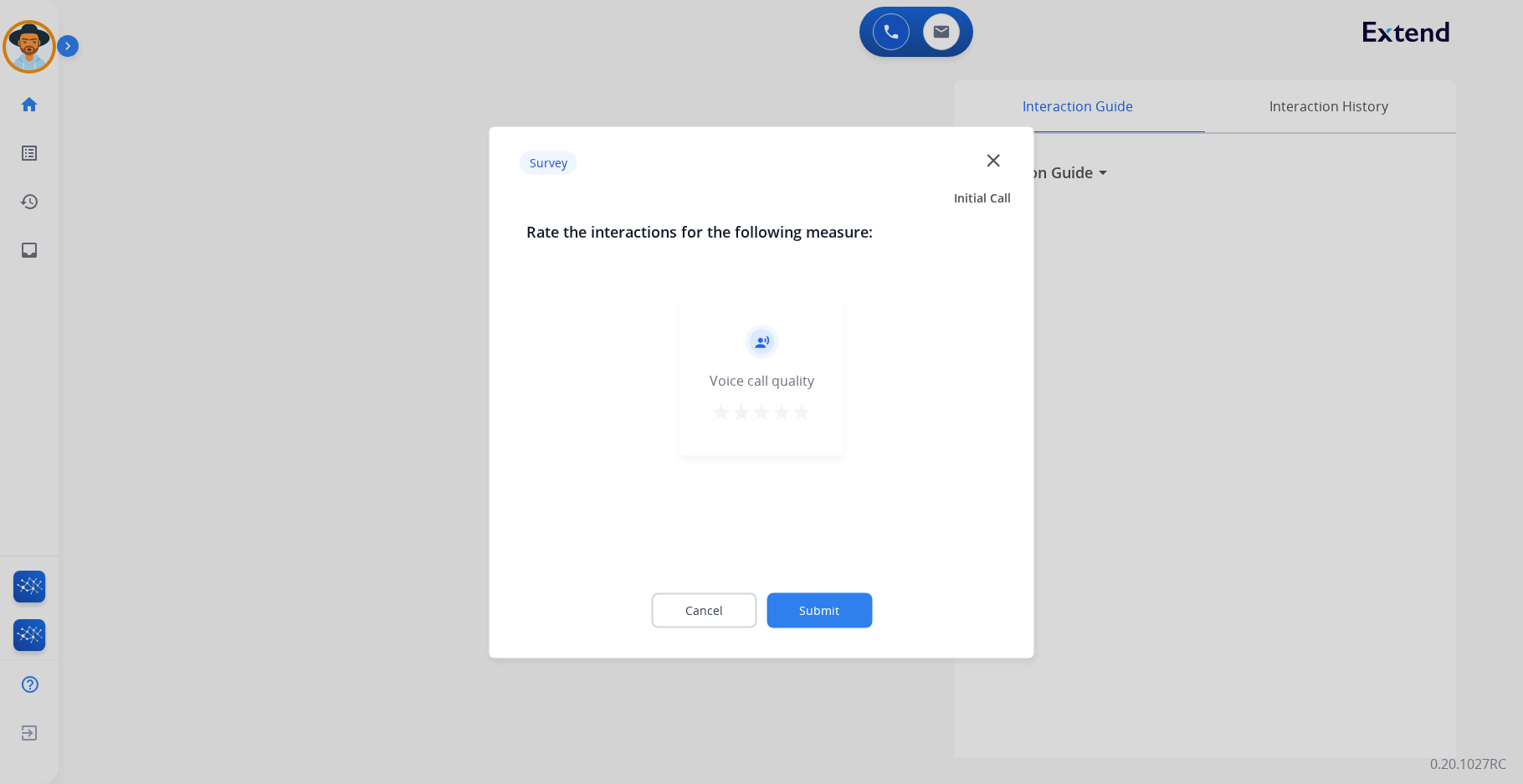 click on "star" at bounding box center [802, 412] 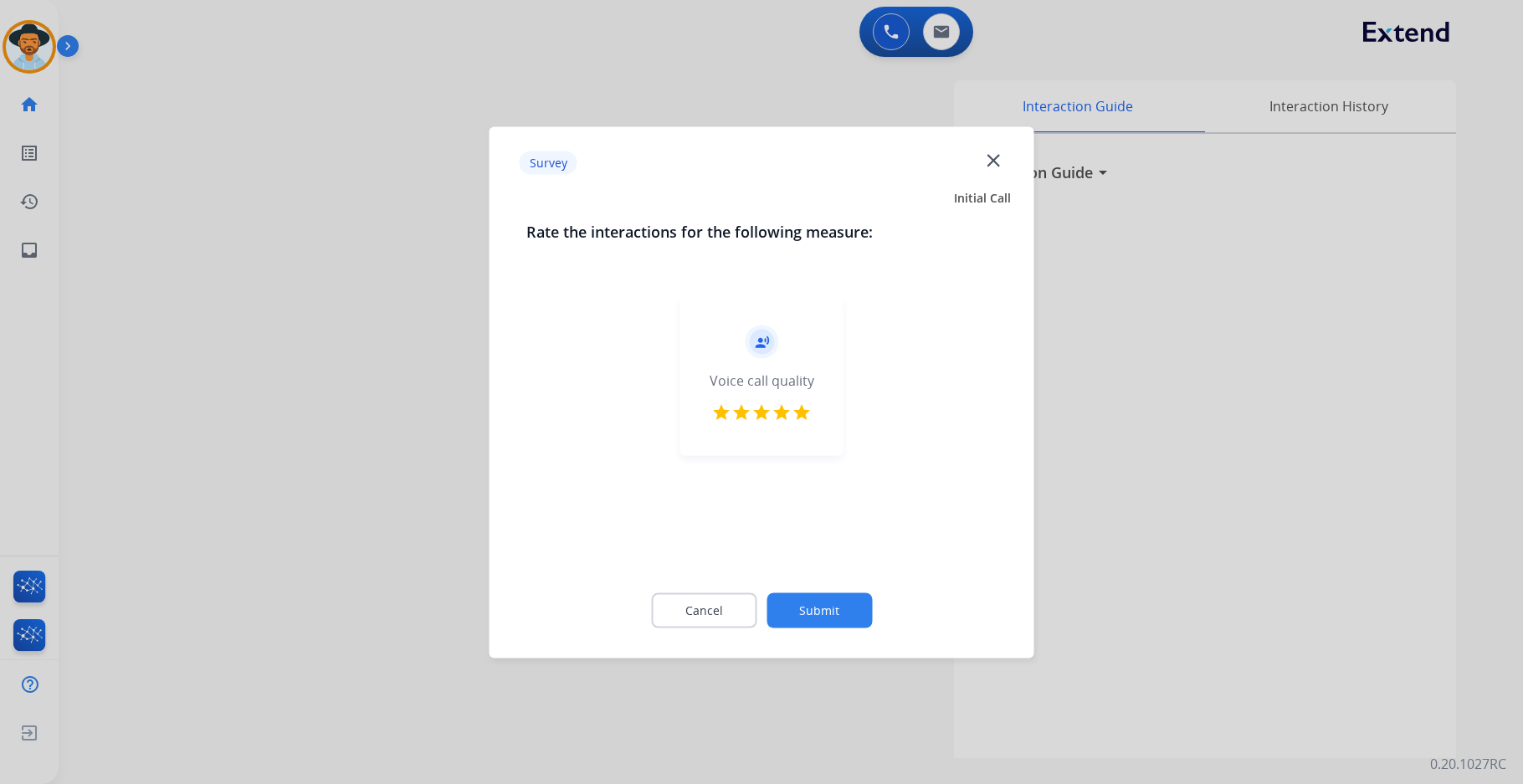 click on "Submit" 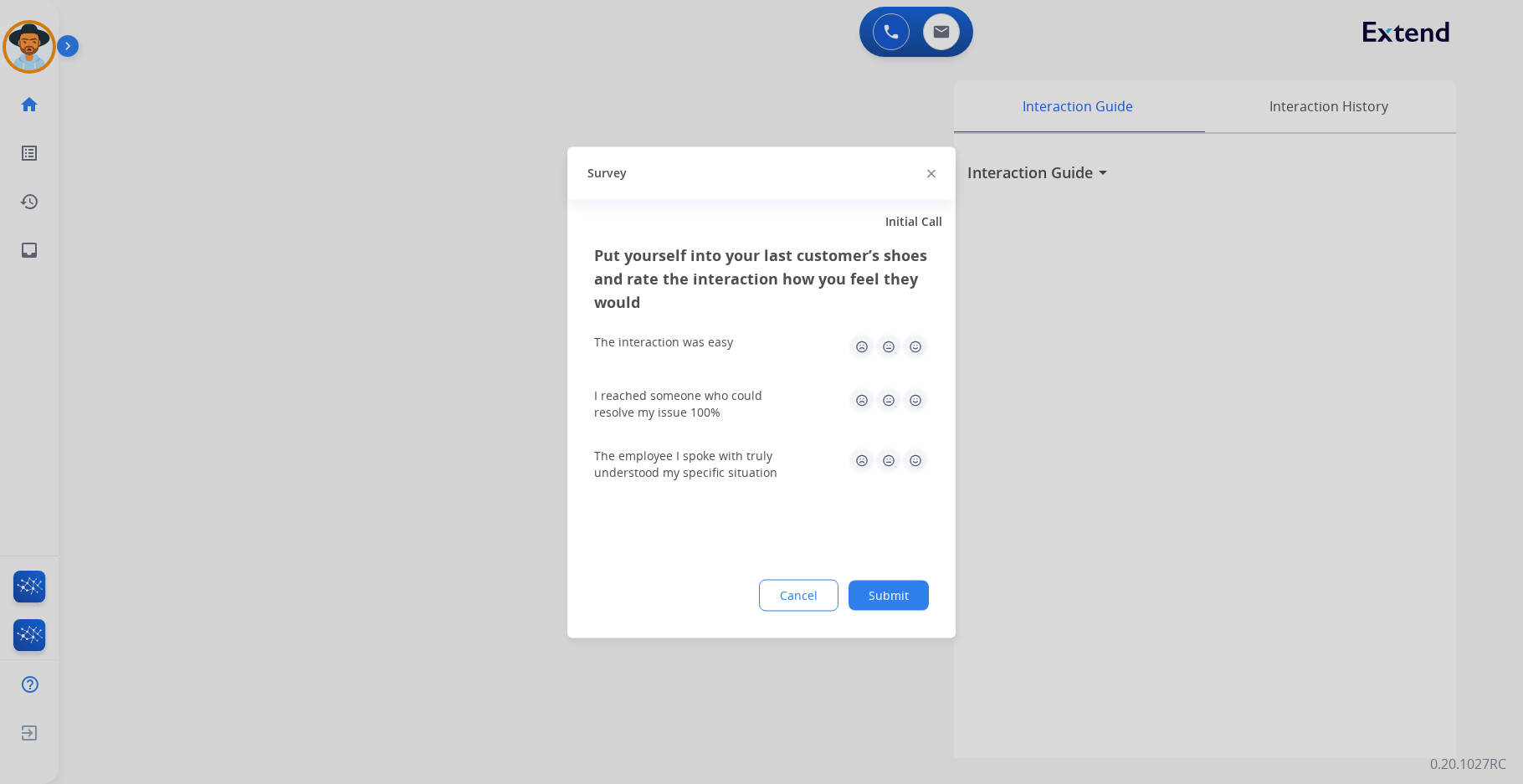 click on "Submit" 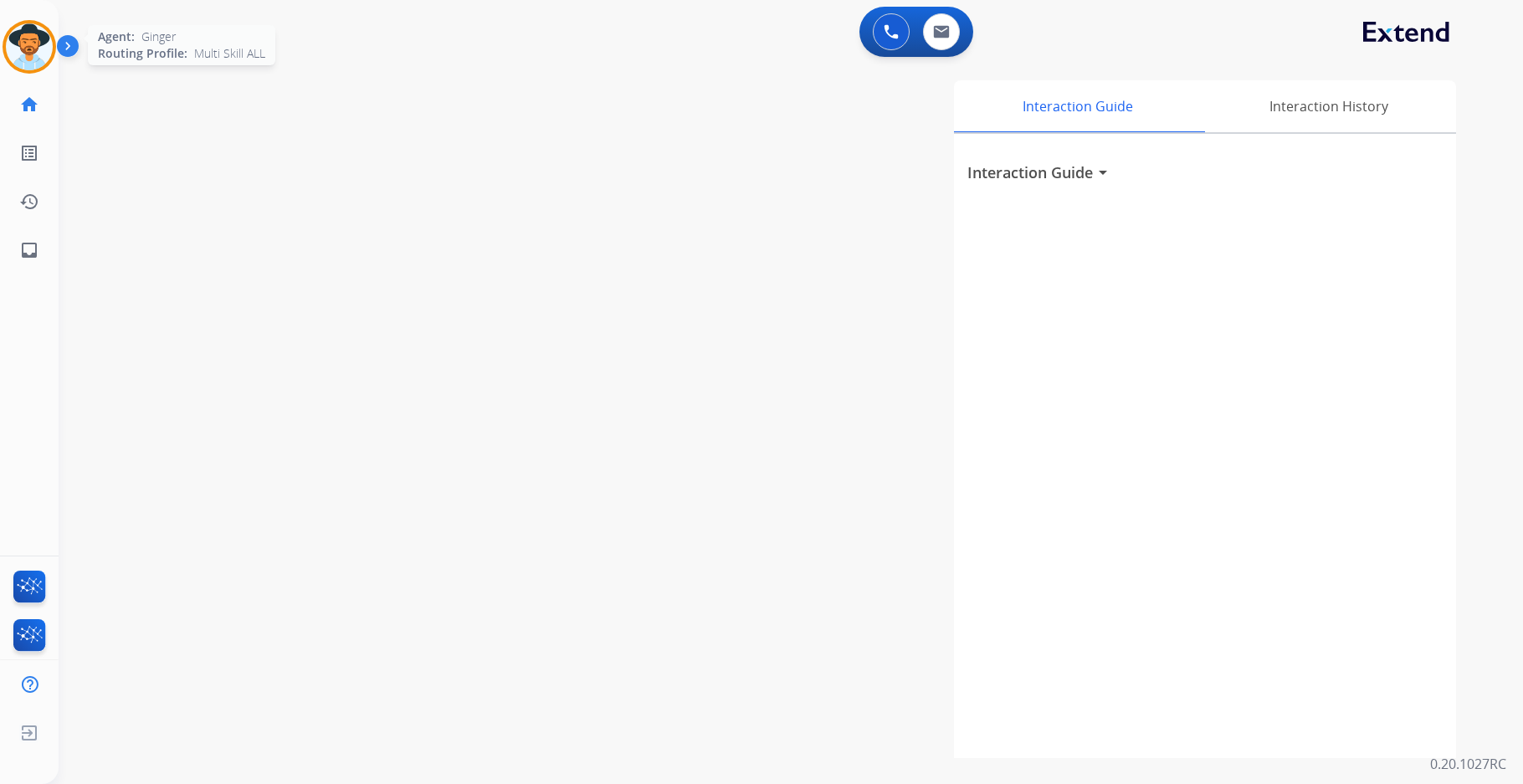 click at bounding box center (29, 47) 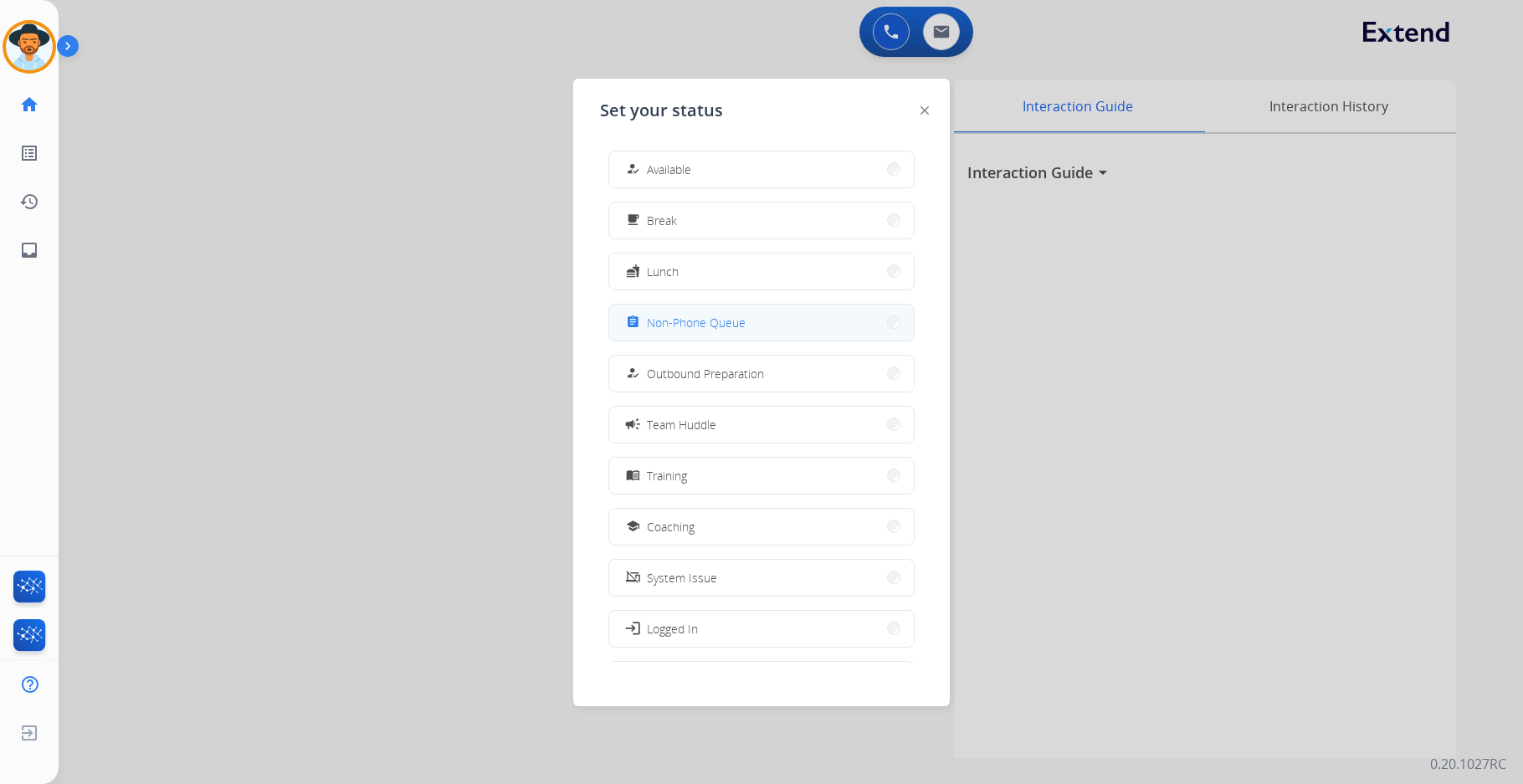 click on "Non-Phone Queue" at bounding box center (696, 322) 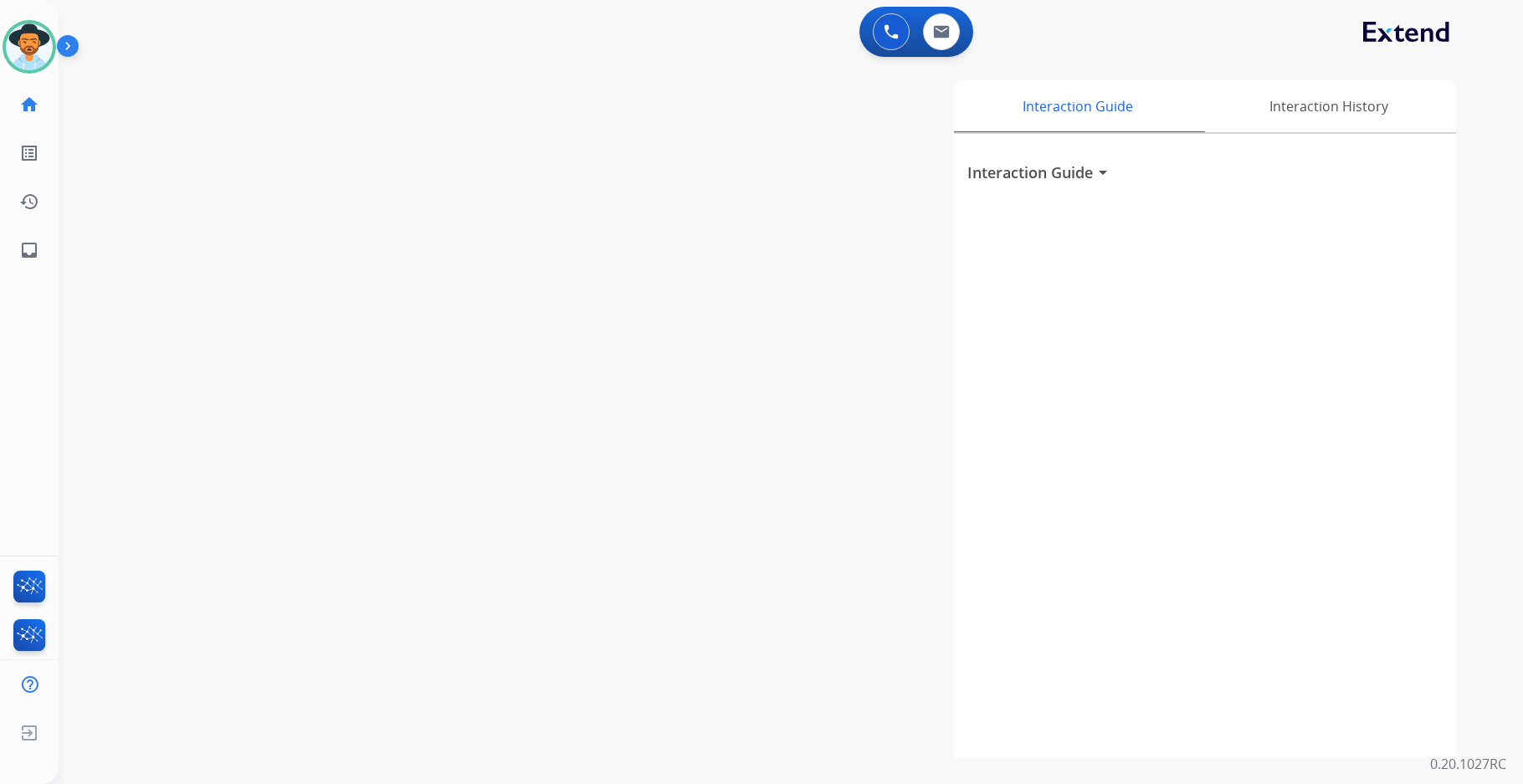 click on "swap_horiz Break voice bridge close_fullscreen Connect 3-Way Call merge_type Separate 3-Way Call  Interaction Guide   Interaction History  Interaction Guide arrow_drop_down" at bounding box center (771, 409) 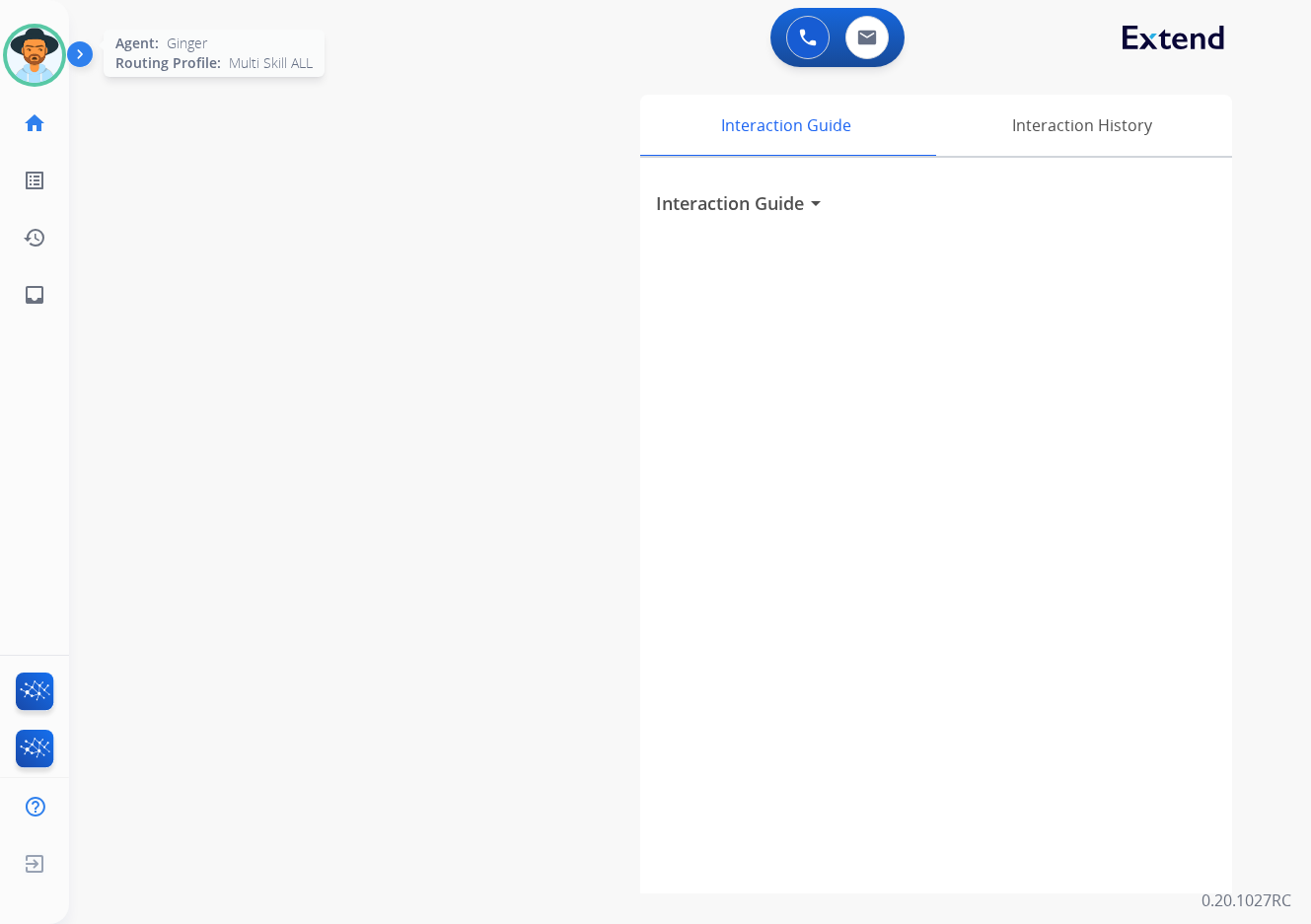 click at bounding box center [35, 55] 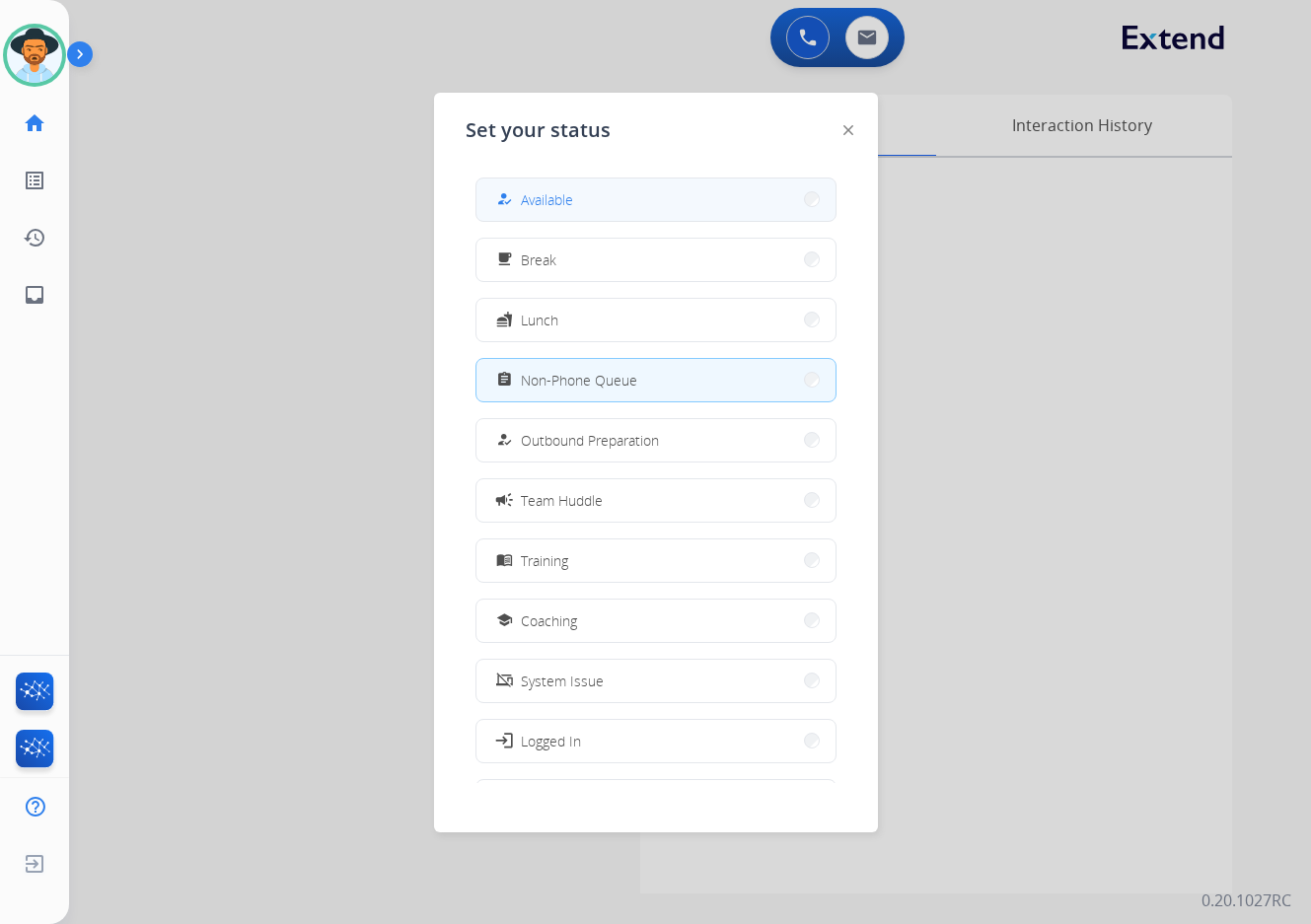 click on "how_to_reg Available" at bounding box center (656, 199) 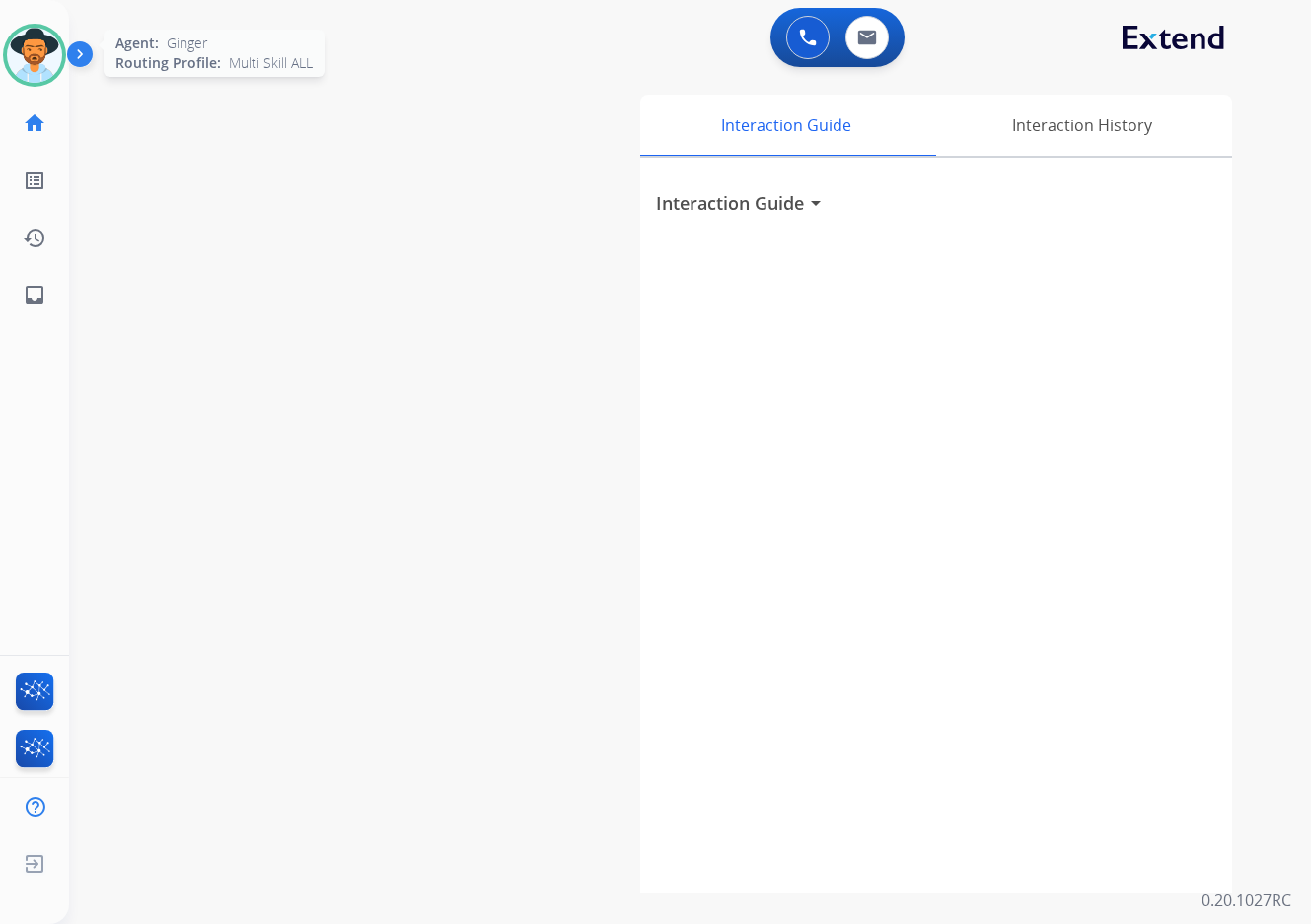 click at bounding box center (35, 55) 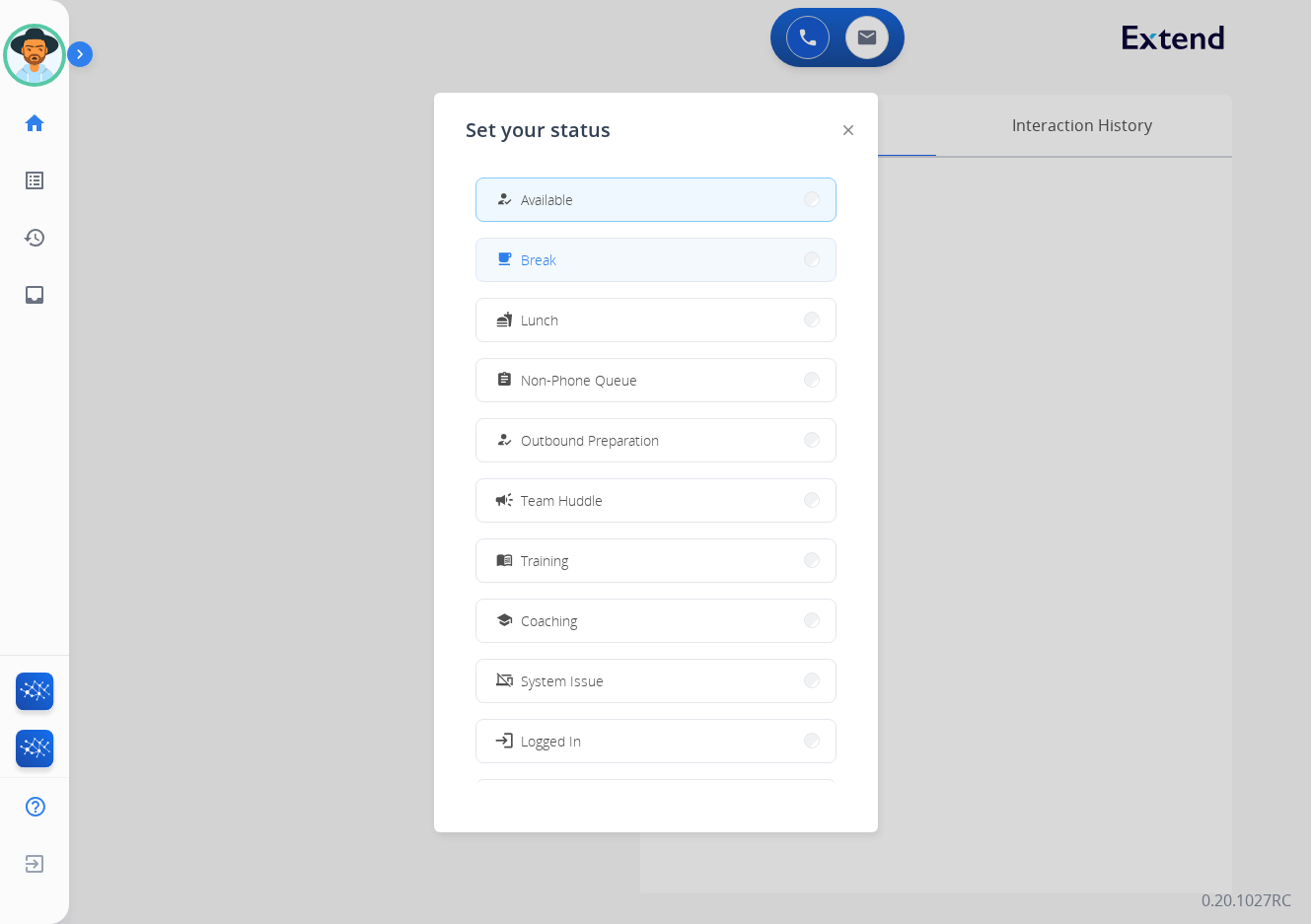 click on "free_breakfast Break" at bounding box center (656, 259) 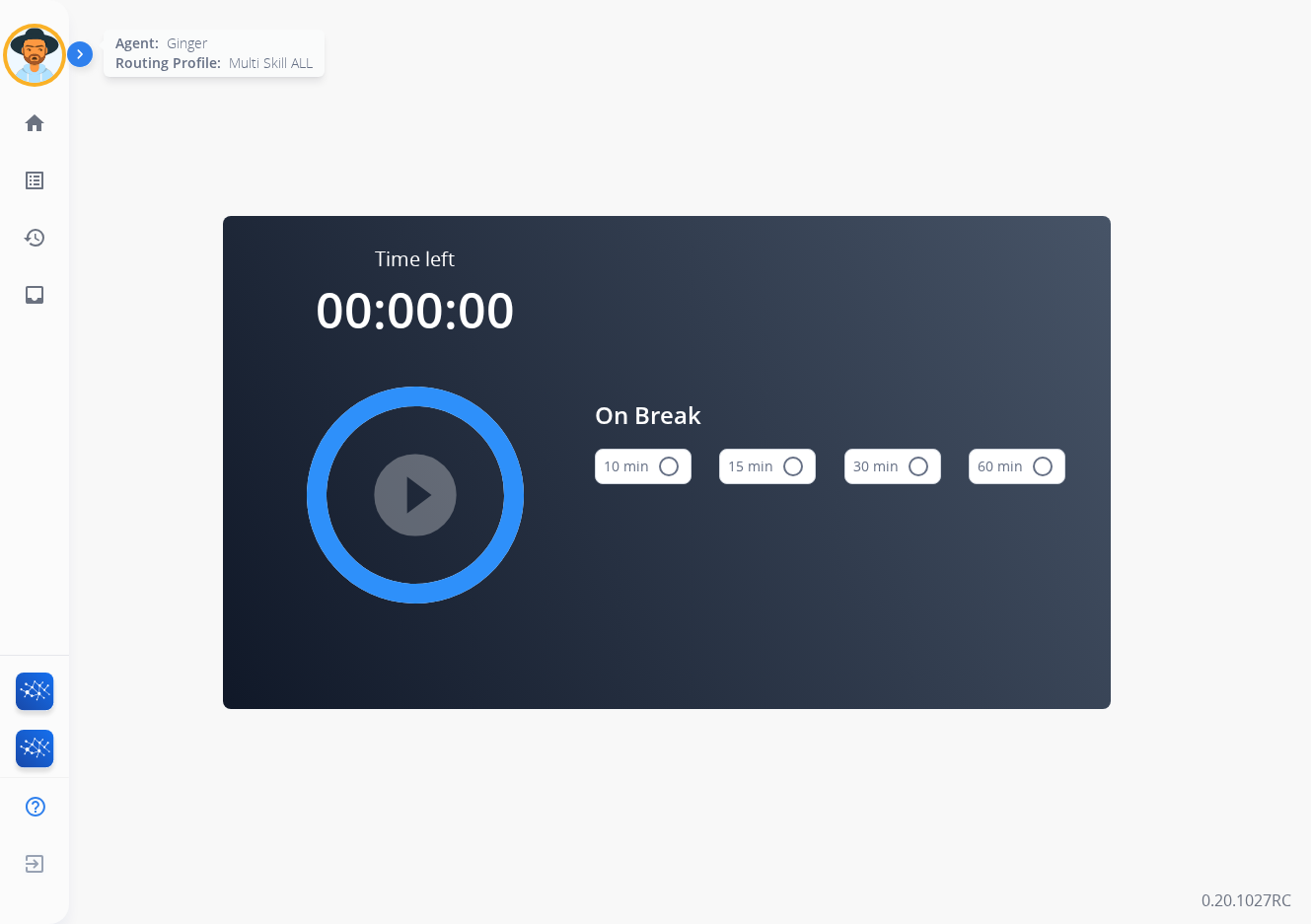click at bounding box center [35, 55] 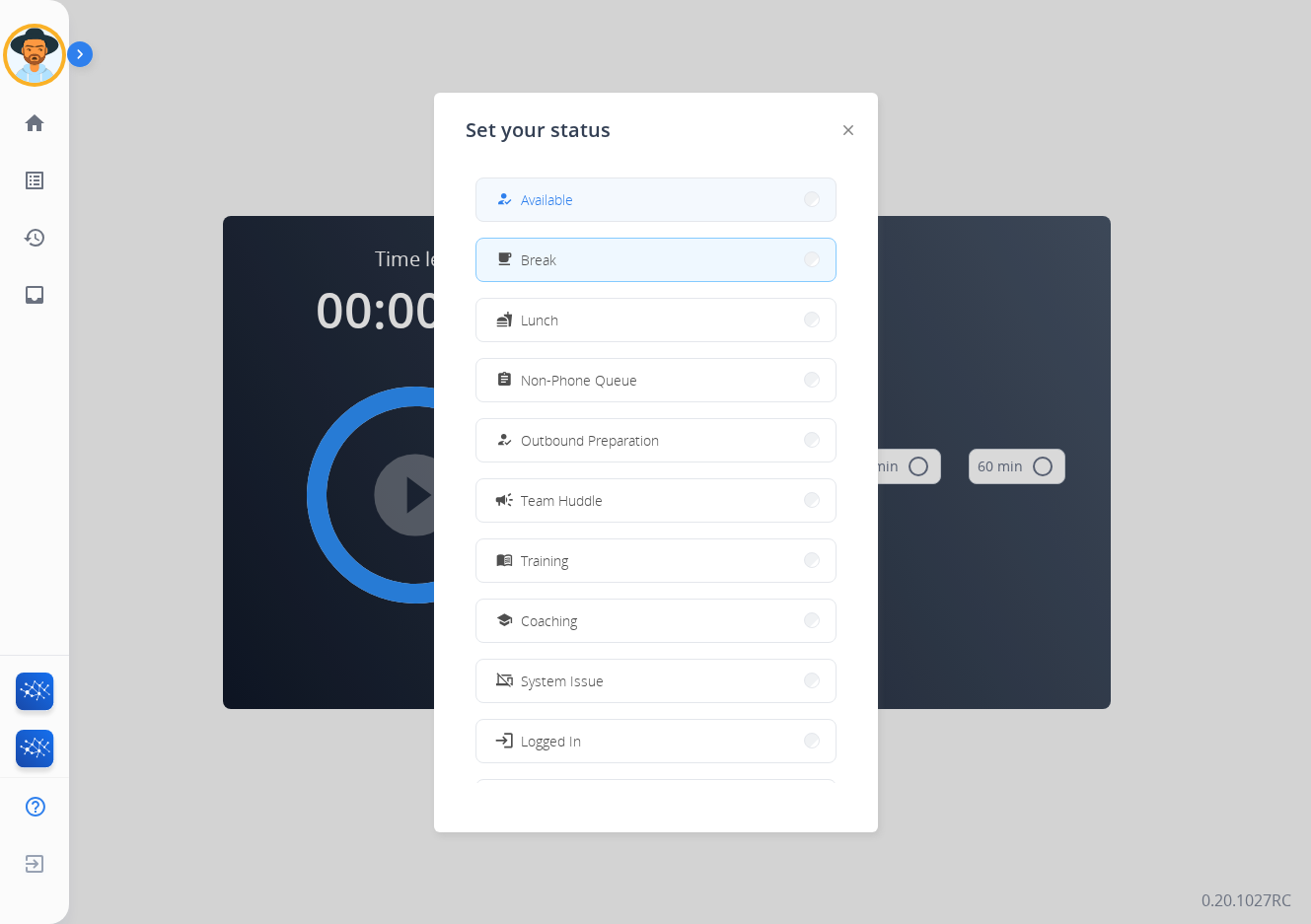 click on "how_to_reg Available" at bounding box center [656, 199] 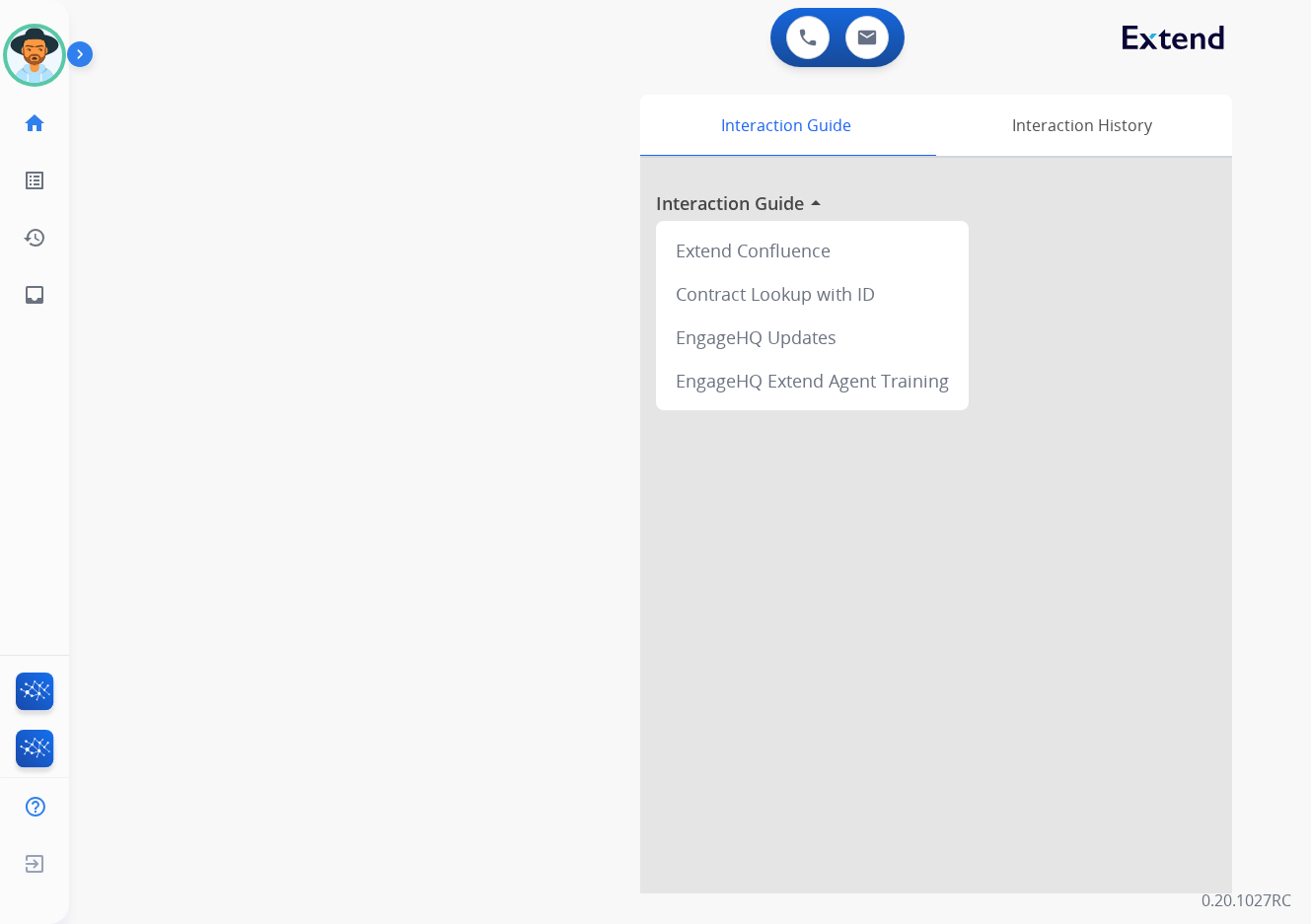 click on "Outbound call Quit Outbound call Quit Schedule interaction + Add to my list  Customer   Date   Duration  ****** ****** ****** ****** ****** ****** Availability  Morning Mid Day Afternoon Customer information Default Phone Default Email Add new + Cancel Schedule  Ginger   Available  Edit Avatar  Agent:   Ginger  Routing Profile:  Multi Skill ALL home  Home  Home list_alt  Outbound Leads  Outbound Leads history  Interaction Log  Interaction Log inbox  Emails  Emails  FocalPoints   Interaction Analytics  Help Center  Help Center  Log out  Log out  0 Voice Interactions  0  Email Interactions swap_horiz Break voice bridge close_fullscreen Connect 3-Way Call merge_type Separate 3-Way Call  Interaction Guide   Interaction History  Interaction Guide arrow_drop_up  Extend Confluence   Contract Lookup with ID   EngageHQ Updates   EngageHQ Extend Agent Training  0.20.1027RC" at bounding box center [655, 462] 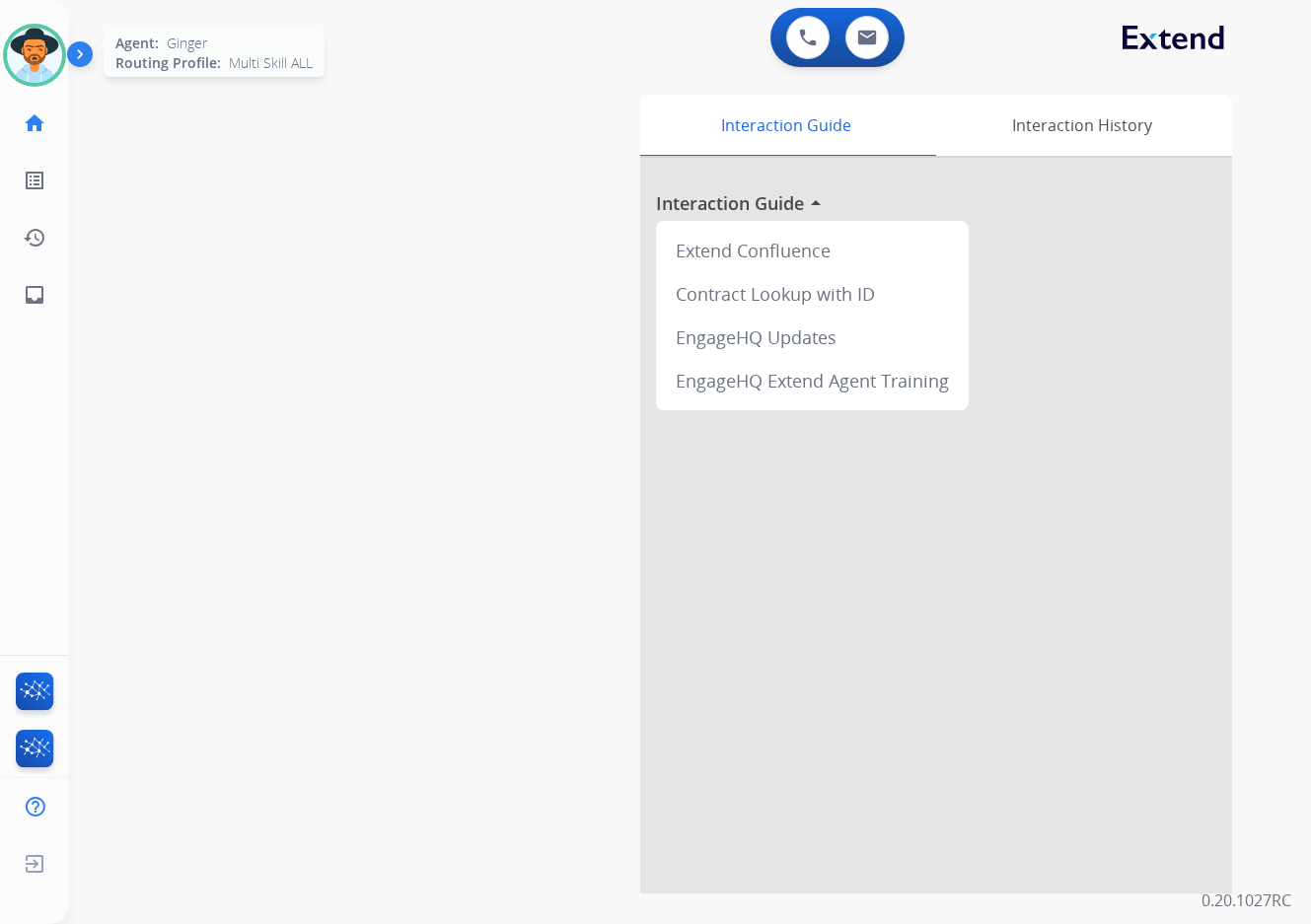 click at bounding box center [35, 55] 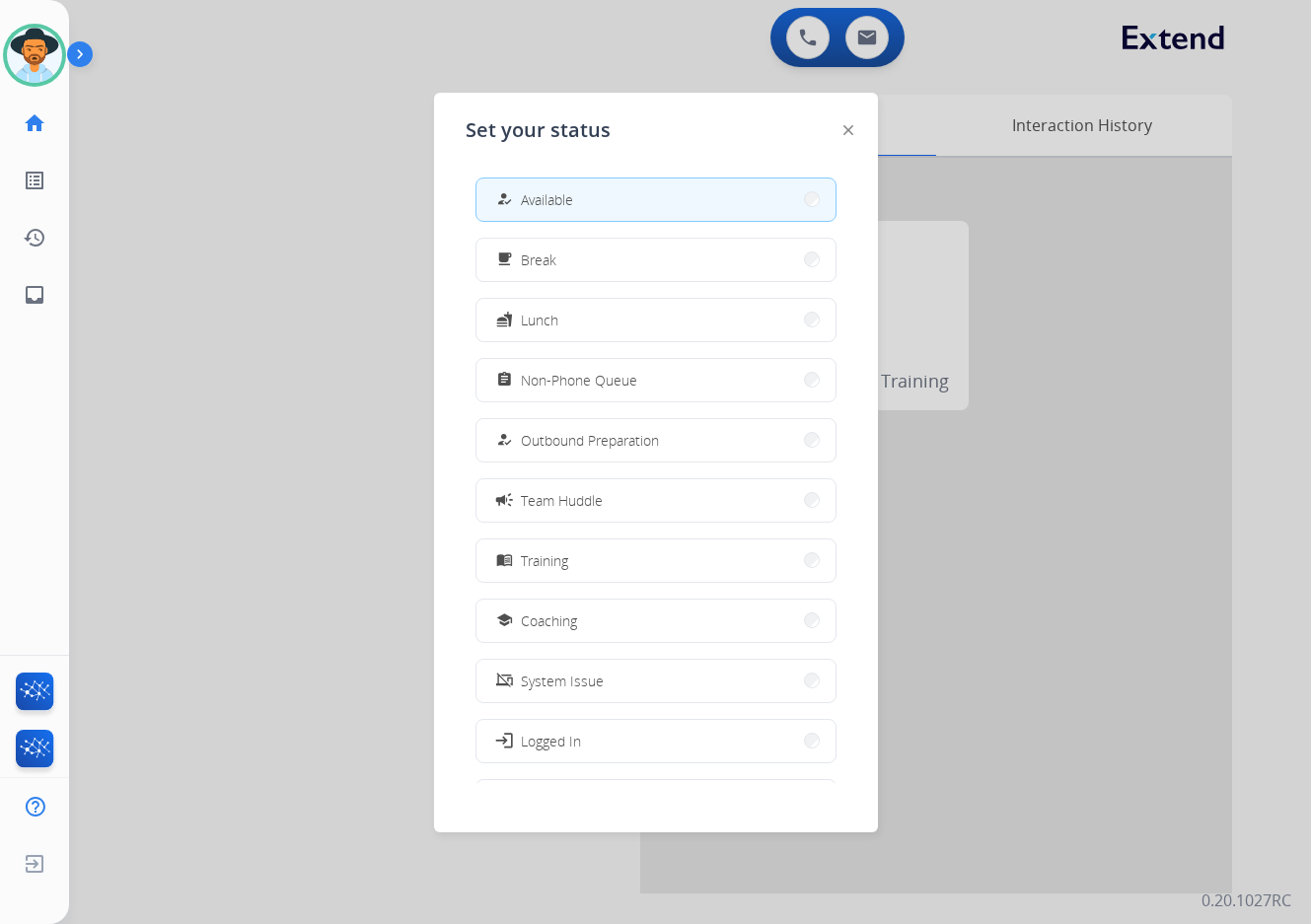 drag, startPoint x: 1220, startPoint y: 606, endPoint x: 1269, endPoint y: 609, distance: 49.09175 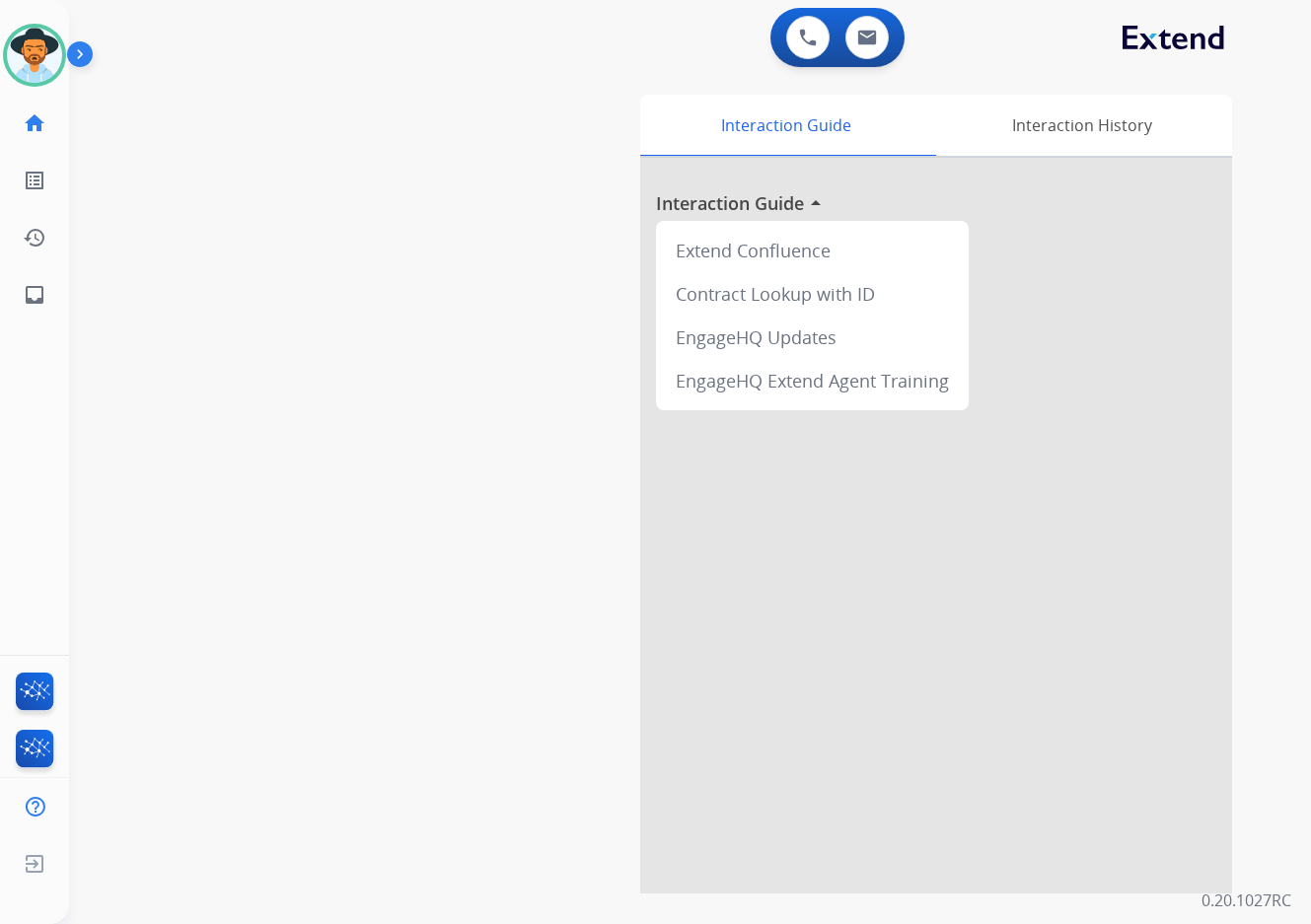 click on "swap_horiz Break voice bridge close_fullscreen Connect 3-Way Call merge_type Separate 3-Way Call  Interaction Guide   Interaction History  Interaction Guide arrow_drop_up  Extend Confluence   Contract Lookup with ID   EngageHQ Updates   EngageHQ Extend Agent Training" at bounding box center (666, 482) 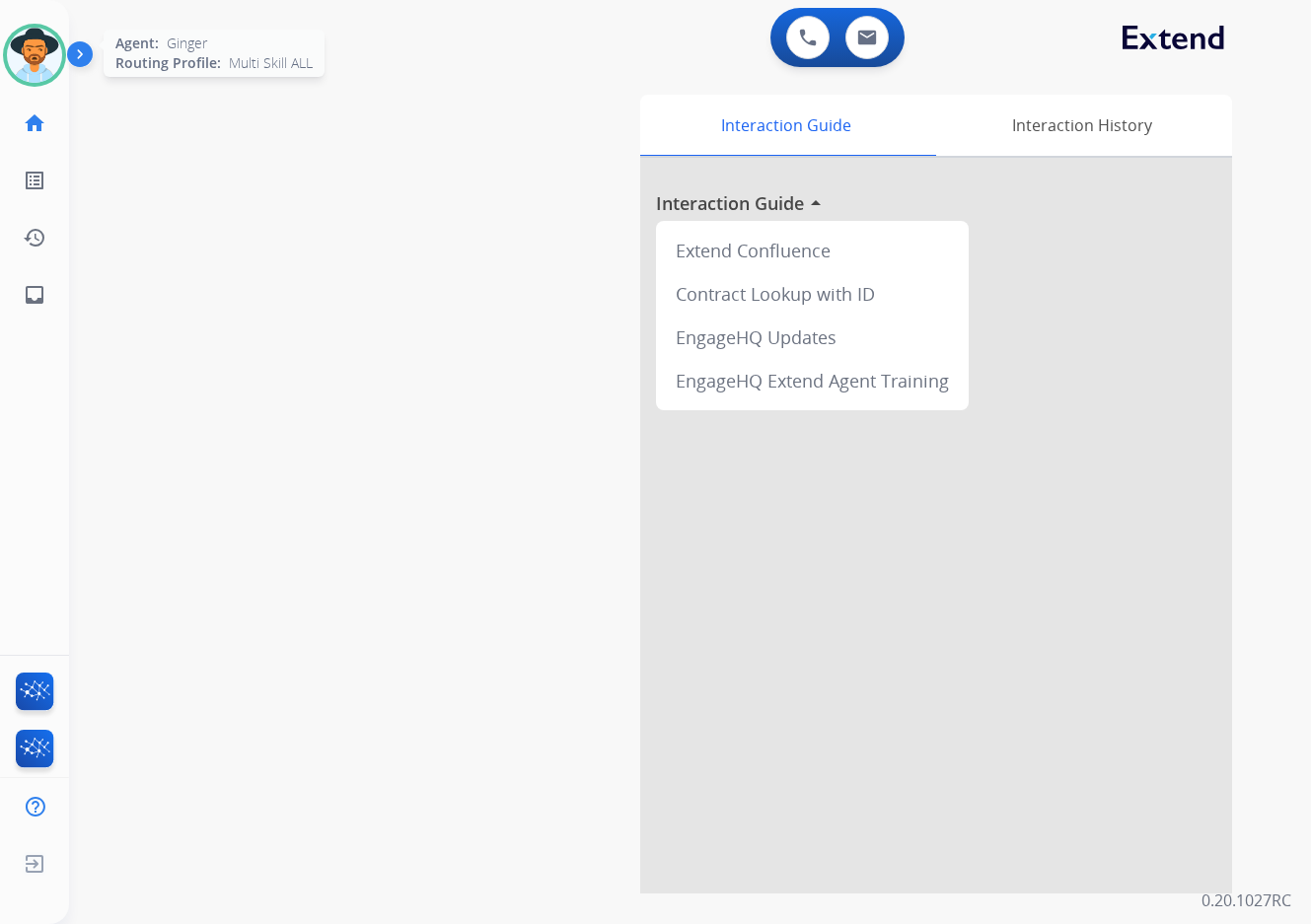click at bounding box center (35, 55) 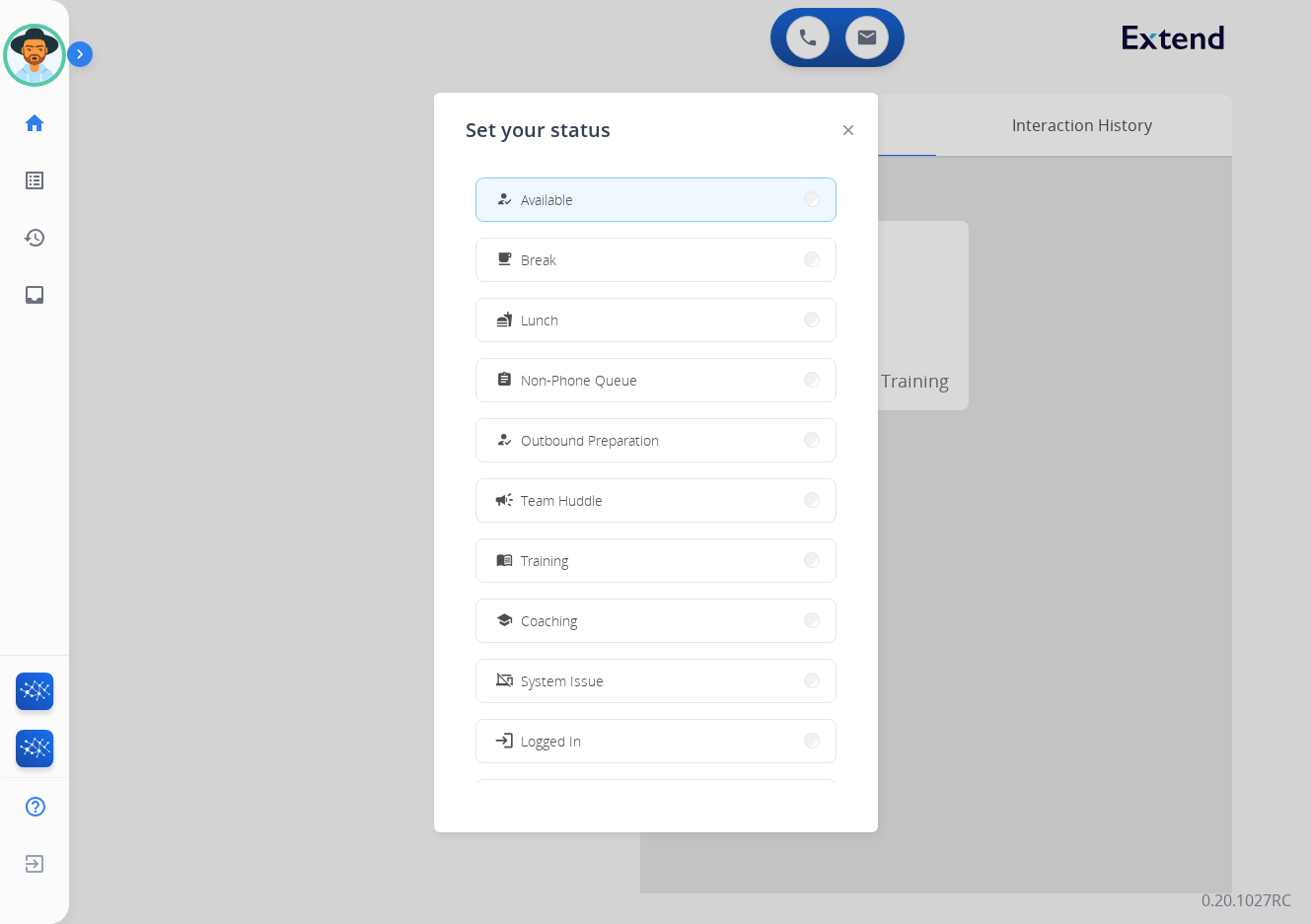 click at bounding box center (655, 462) 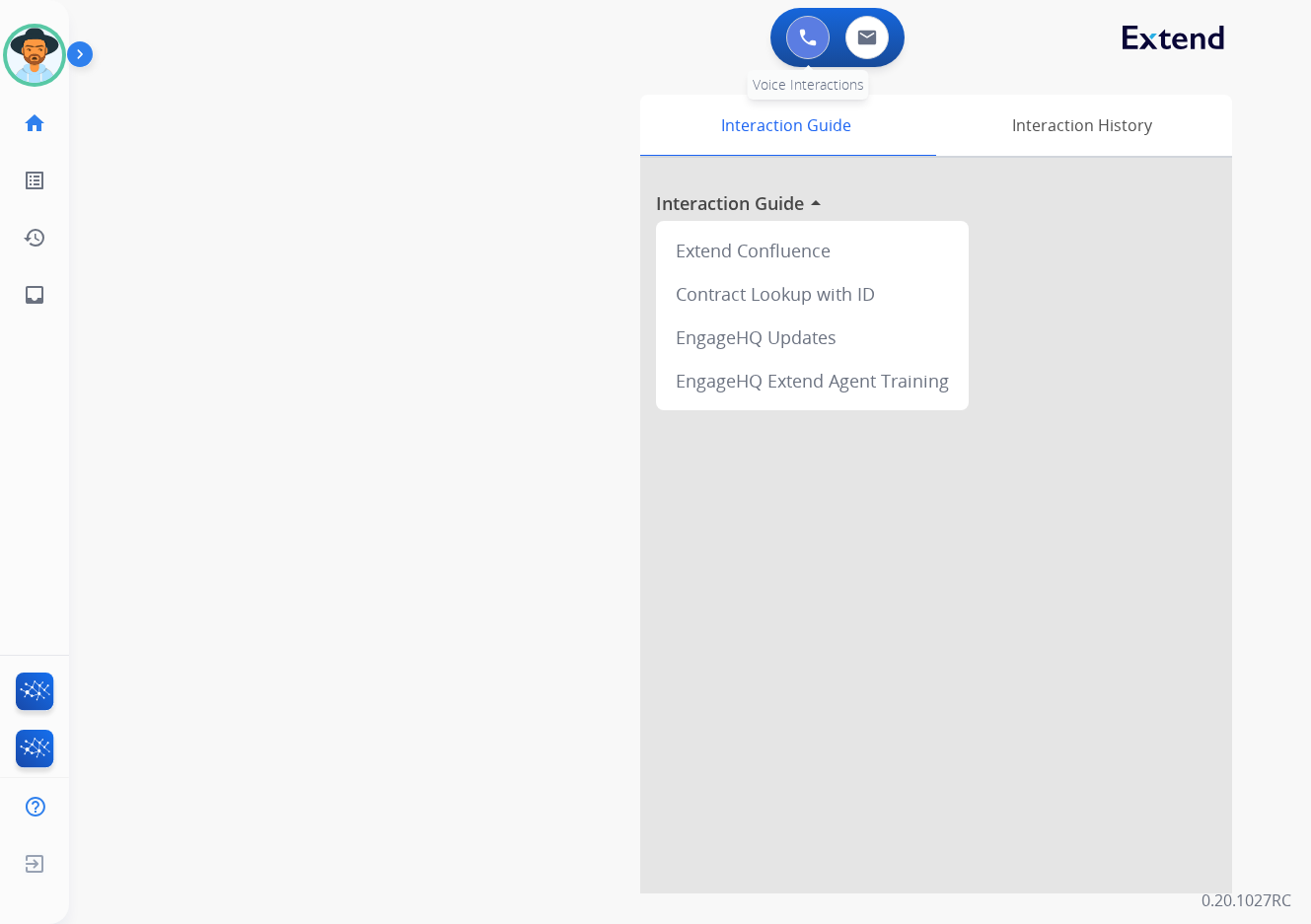 click at bounding box center [808, 37] 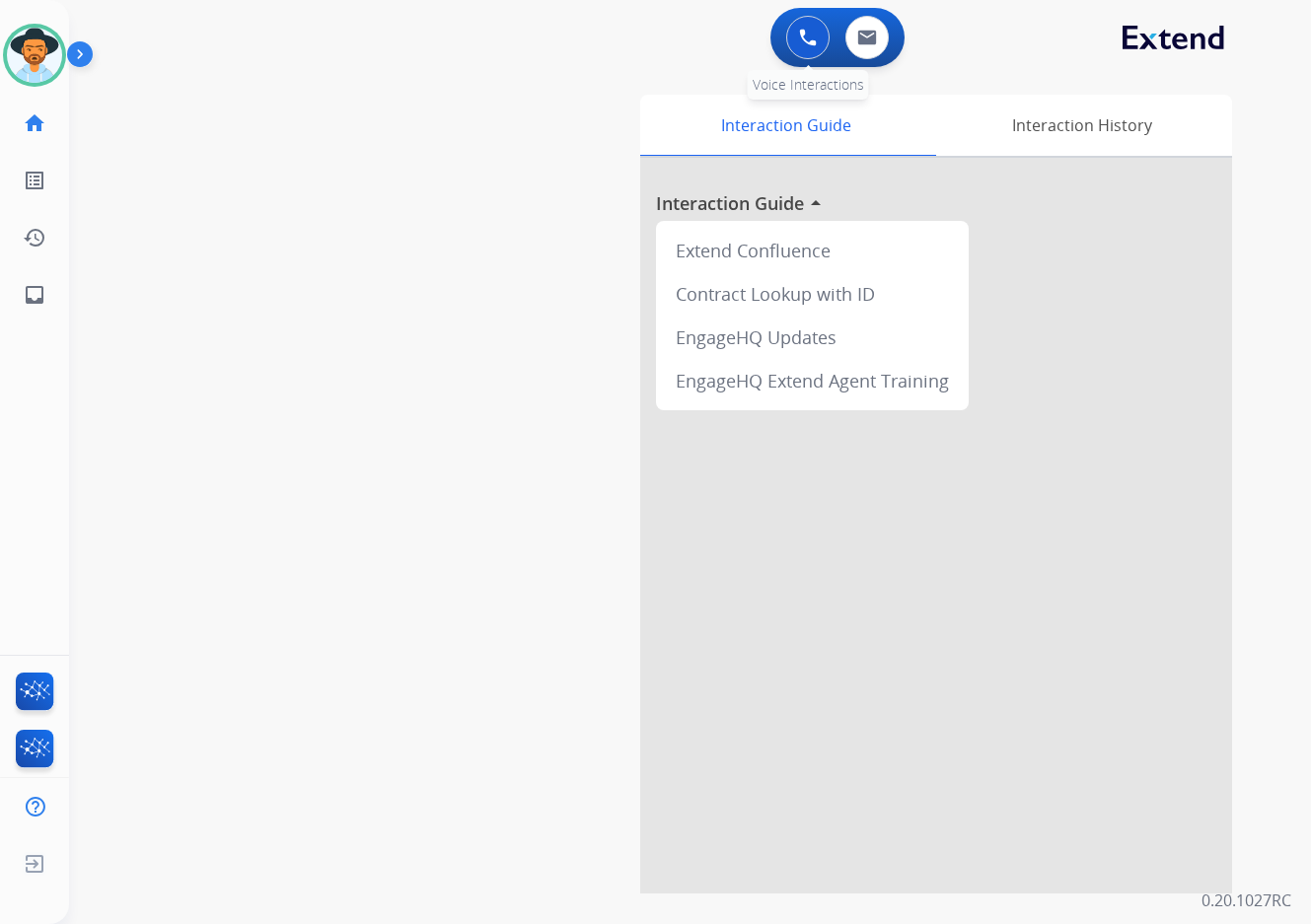 click at bounding box center [808, 37] 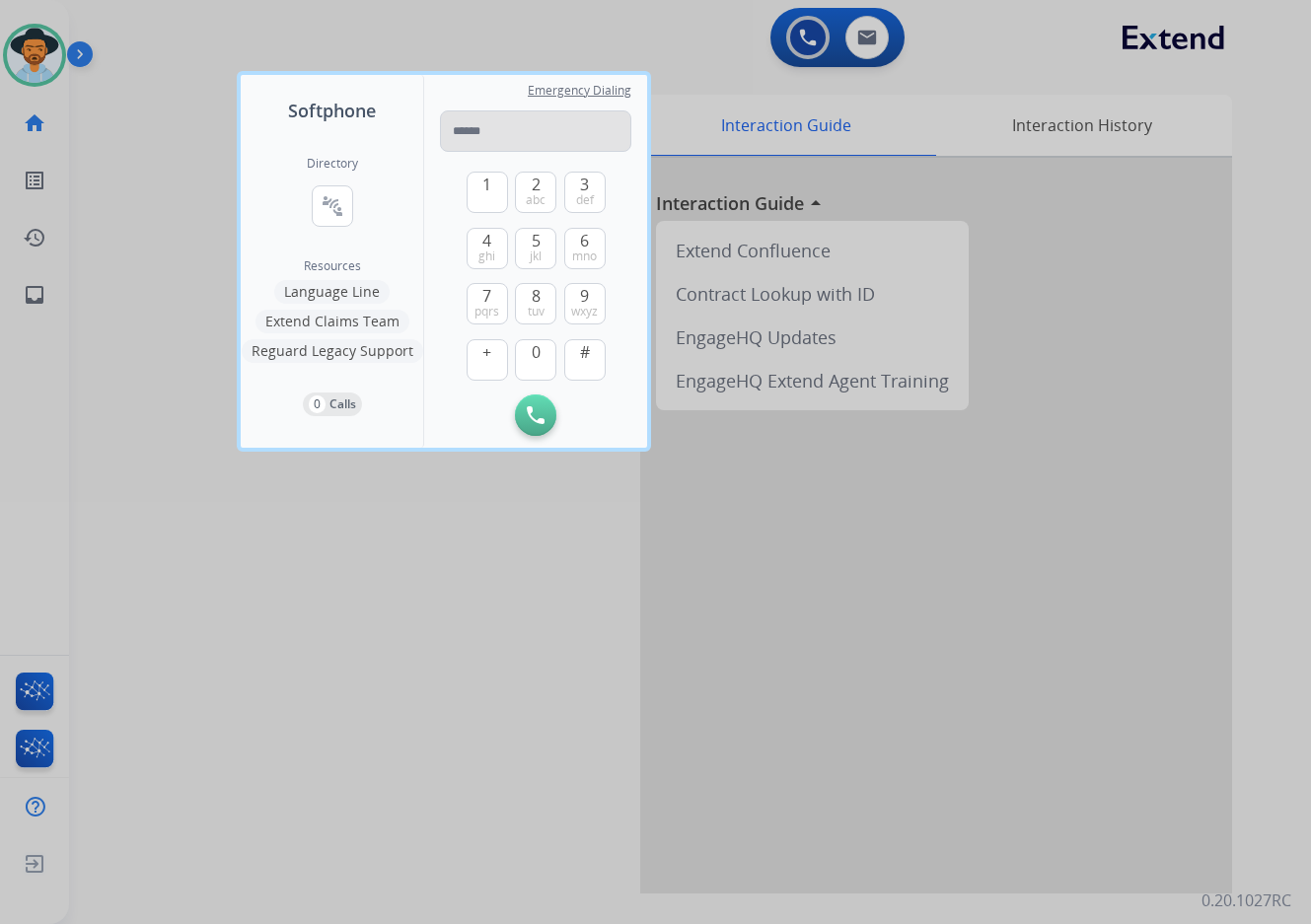 click at bounding box center [536, 131] 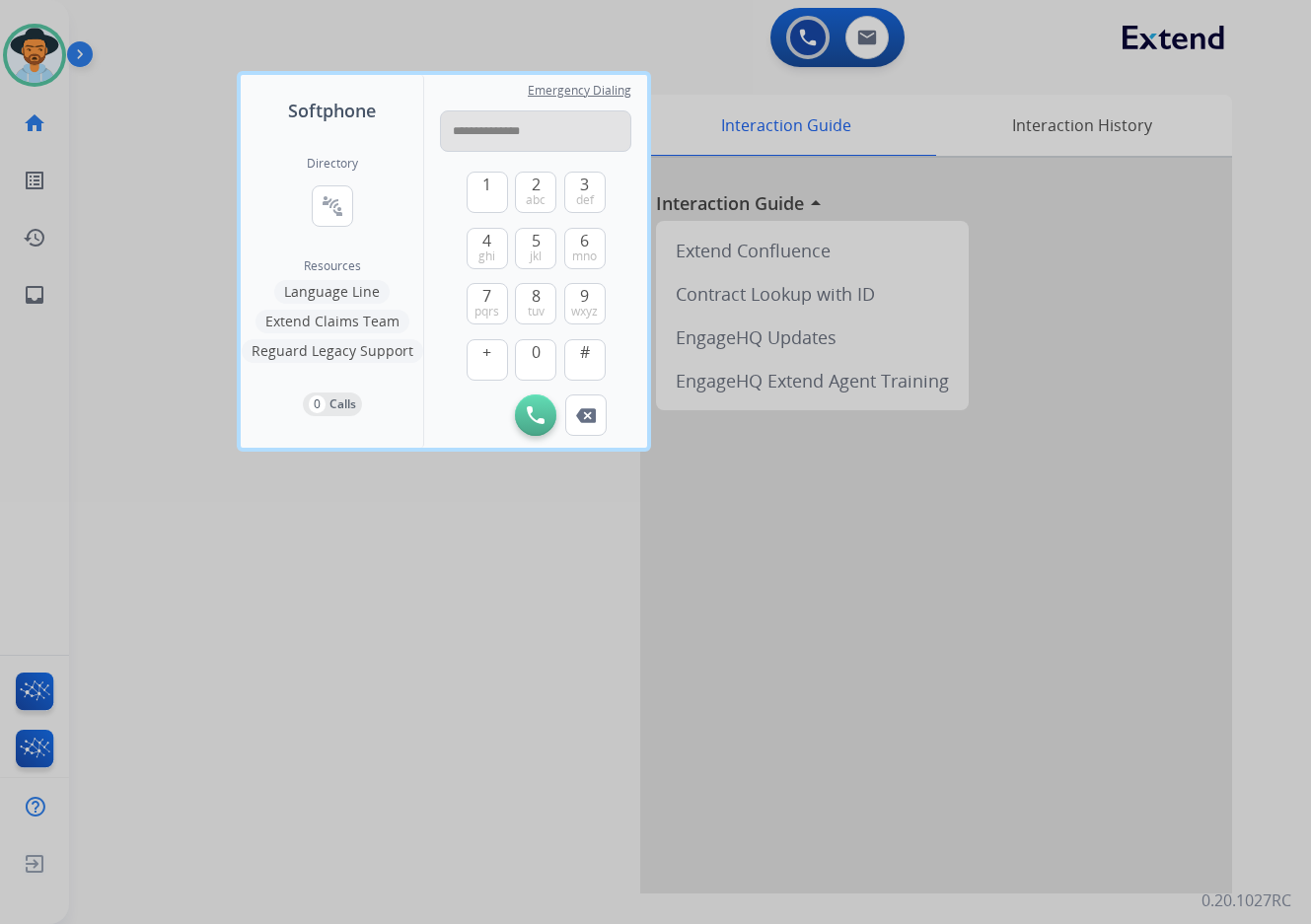 click on "**********" at bounding box center [536, 131] 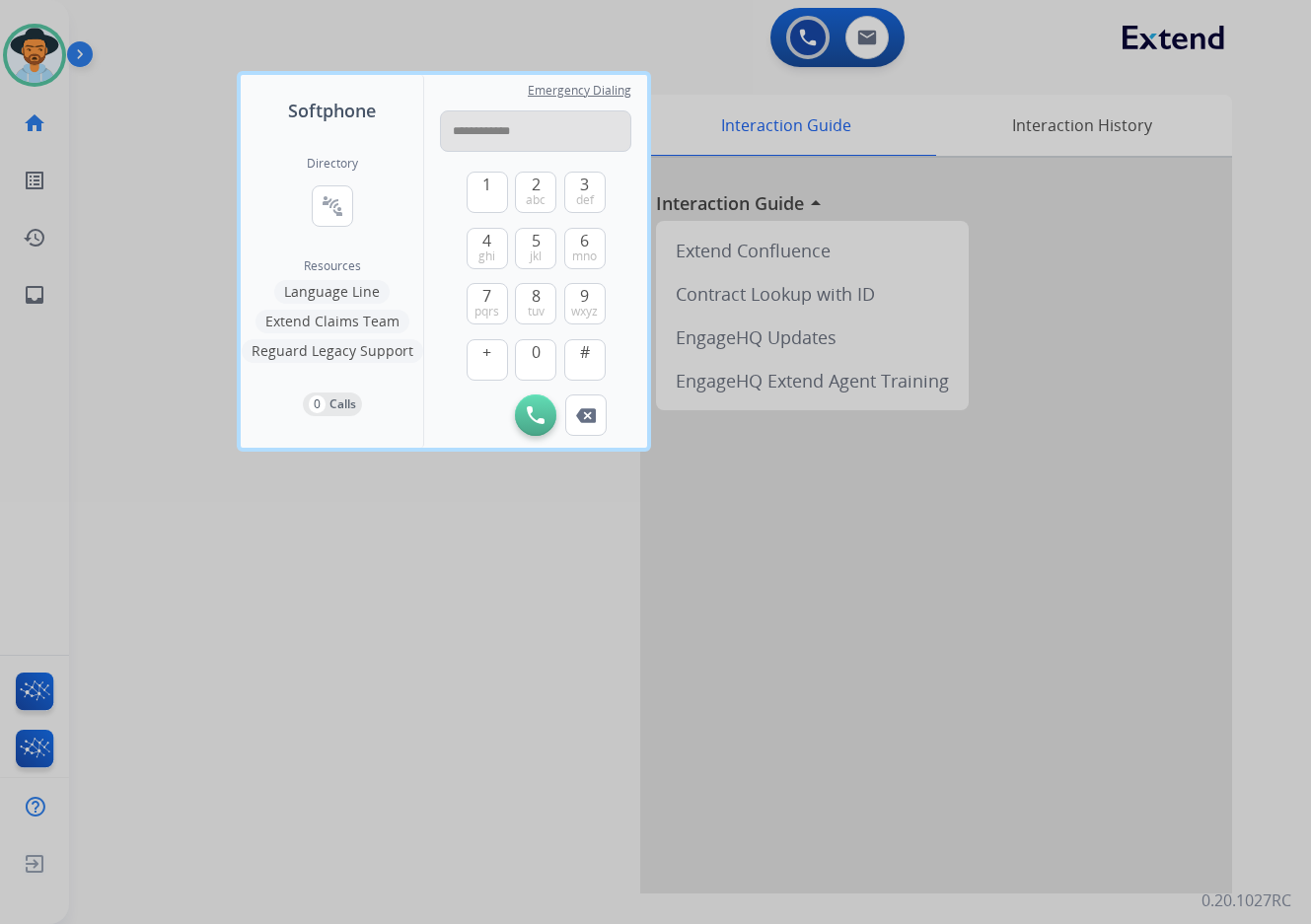 click on "**********" at bounding box center (536, 131) 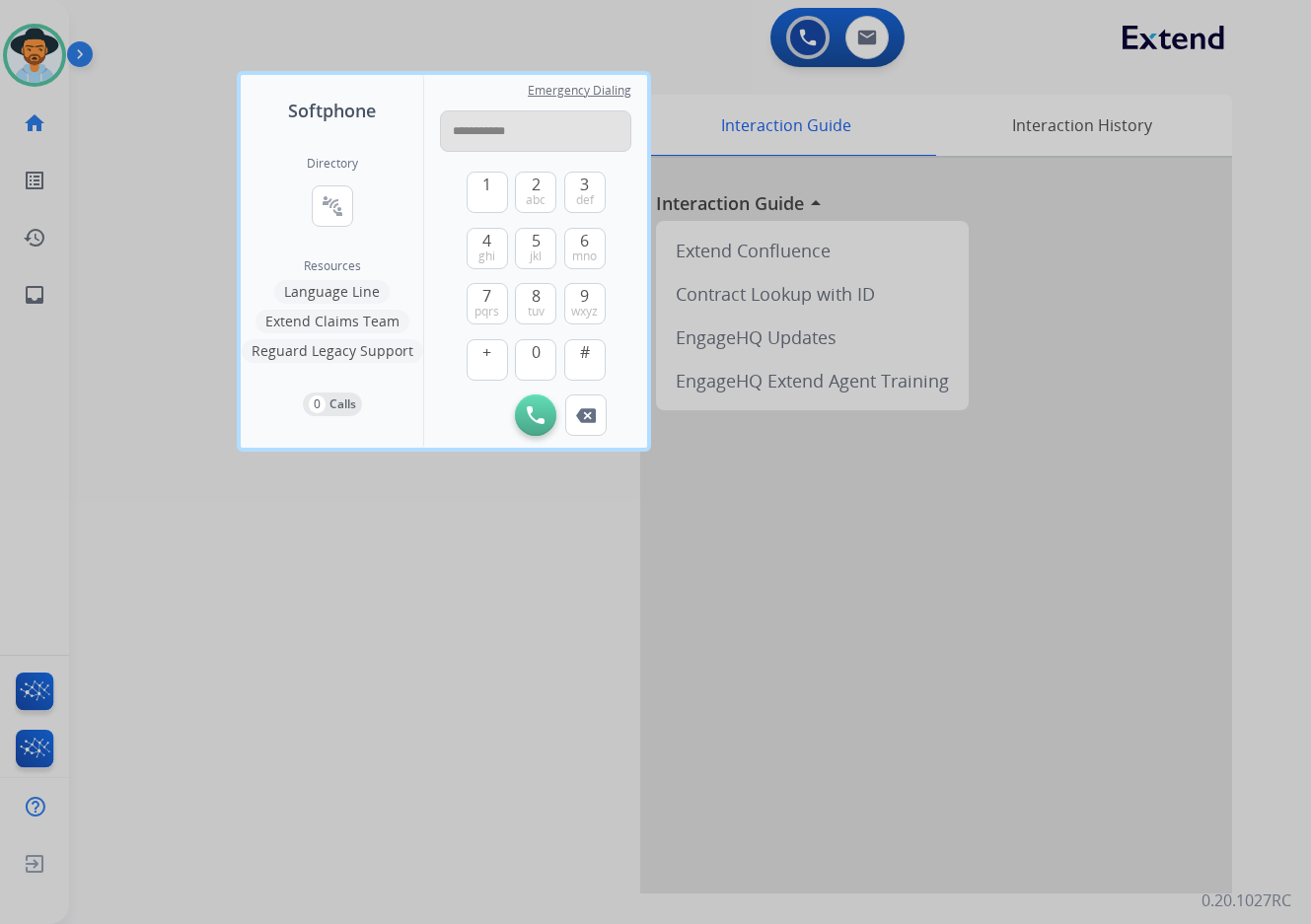 click on "**********" at bounding box center (536, 131) 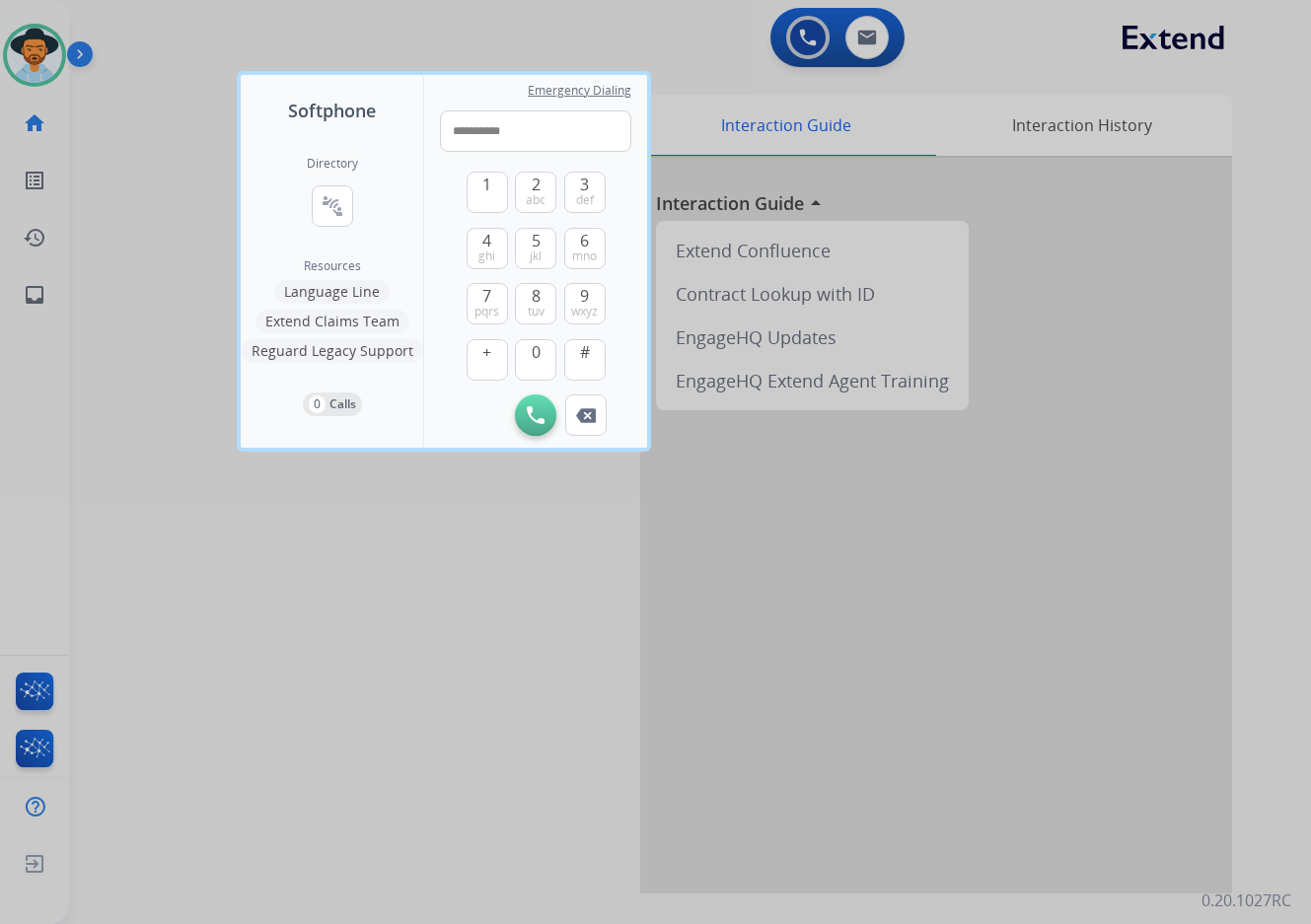 type on "**********" 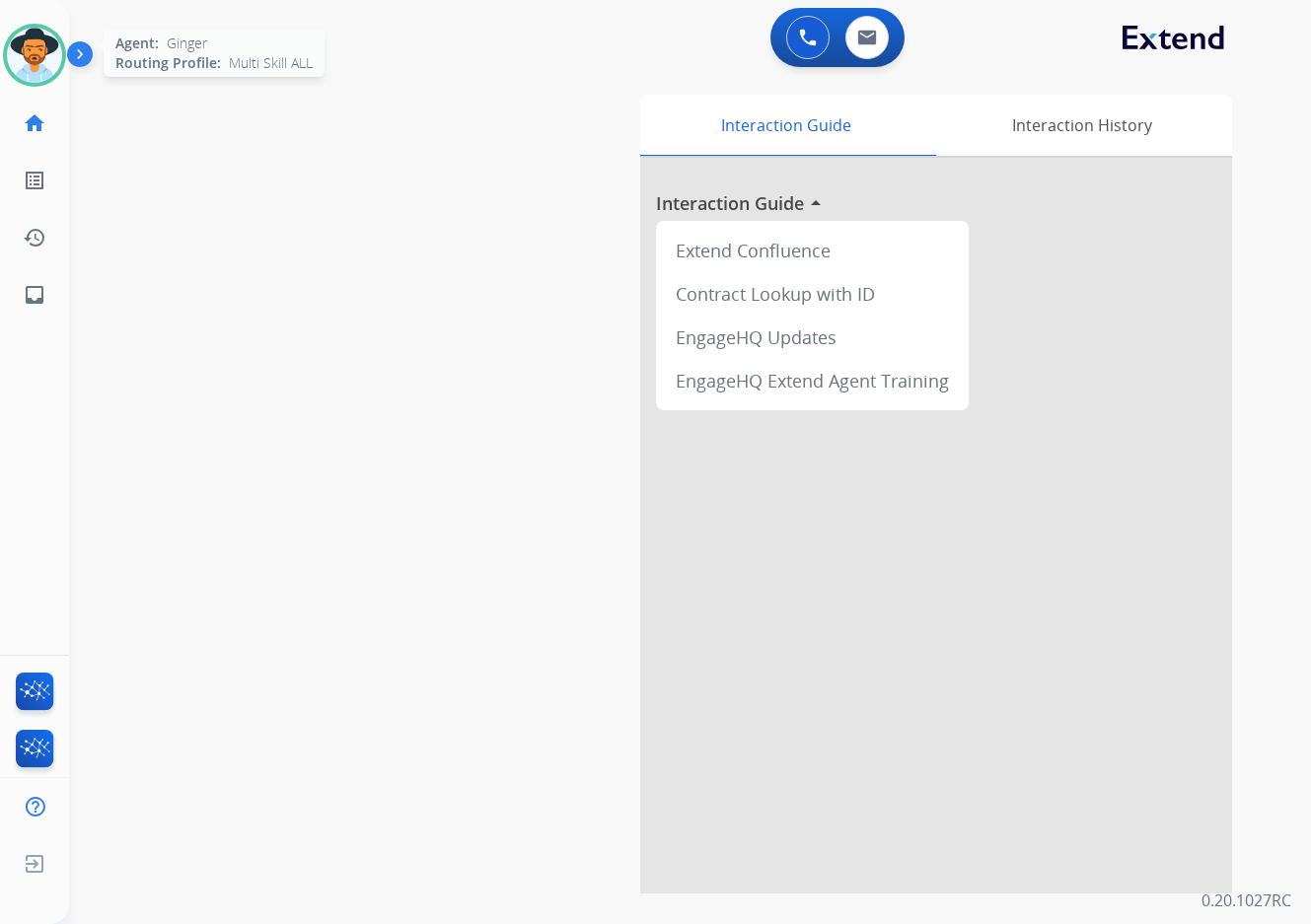 click at bounding box center [35, 55] 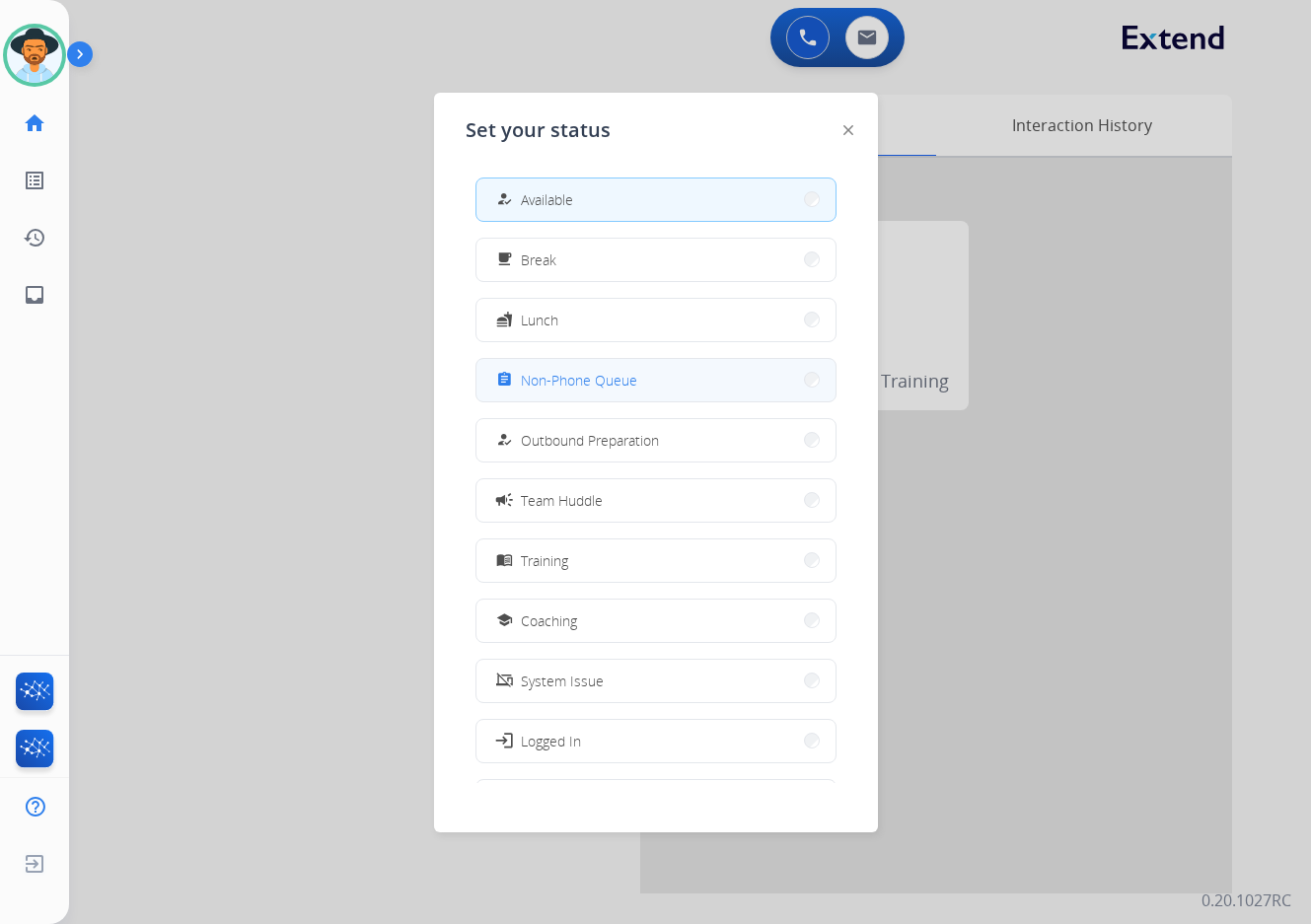 click on "Non-Phone Queue" at bounding box center [579, 380] 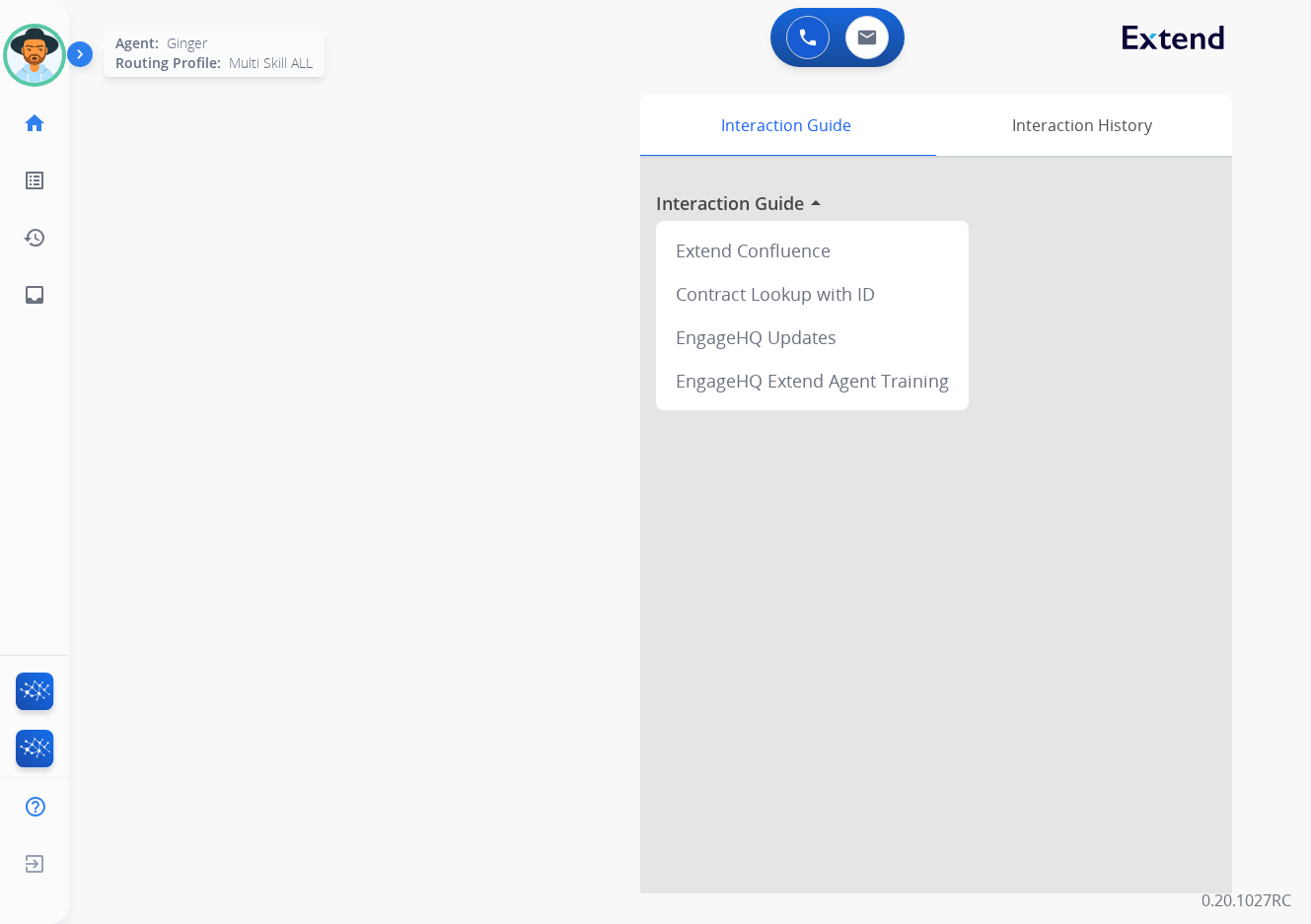 click at bounding box center (35, 55) 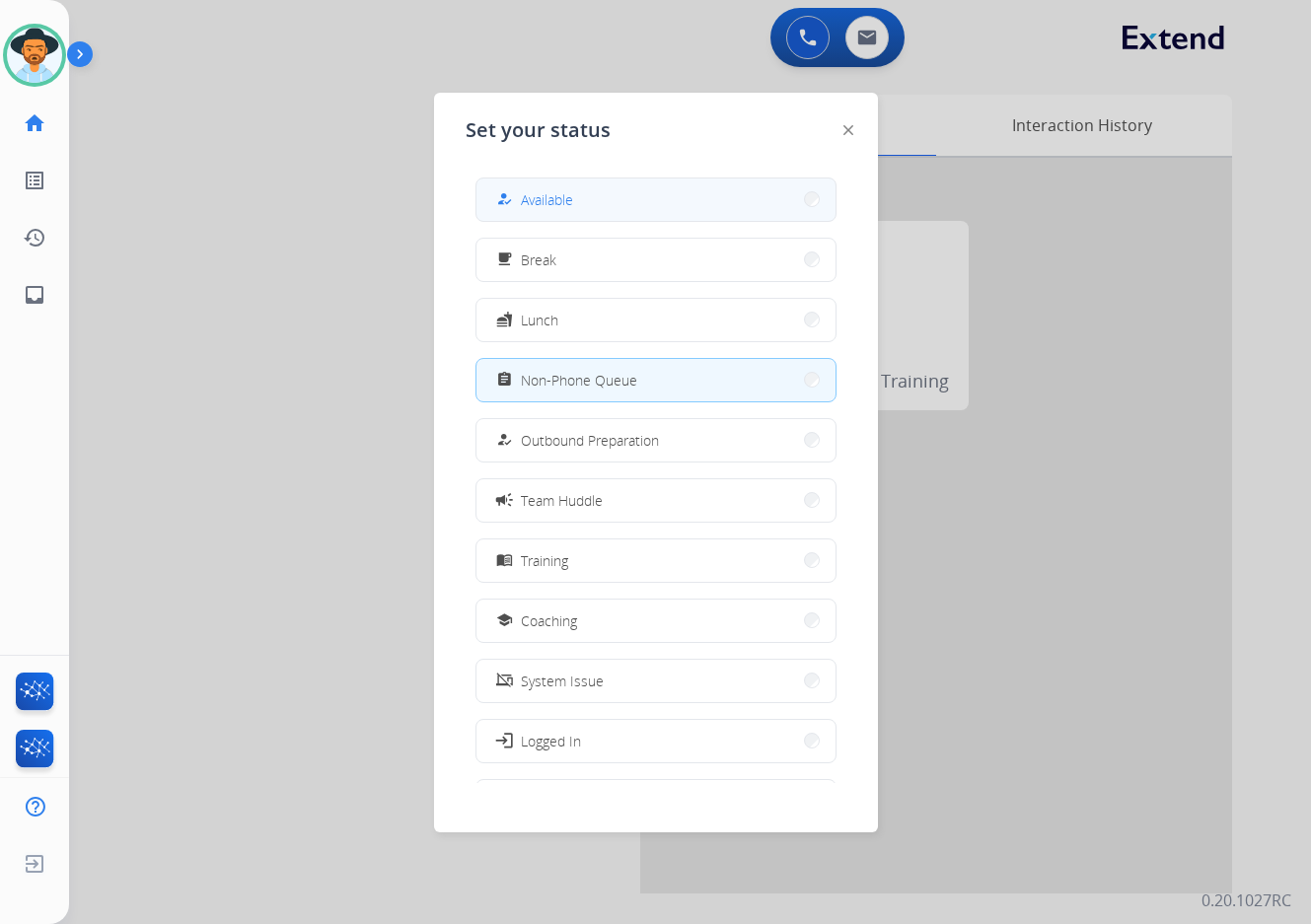 click on "how_to_reg Available" at bounding box center (656, 199) 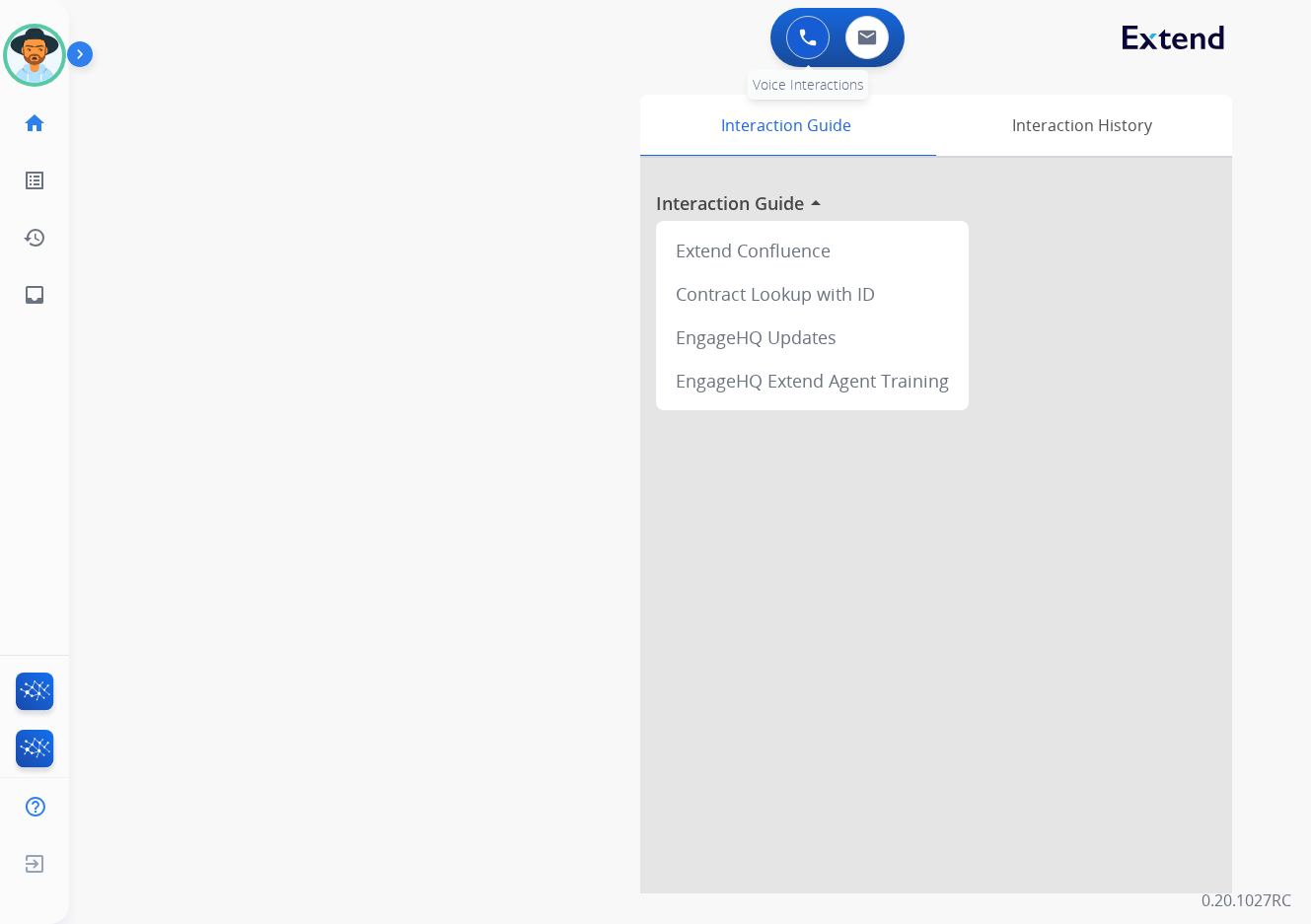 click at bounding box center (808, 37) 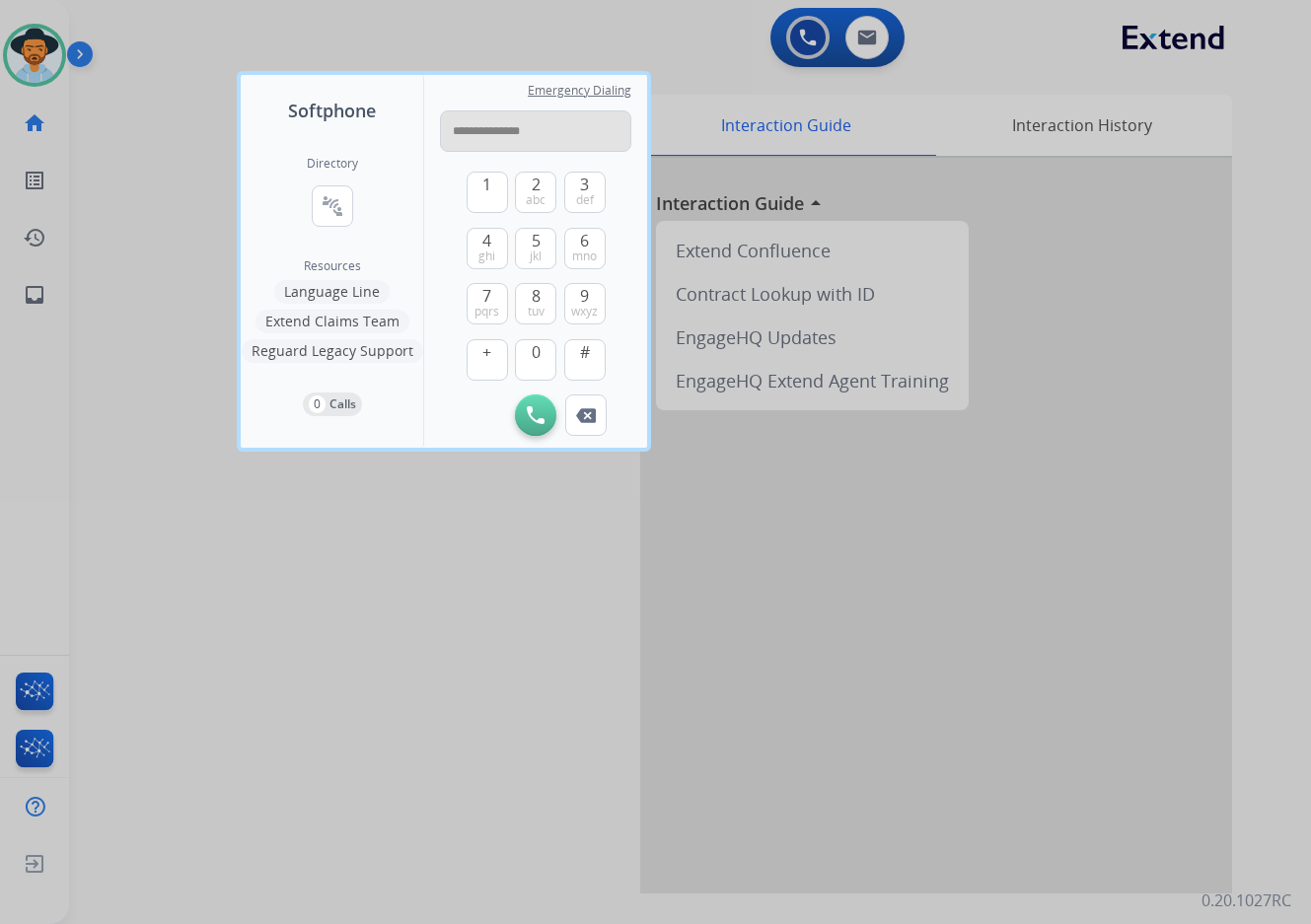 click on "**********" at bounding box center (536, 131) 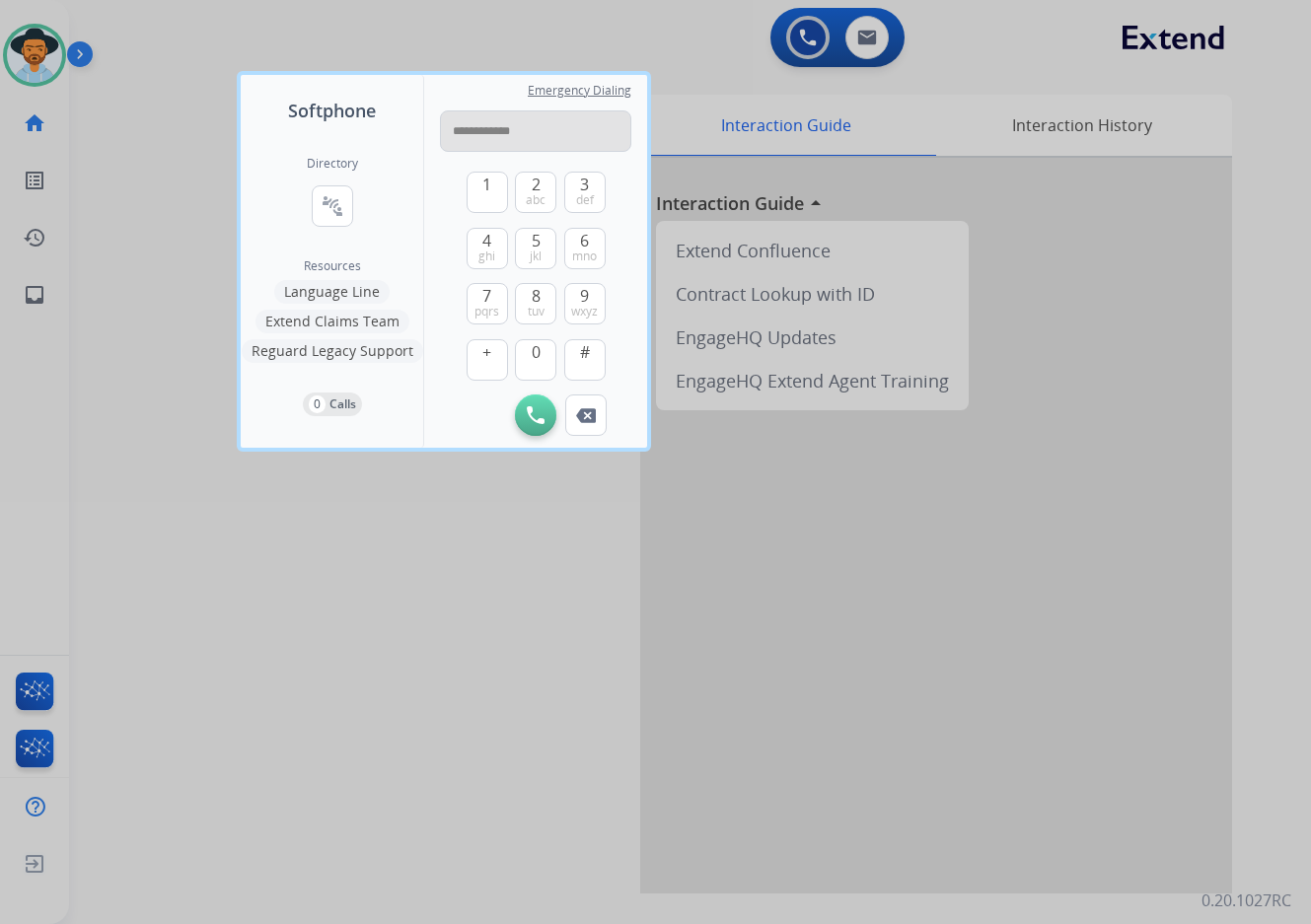 click on "**********" at bounding box center (536, 131) 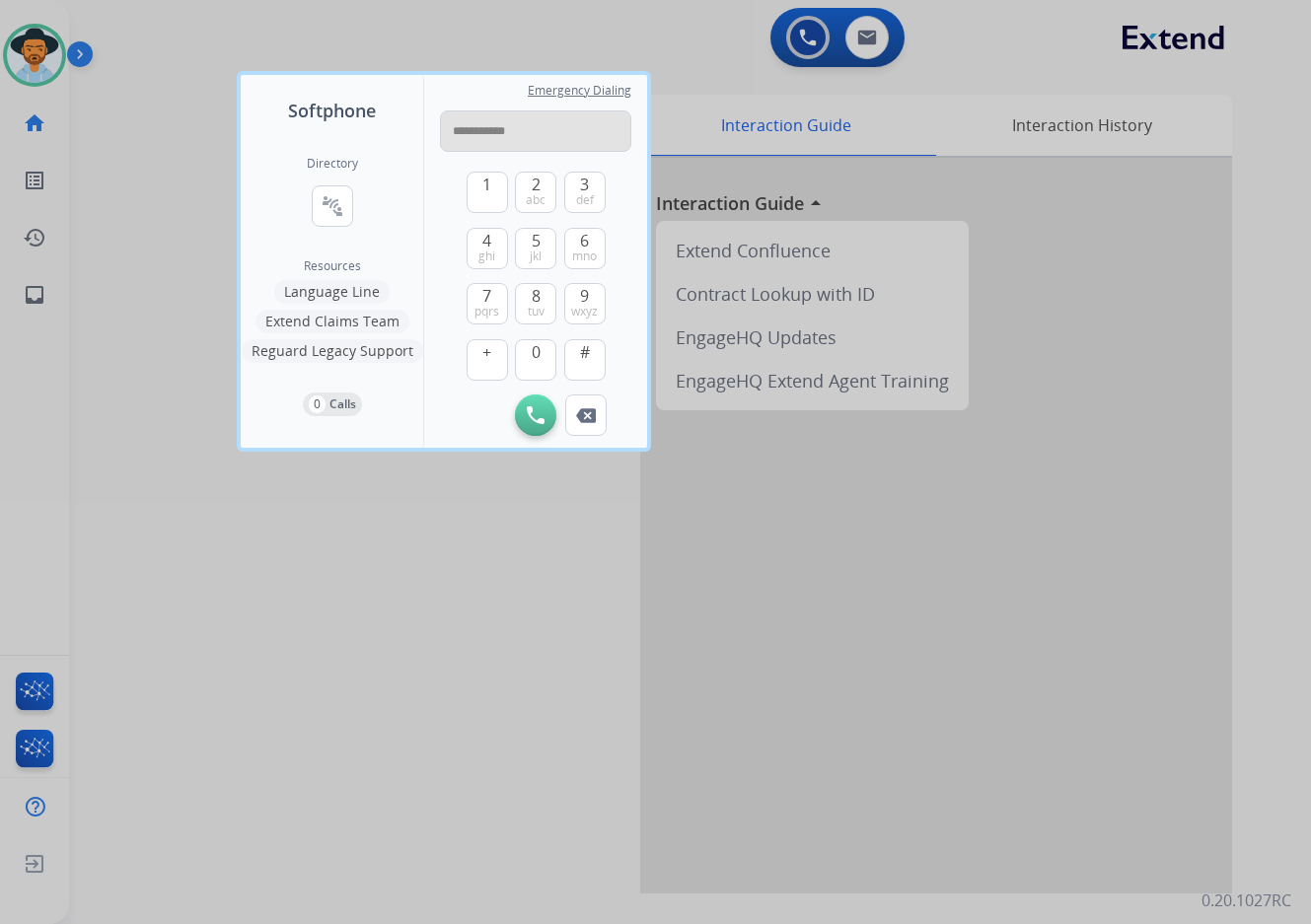 click on "**********" at bounding box center [536, 131] 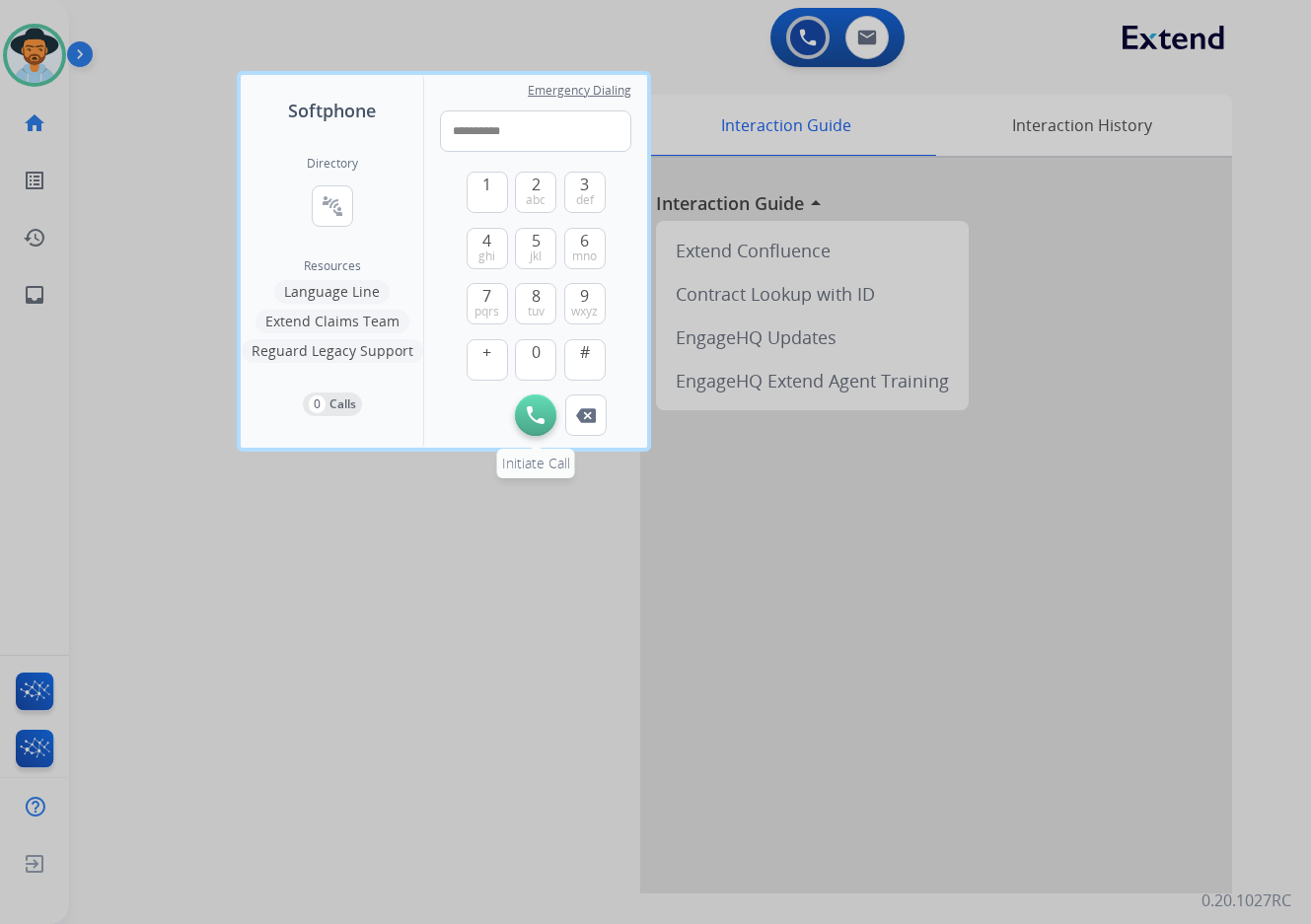 type on "**********" 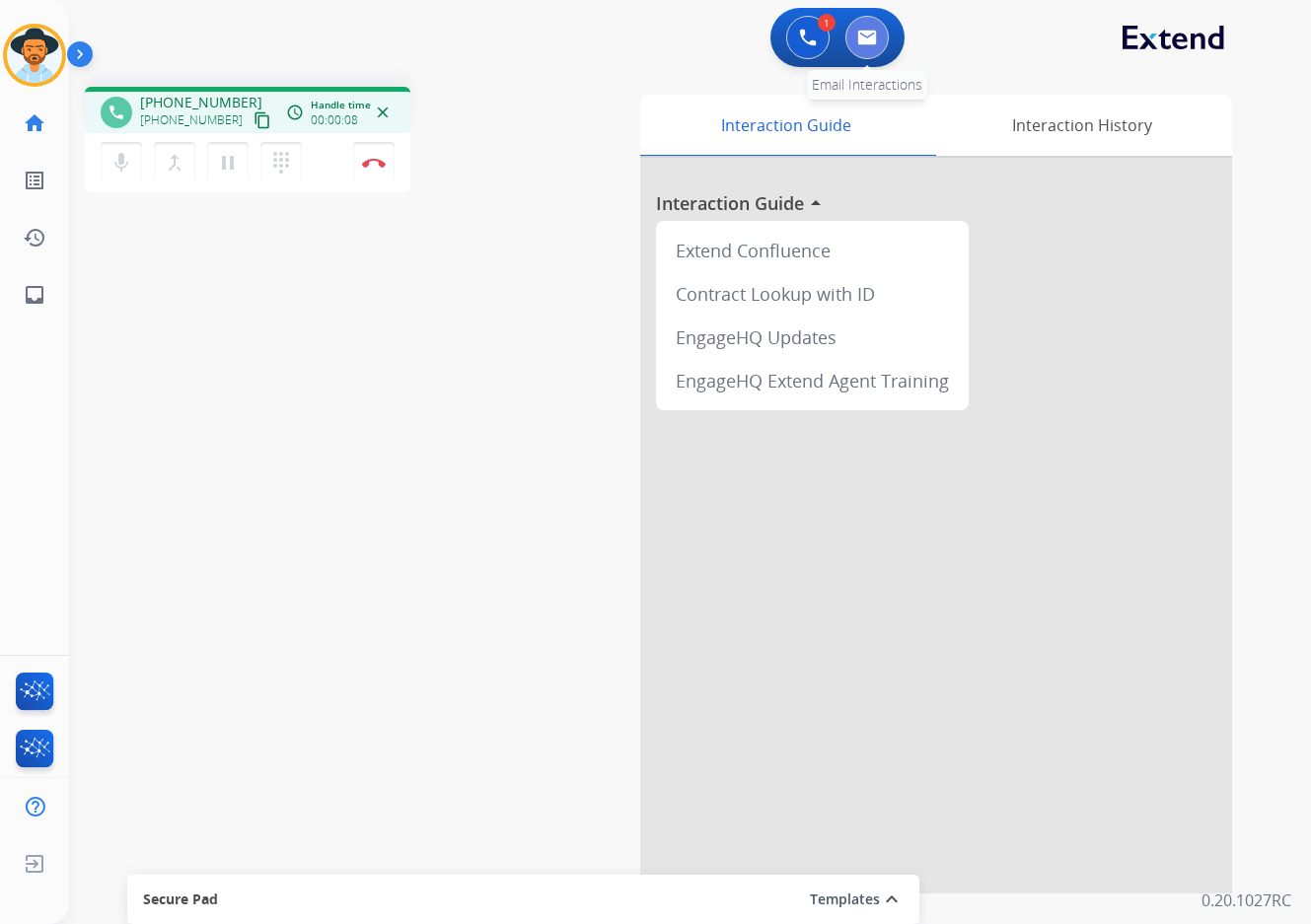 click at bounding box center [867, 37] 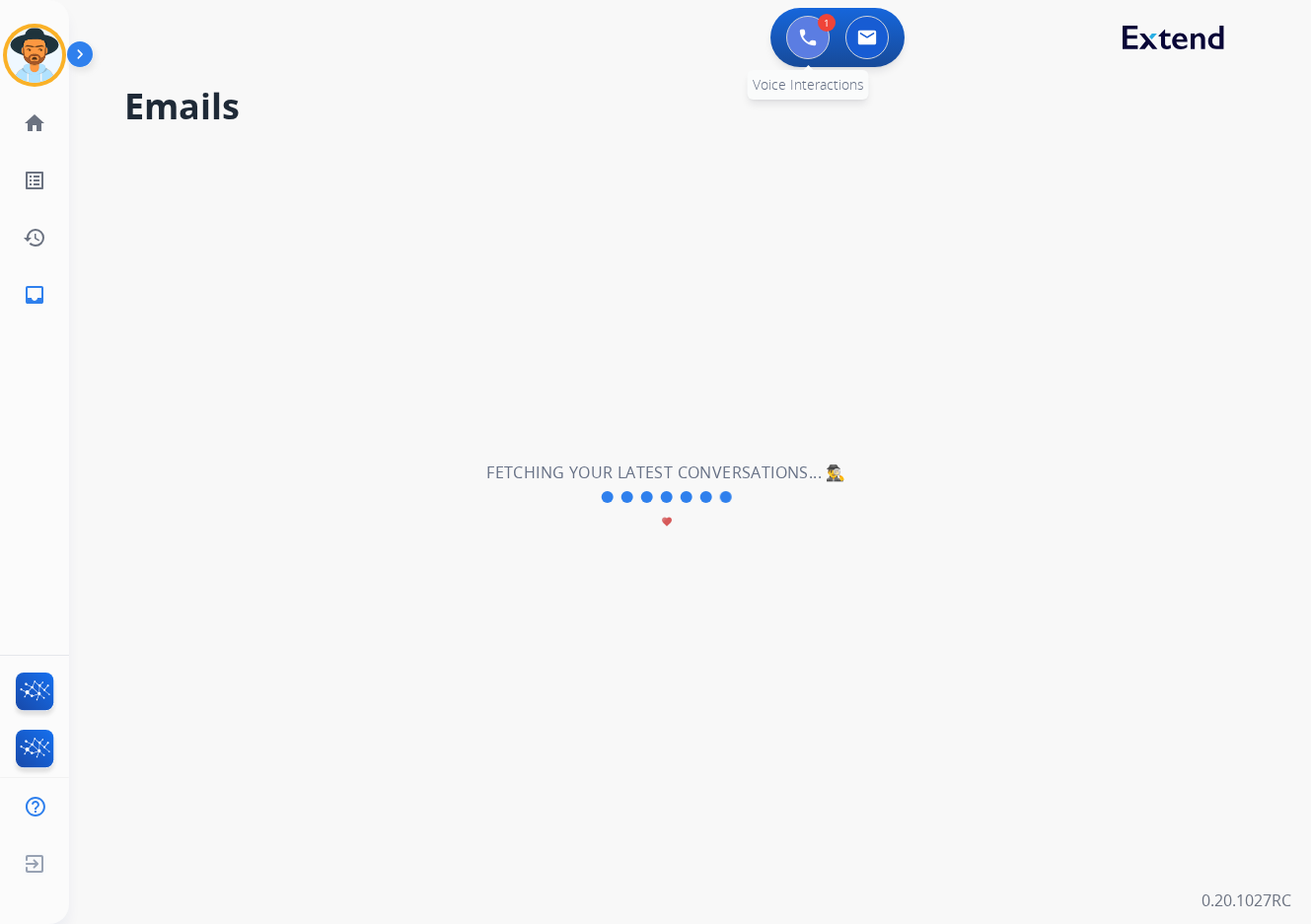 click at bounding box center [808, 37] 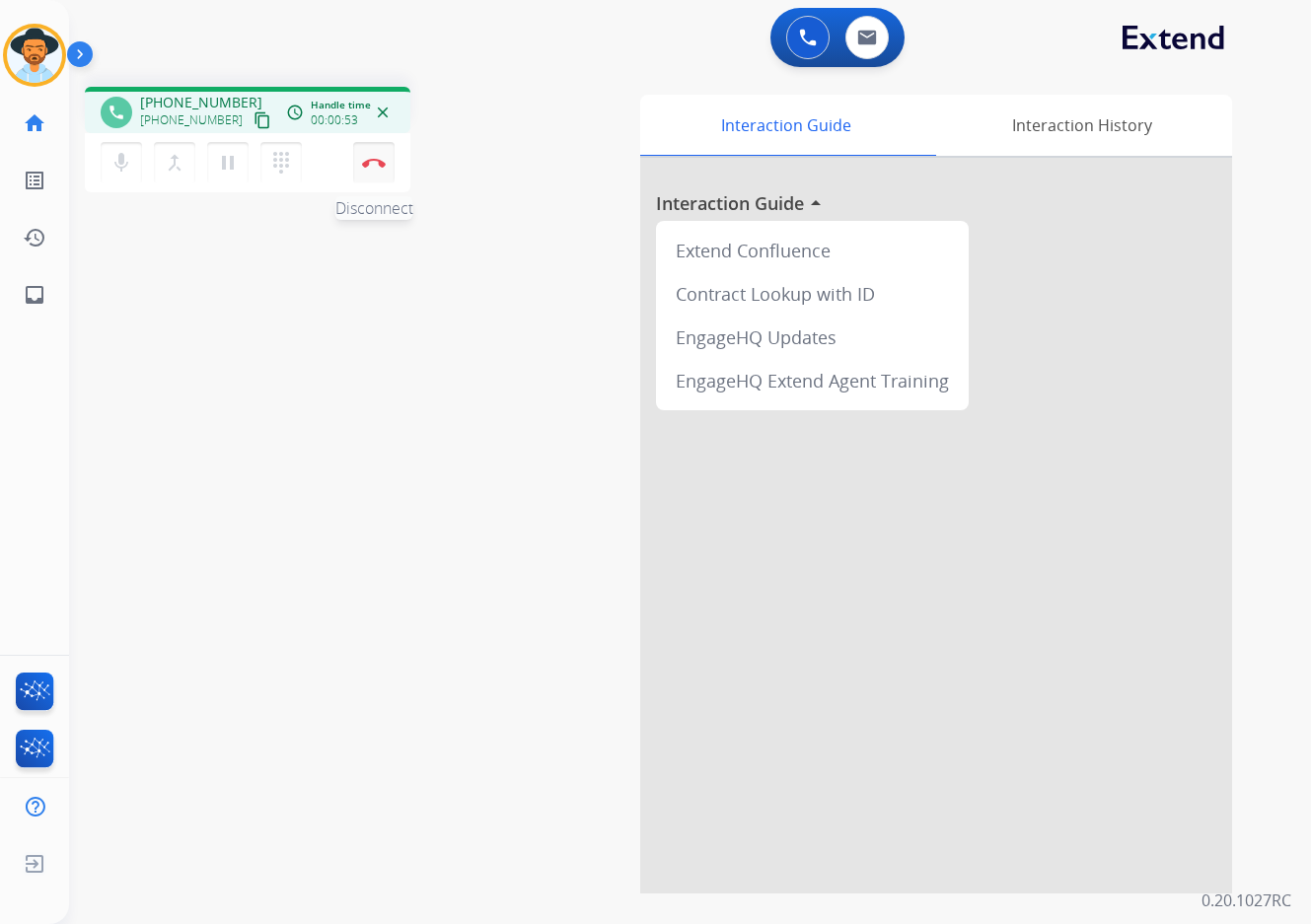 click on "Disconnect" at bounding box center (374, 163) 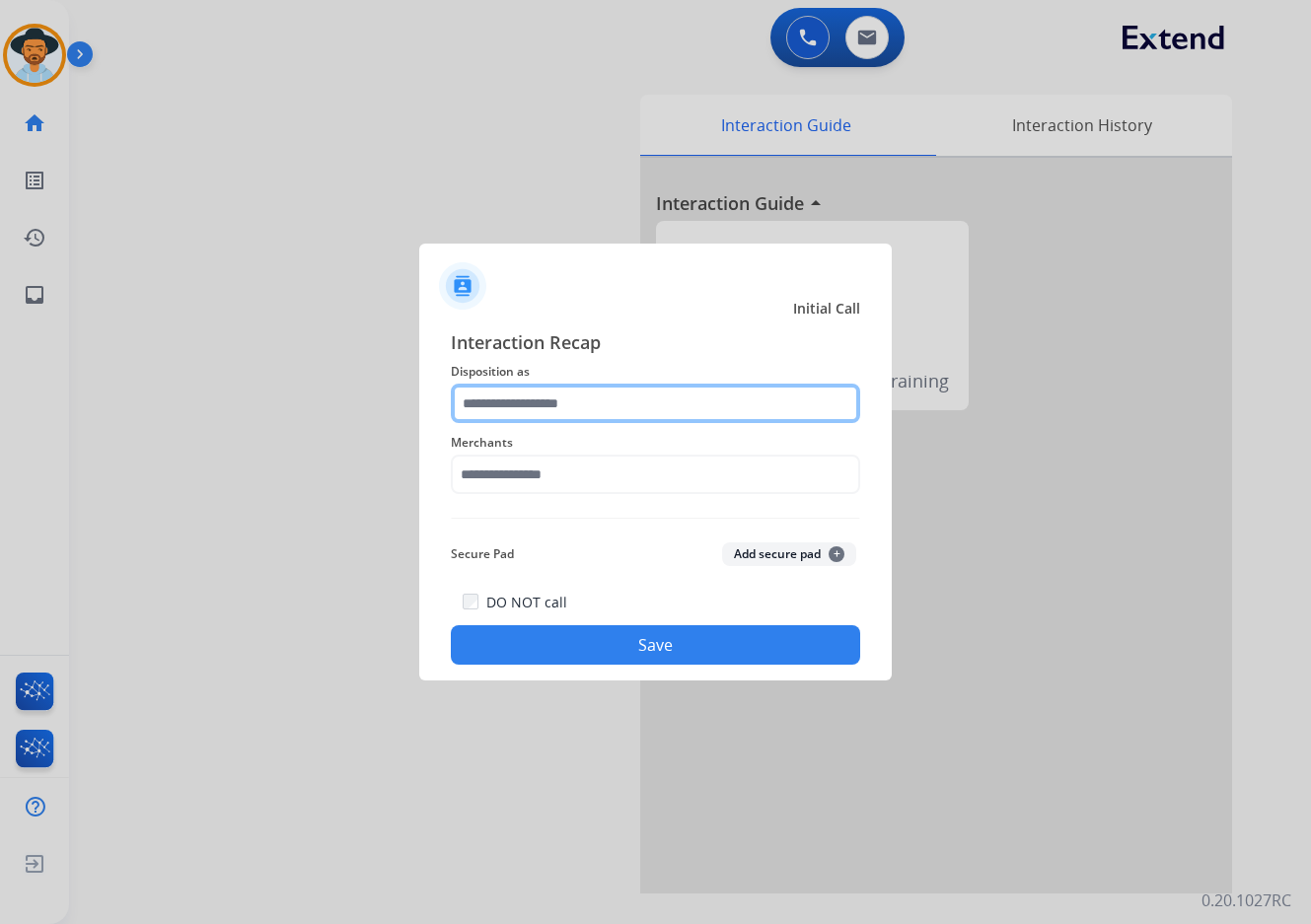 click 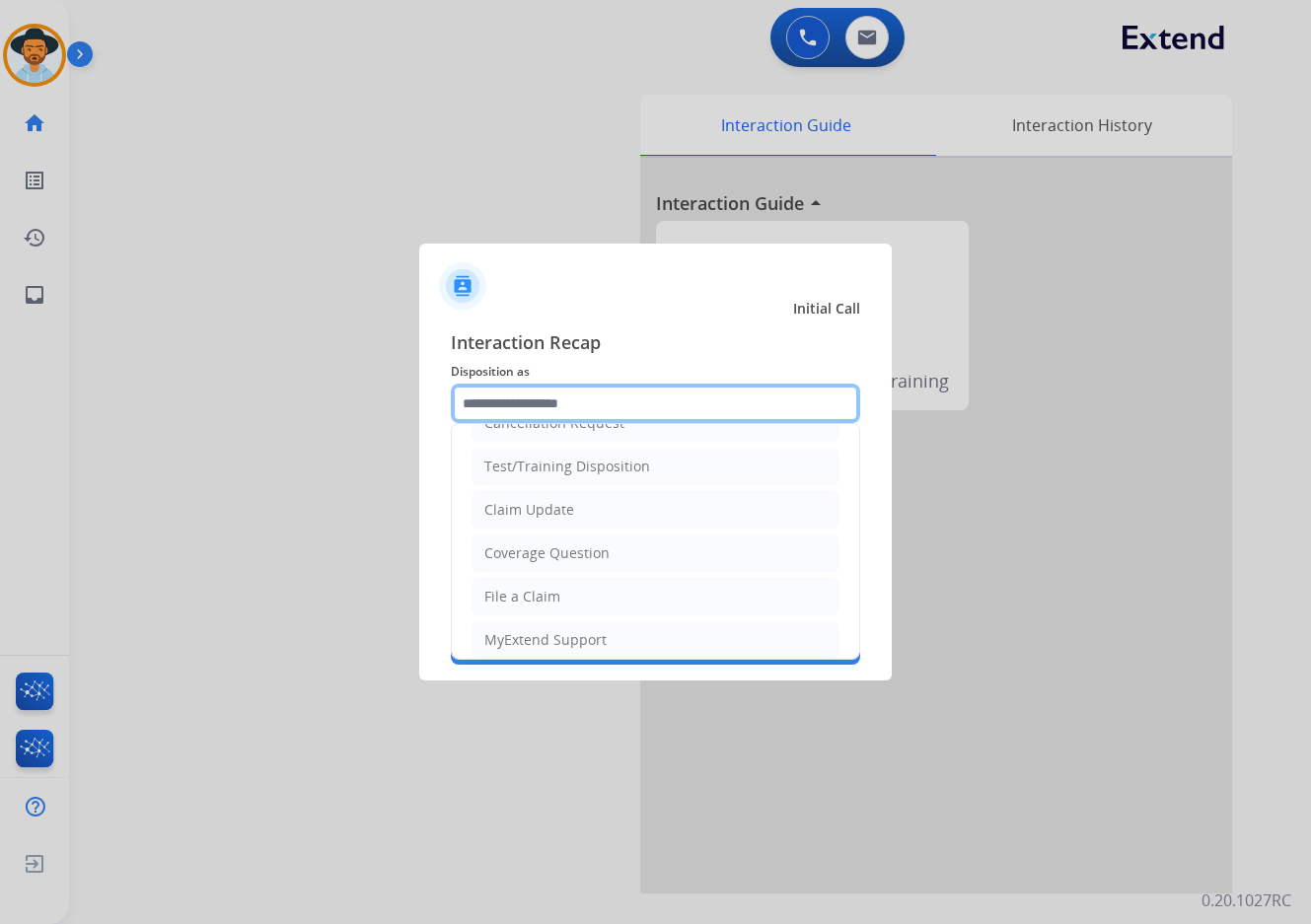 scroll, scrollTop: 0, scrollLeft: 0, axis: both 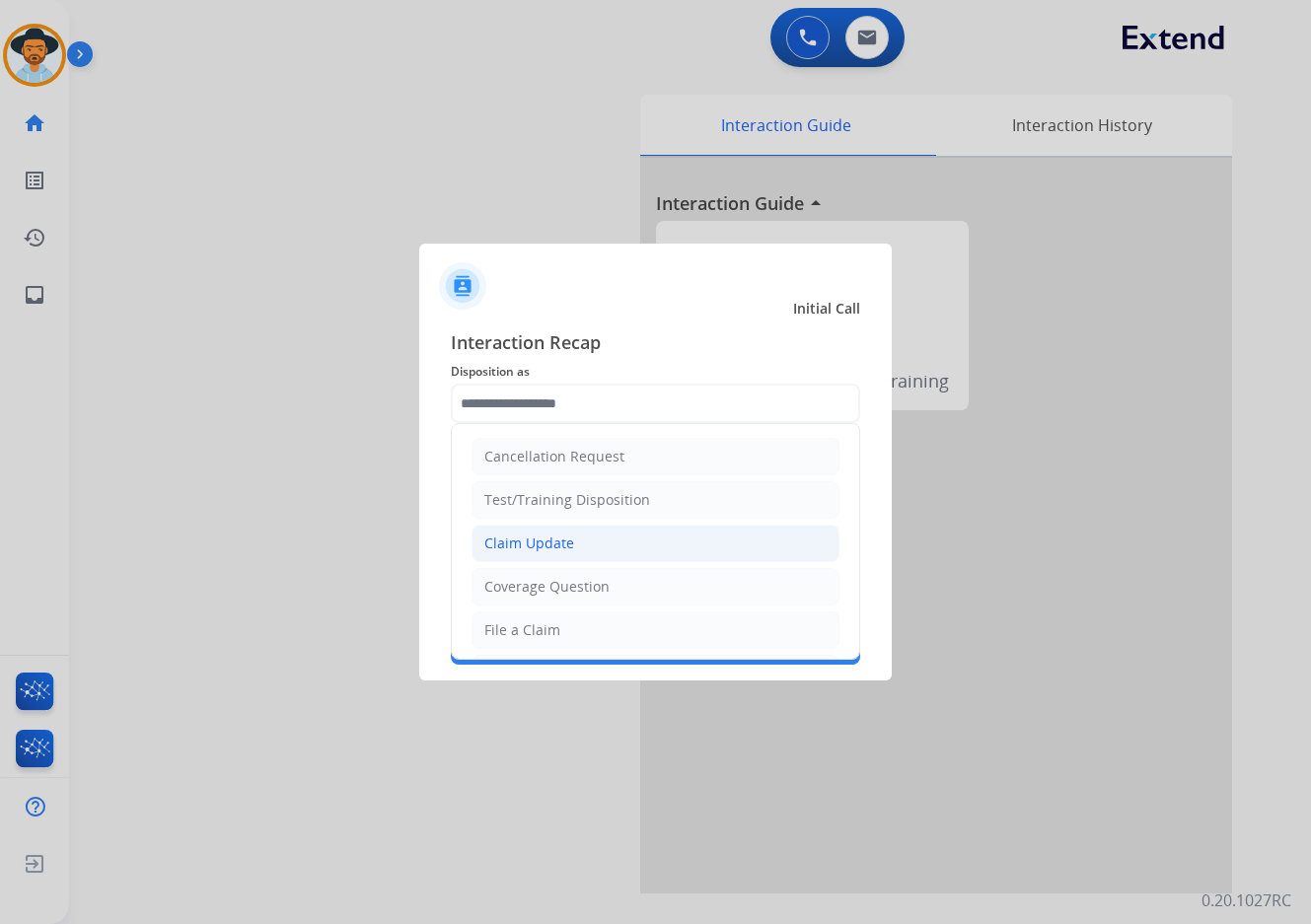 click on "Claim Update" 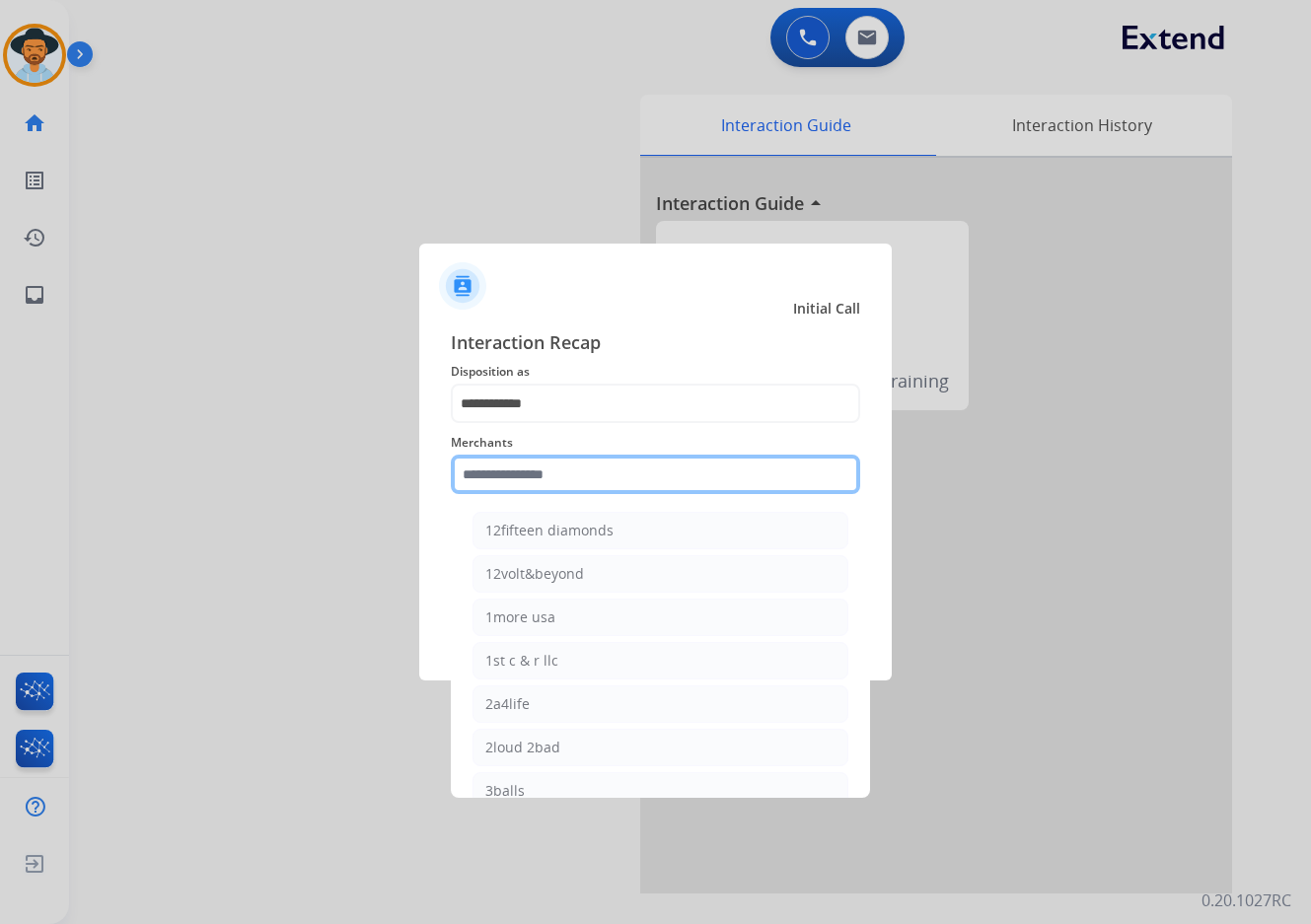 click 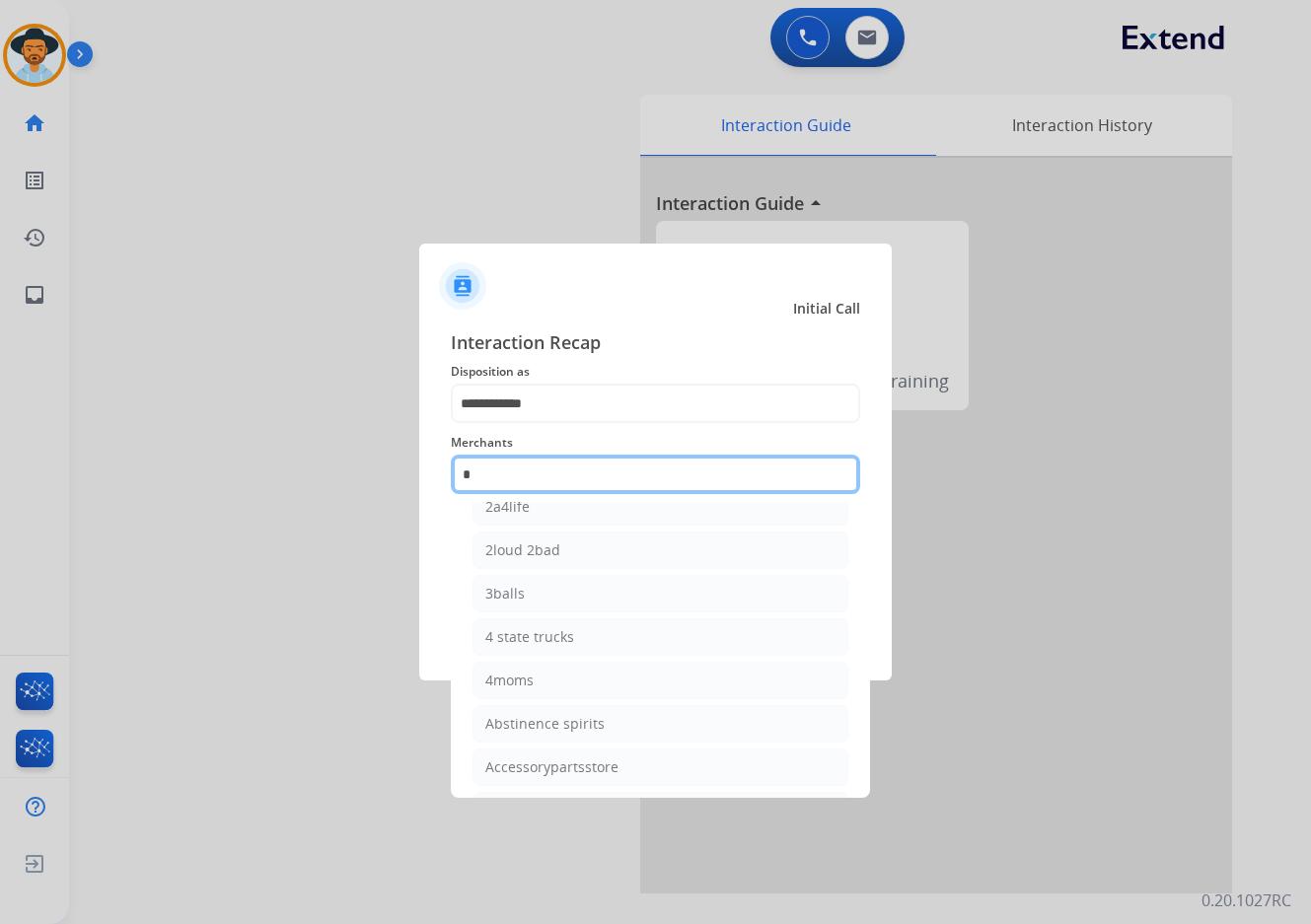 scroll, scrollTop: 0, scrollLeft: 0, axis: both 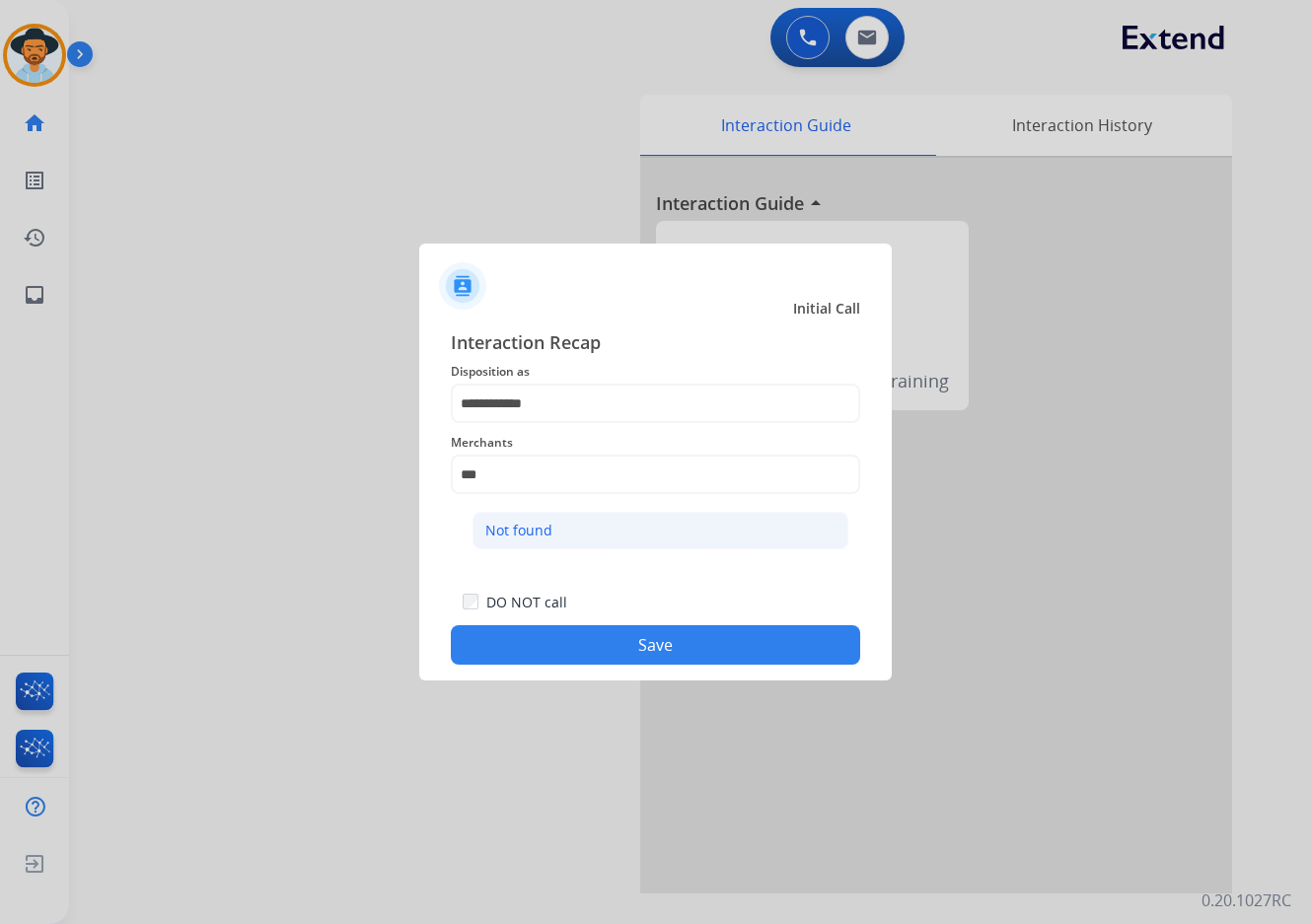 click on "Not found" 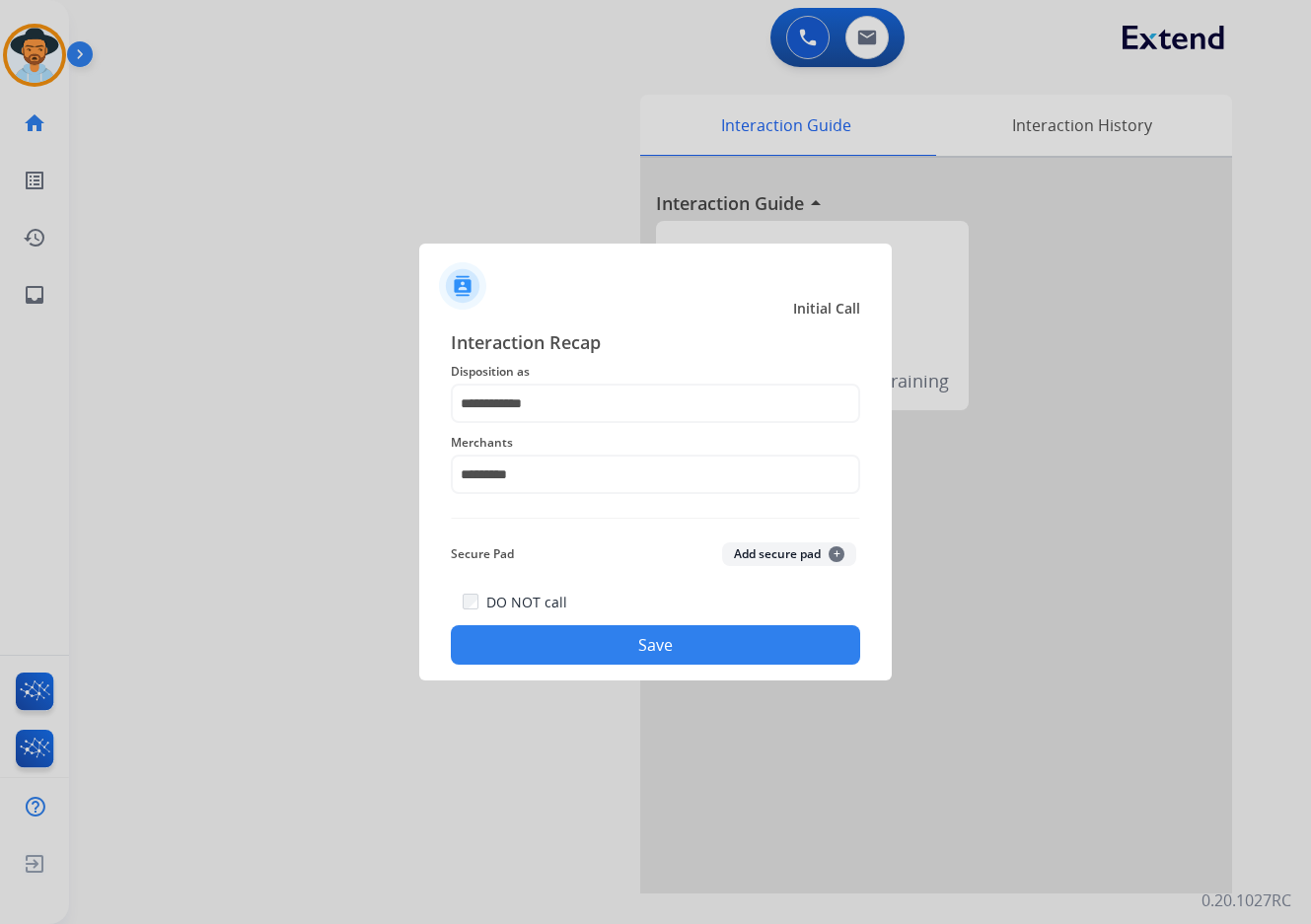 click on "Save" 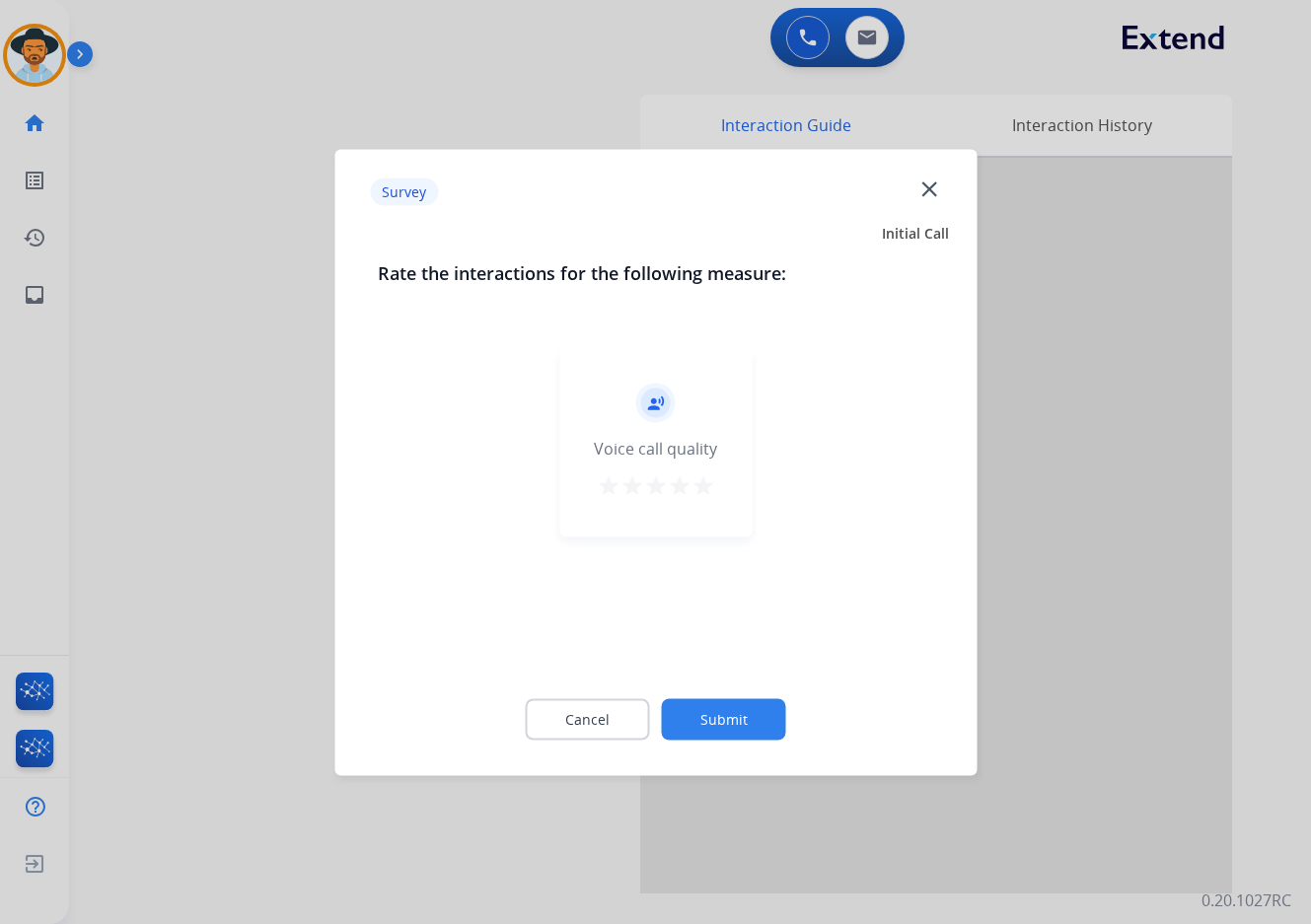 click on "star" at bounding box center [703, 485] 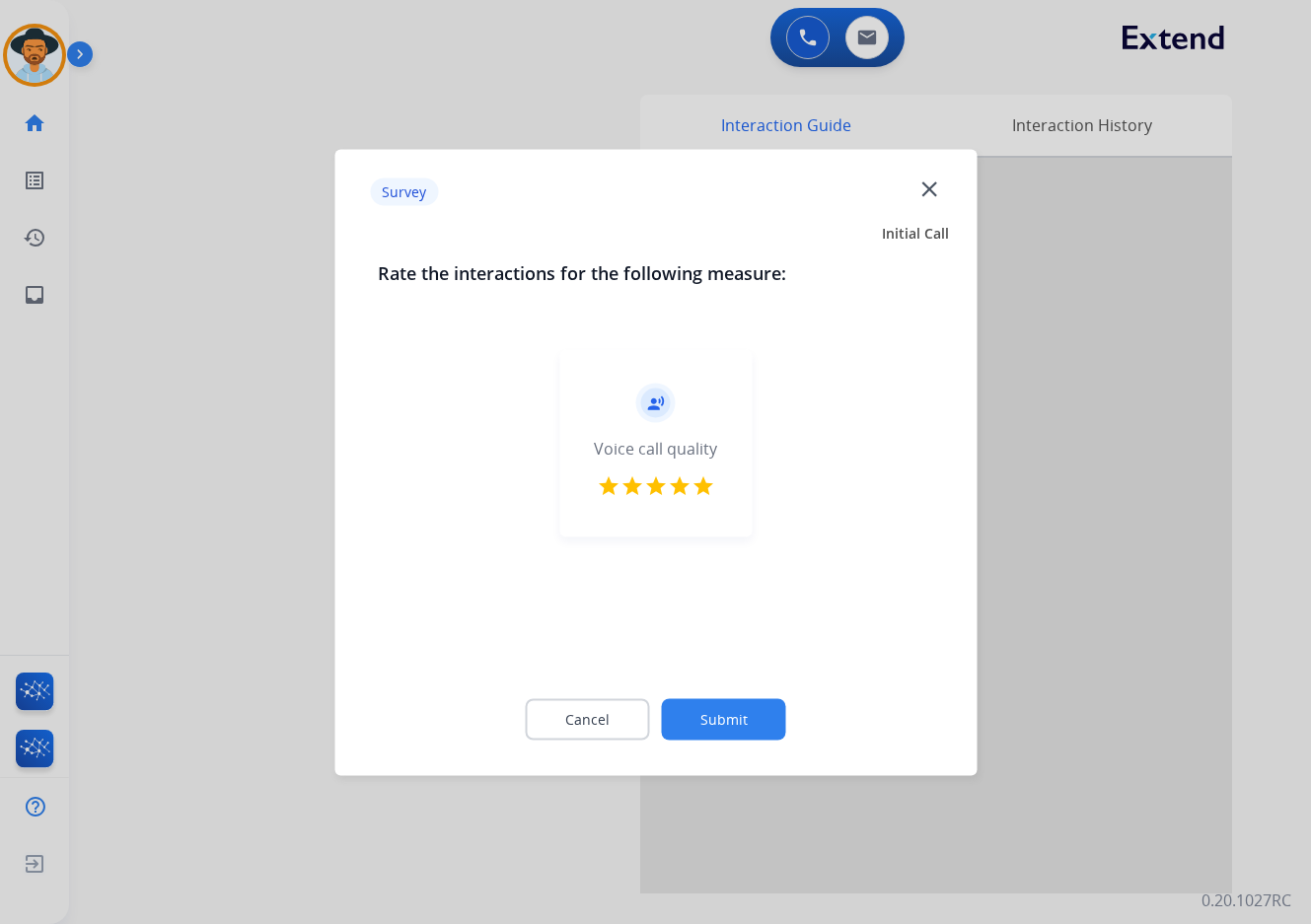 click on "Submit" 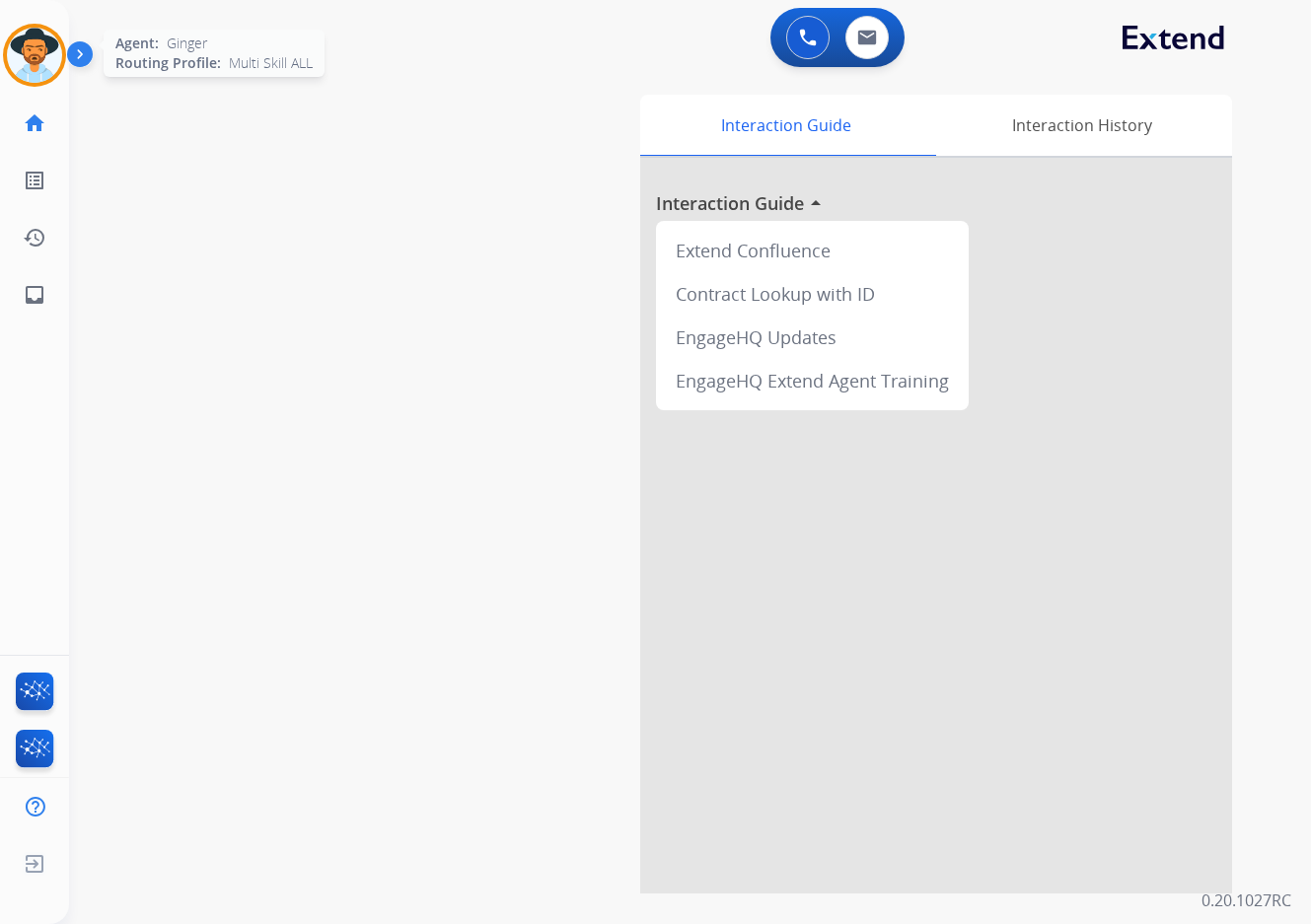 click at bounding box center (35, 55) 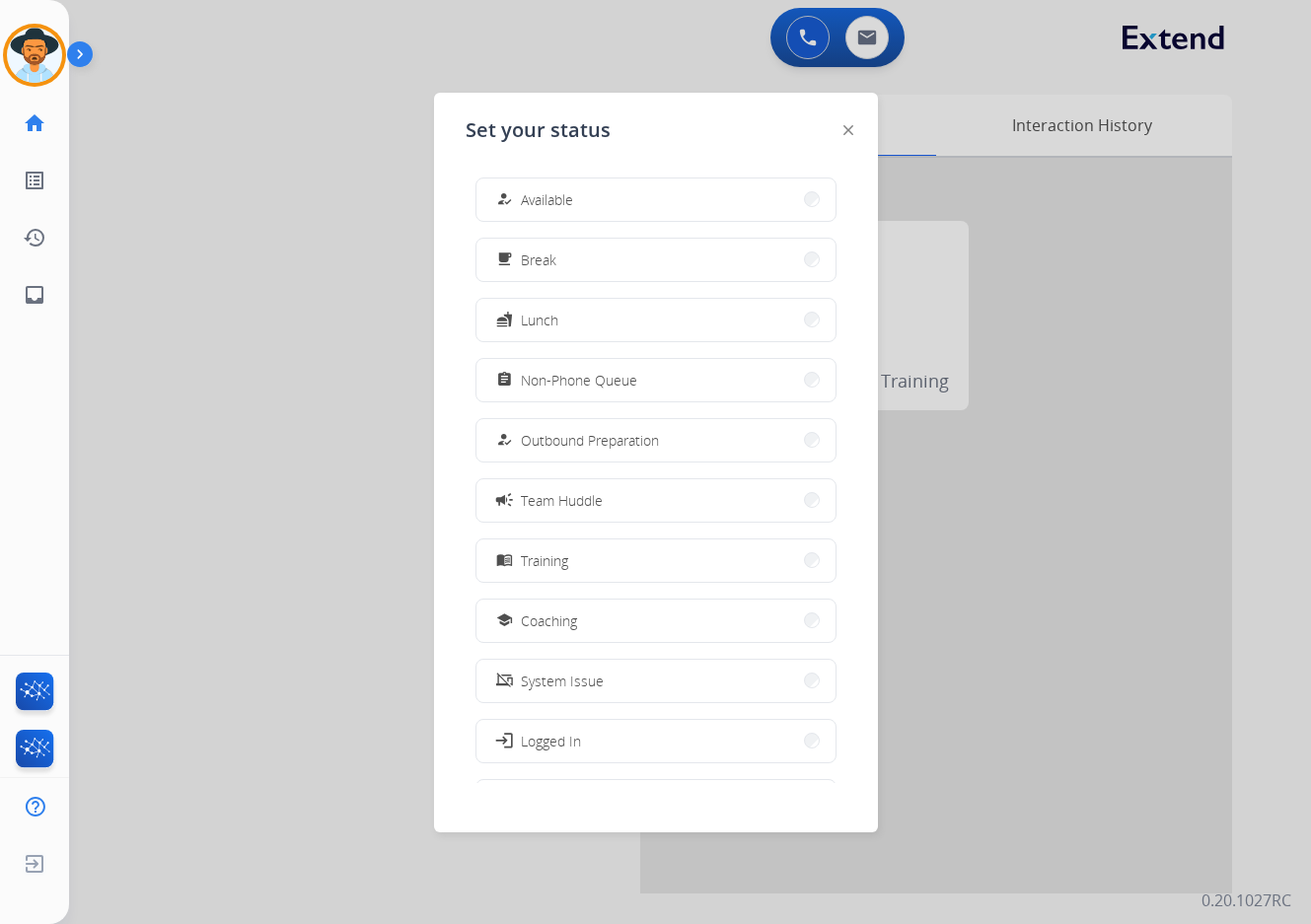 click at bounding box center [655, 462] 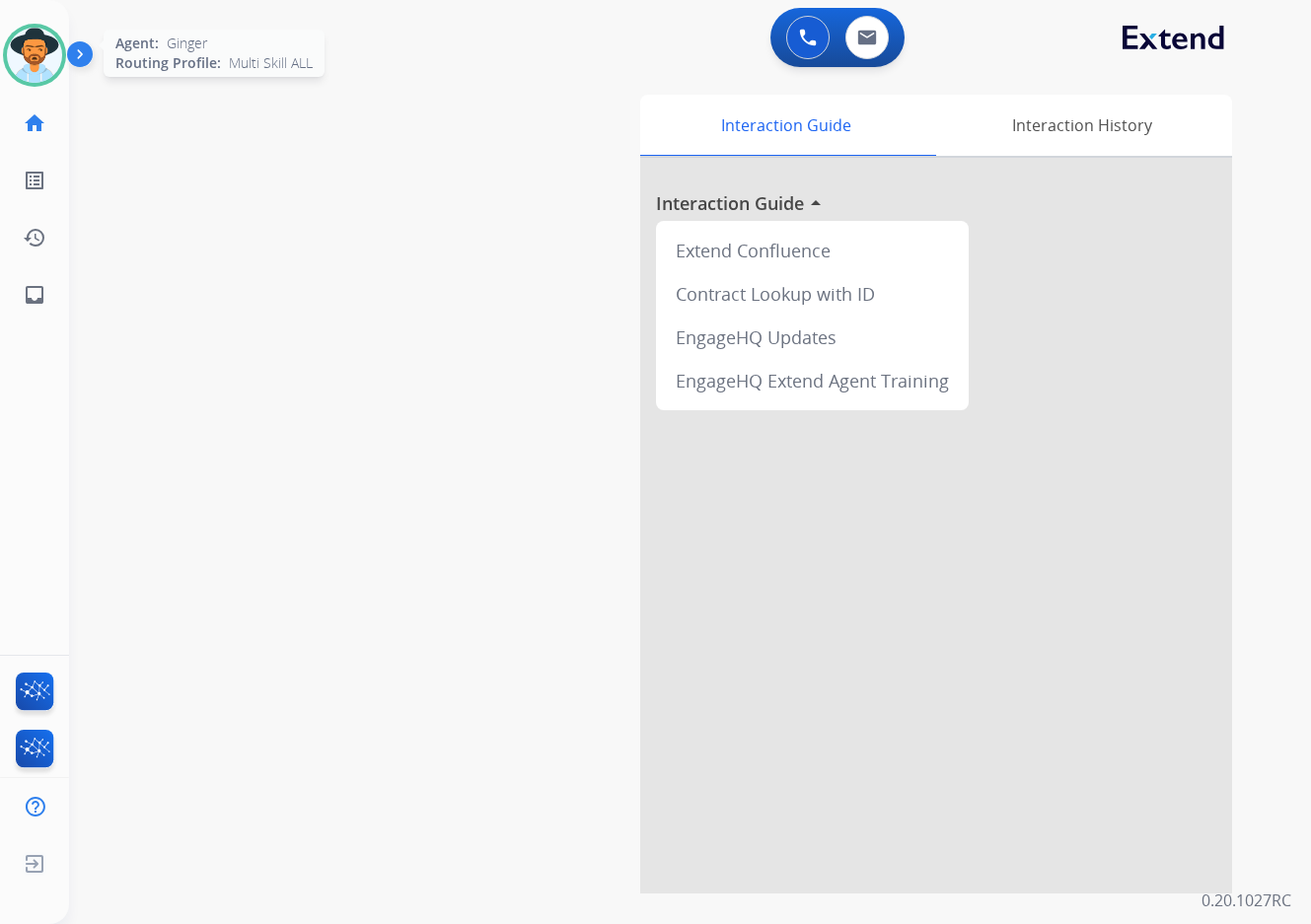 click at bounding box center (35, 55) 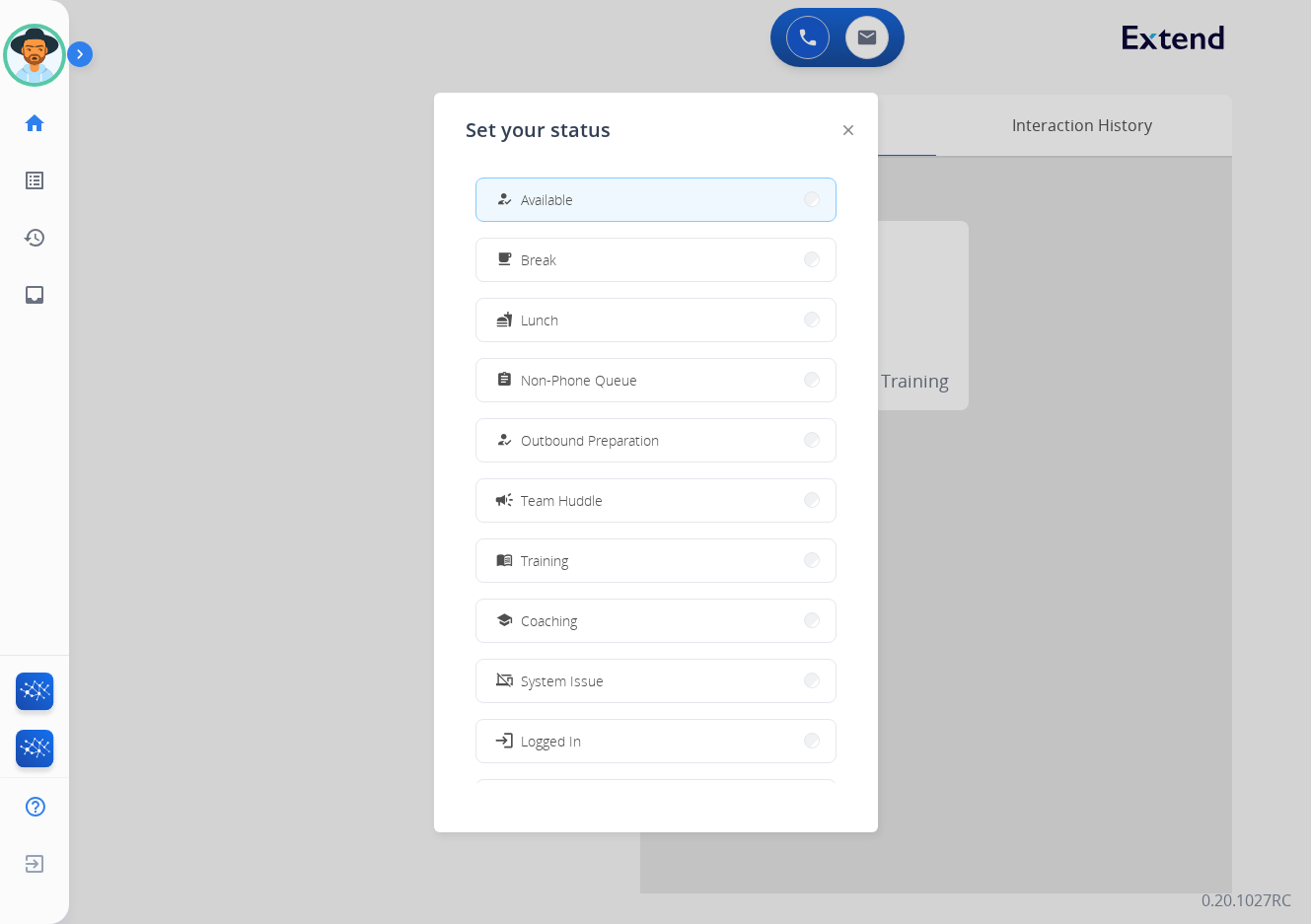 click at bounding box center (655, 462) 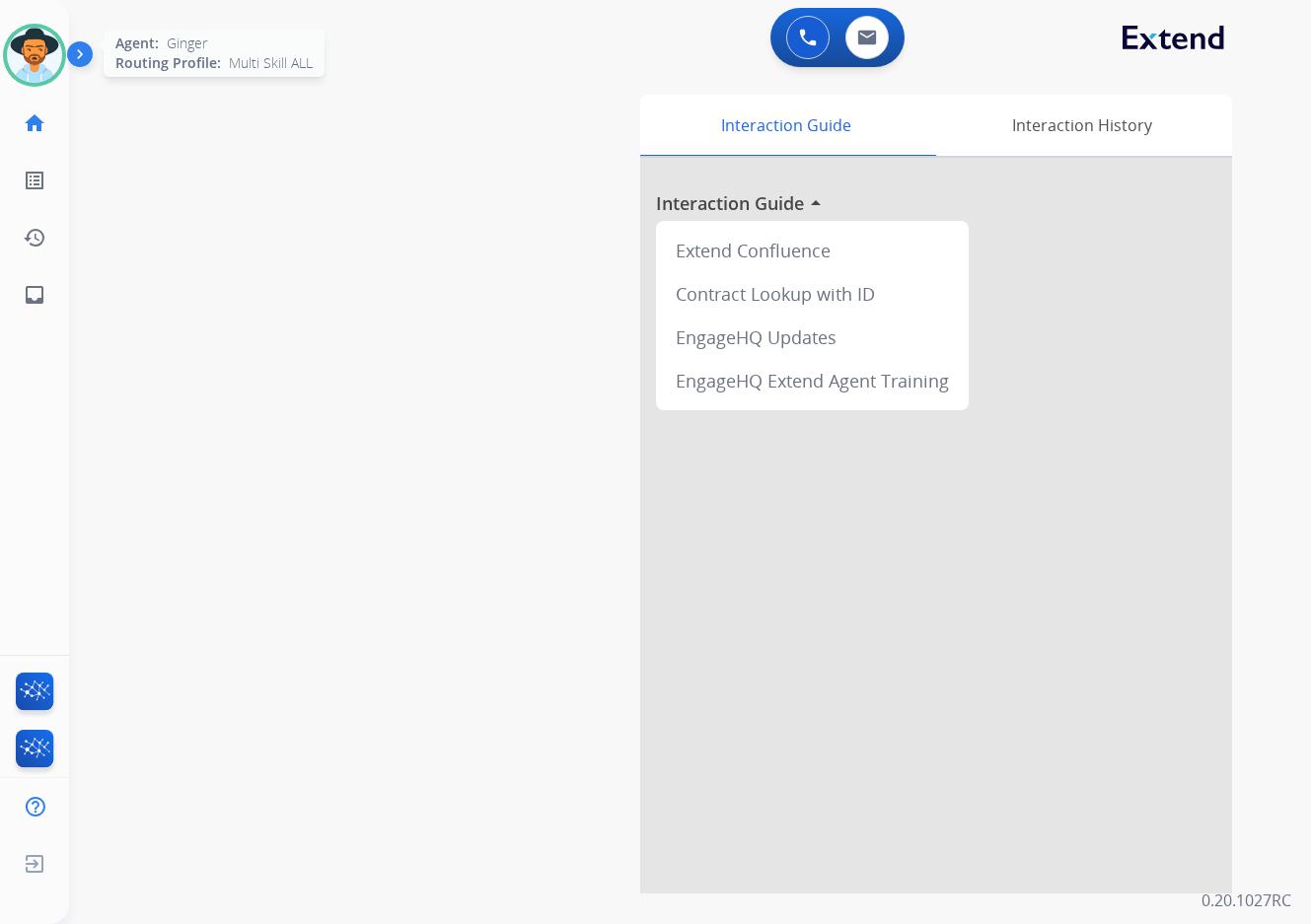 click at bounding box center [35, 55] 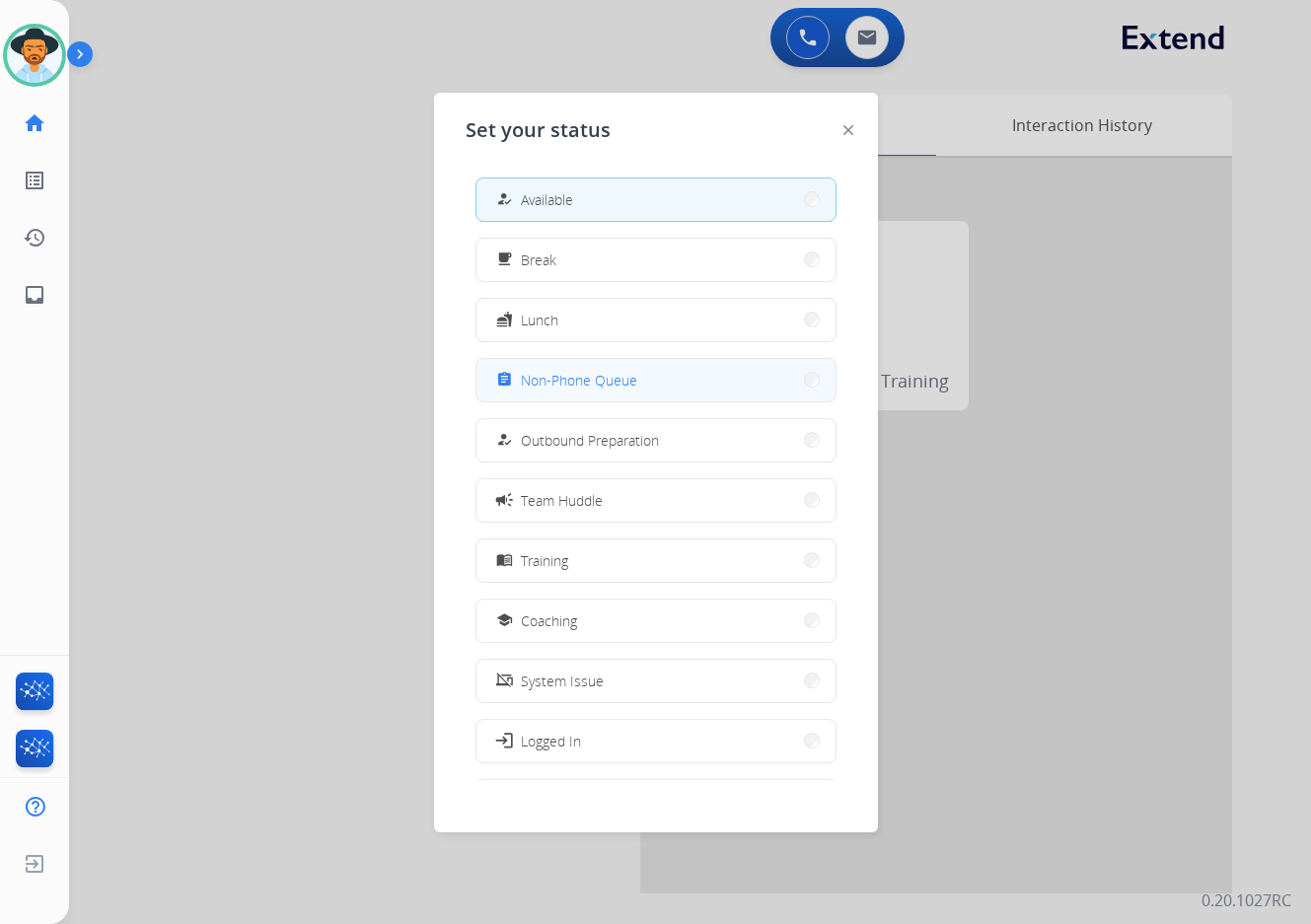 click on "Non-Phone Queue" at bounding box center (579, 380) 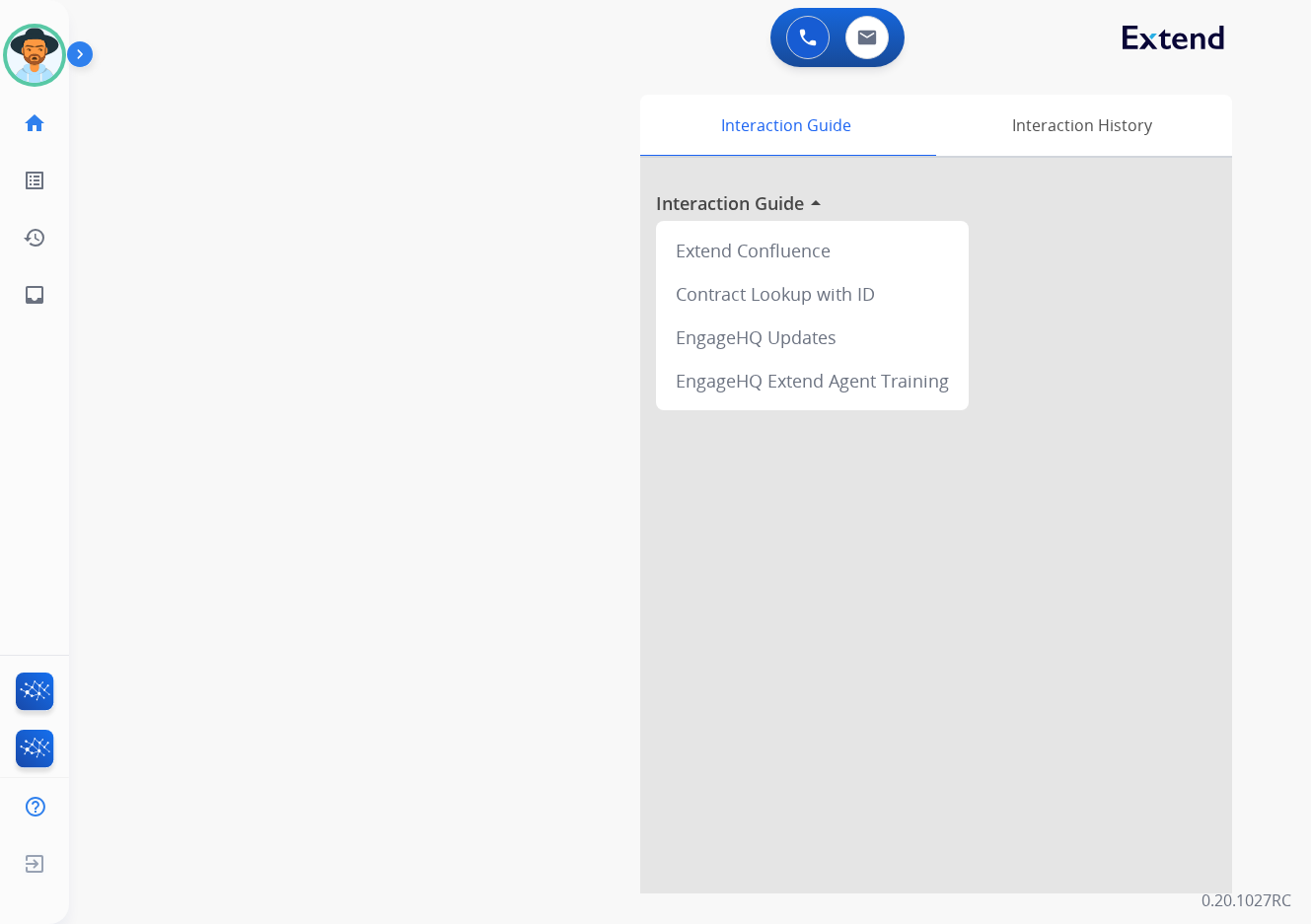 click at bounding box center [936, 526] 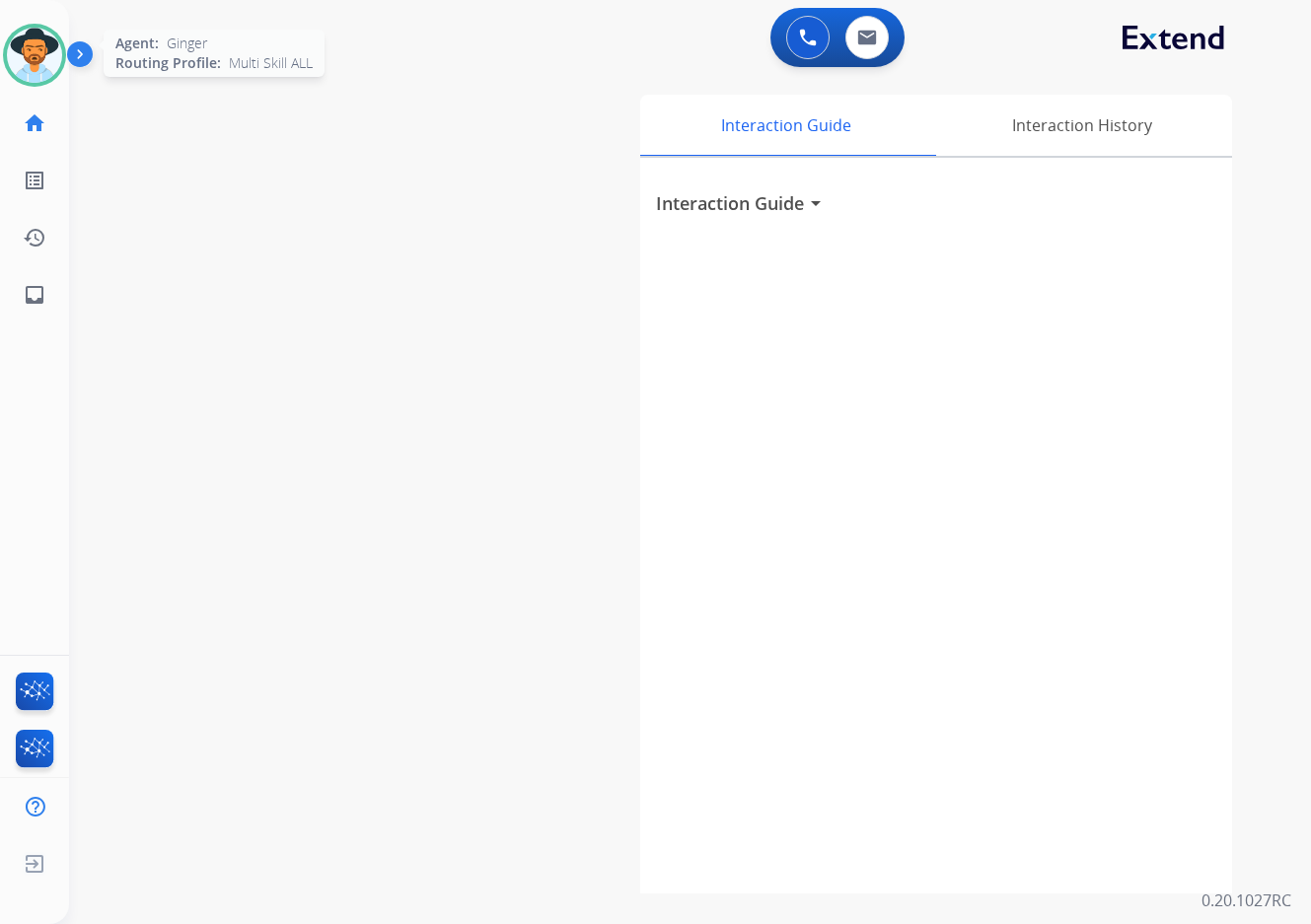 click at bounding box center [35, 55] 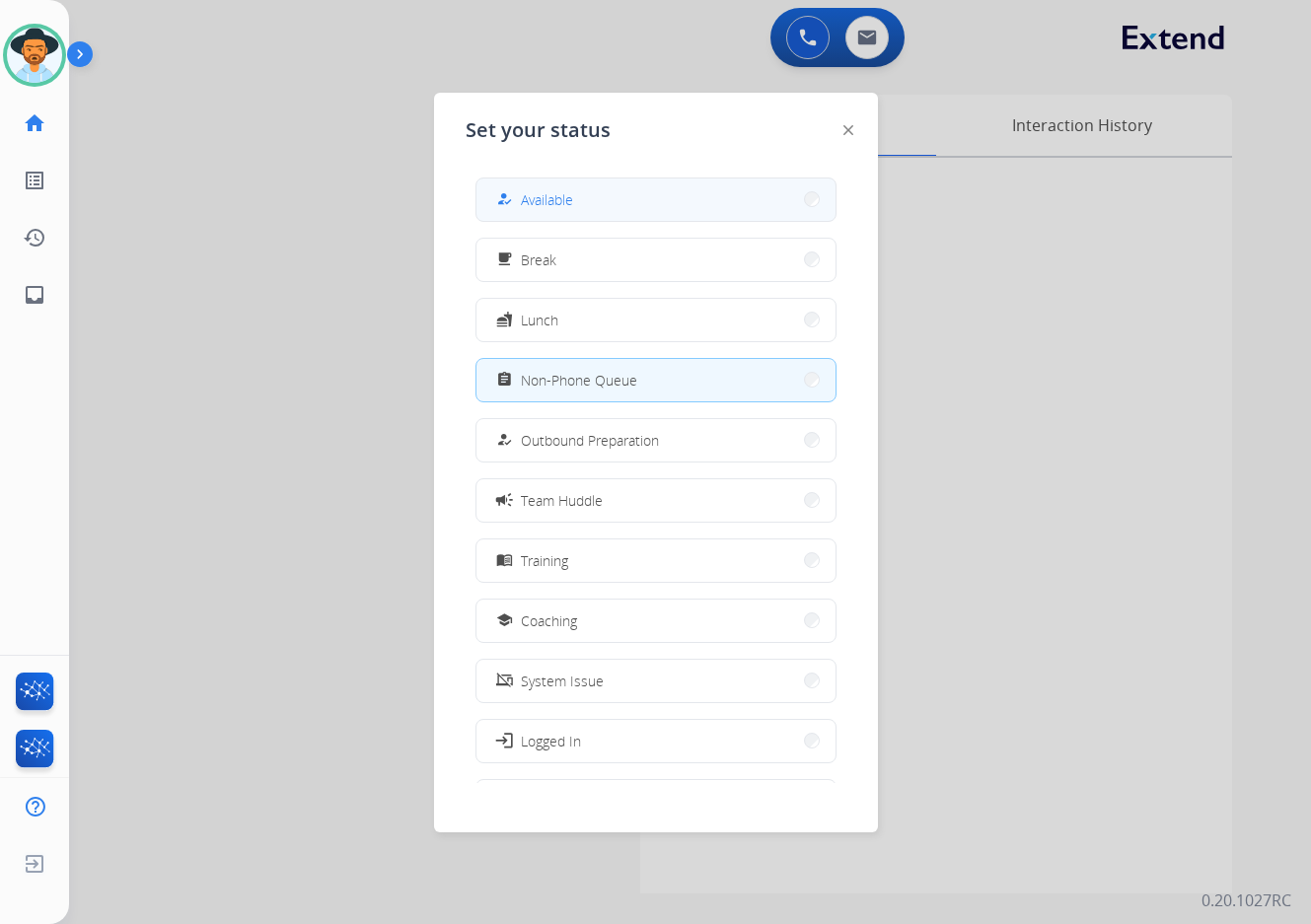 click on "how_to_reg Available" at bounding box center (656, 199) 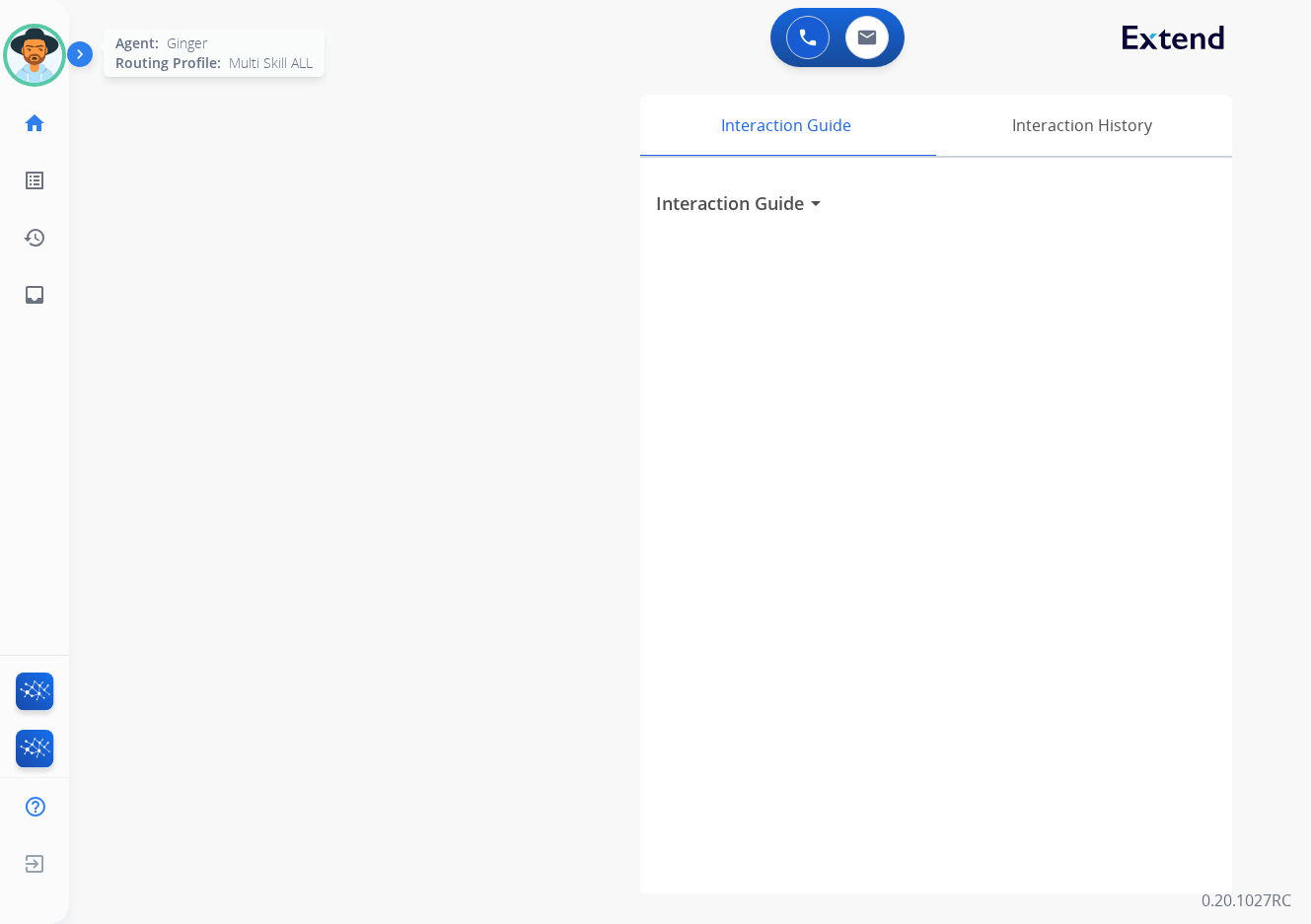 click at bounding box center [35, 55] 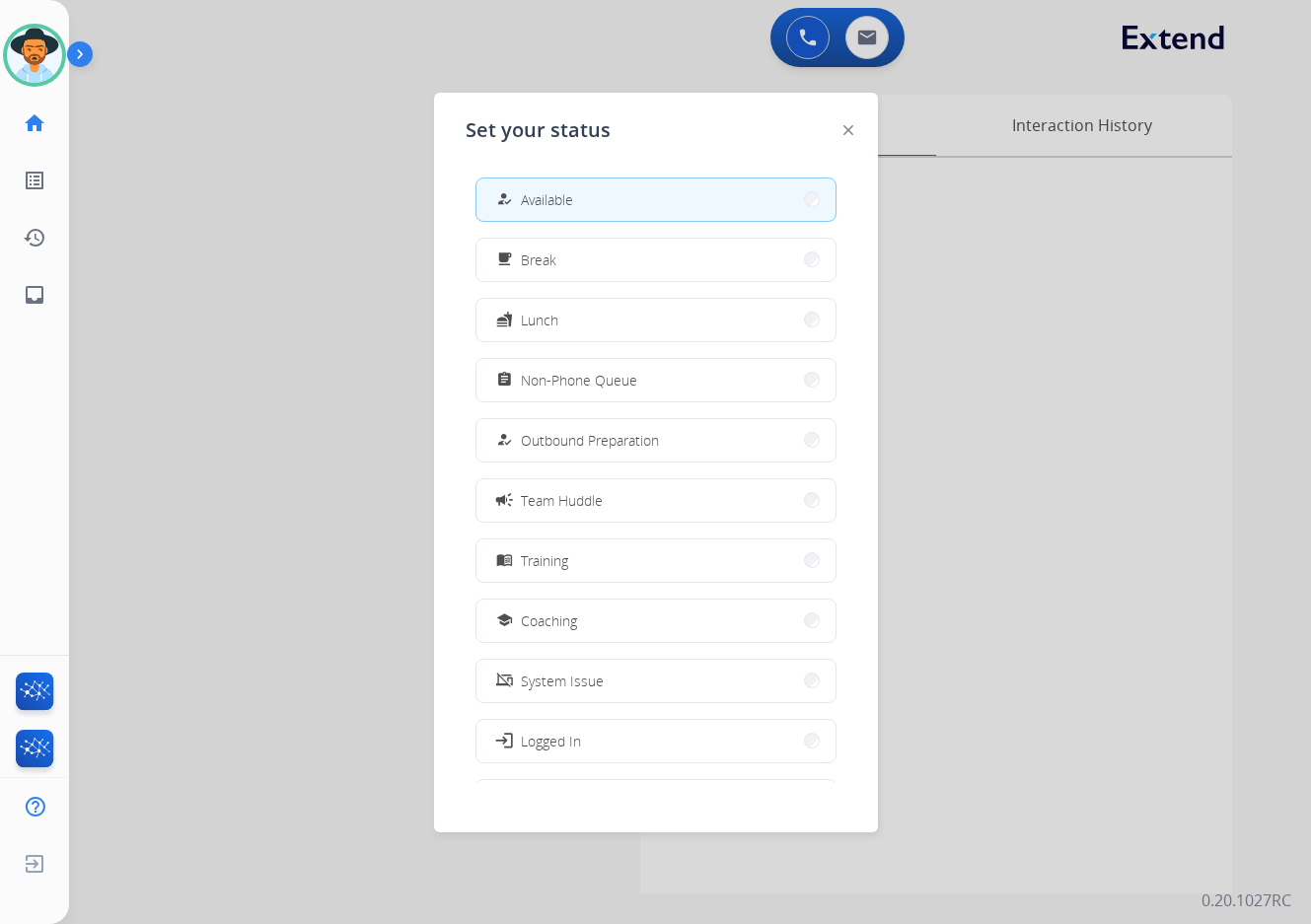 click at bounding box center [655, 462] 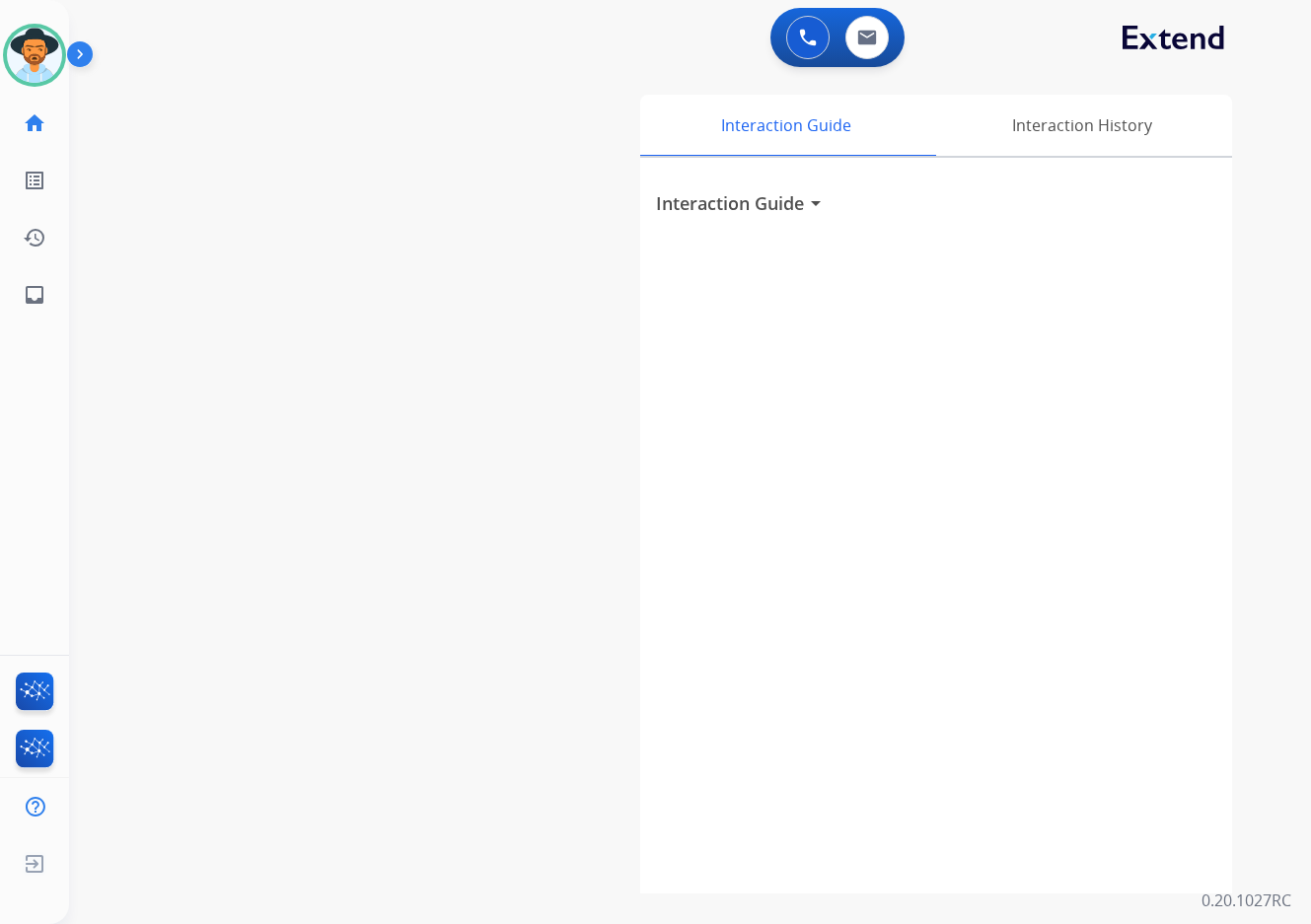 click on "swap_horiz Break voice bridge close_fullscreen Connect 3-Way Call merge_type Separate 3-Way Call  Interaction Guide   Interaction History  Interaction Guide arrow_drop_down" at bounding box center [666, 482] 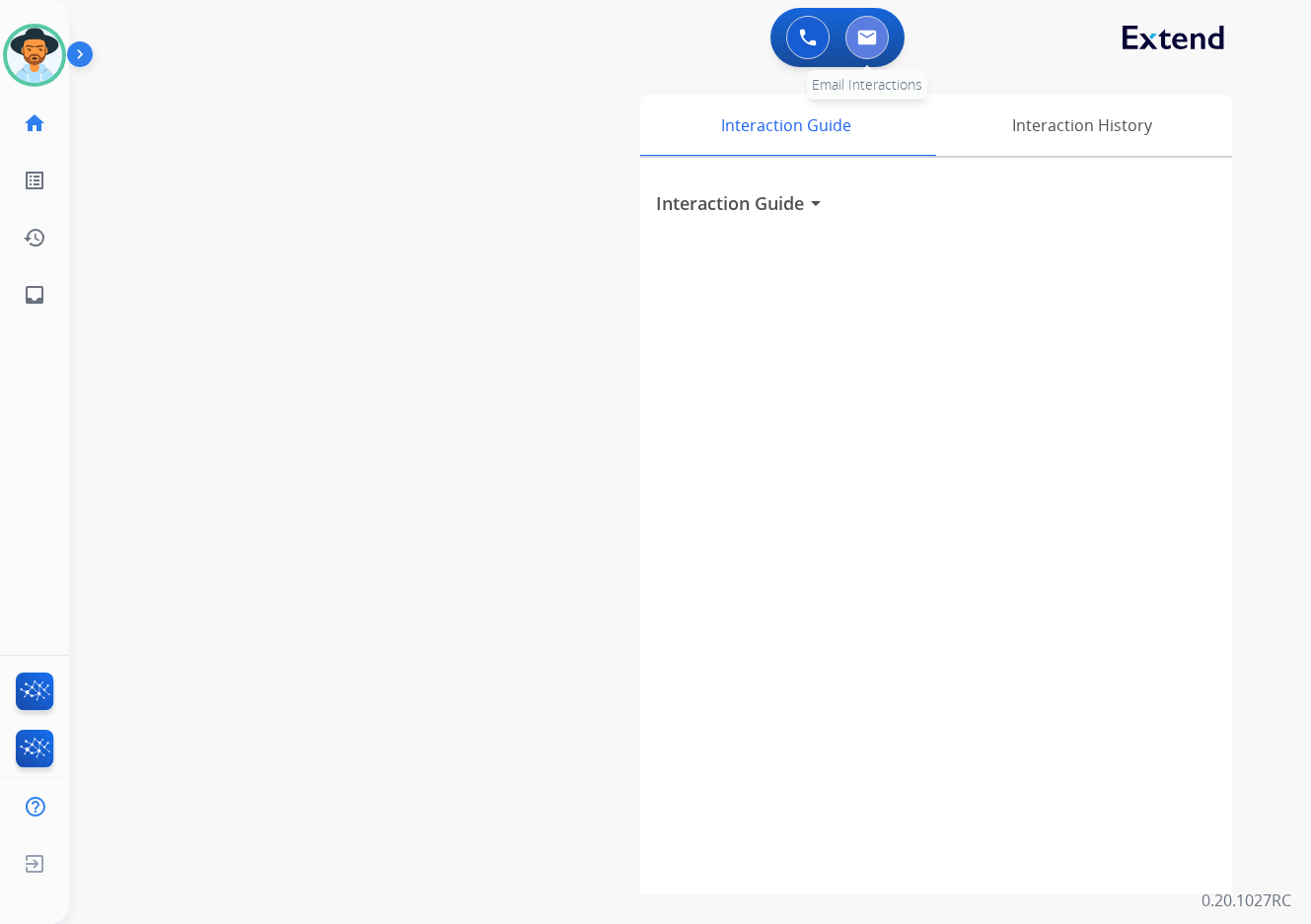click at bounding box center (867, 37) 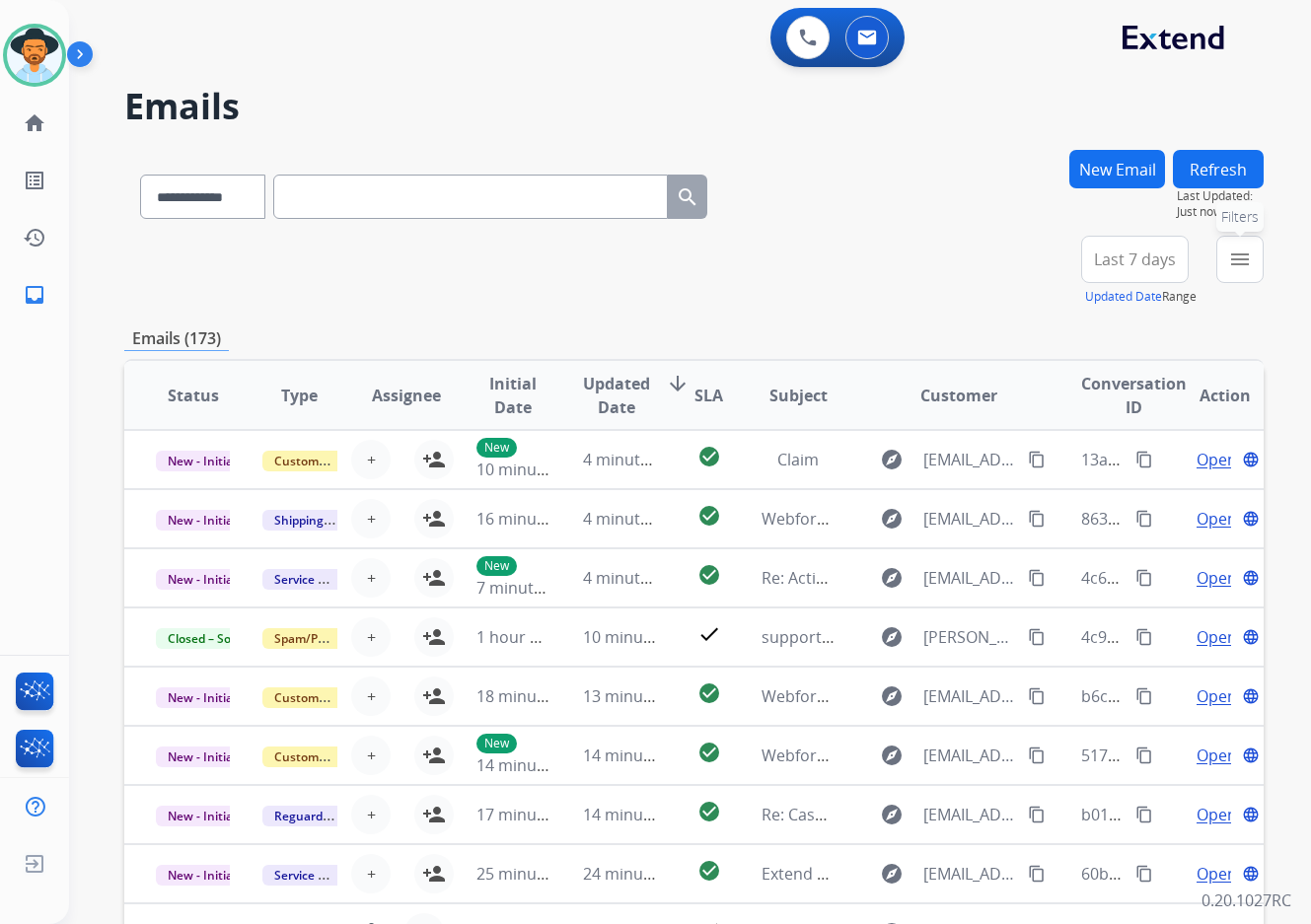 click on "menu" at bounding box center (1240, 259) 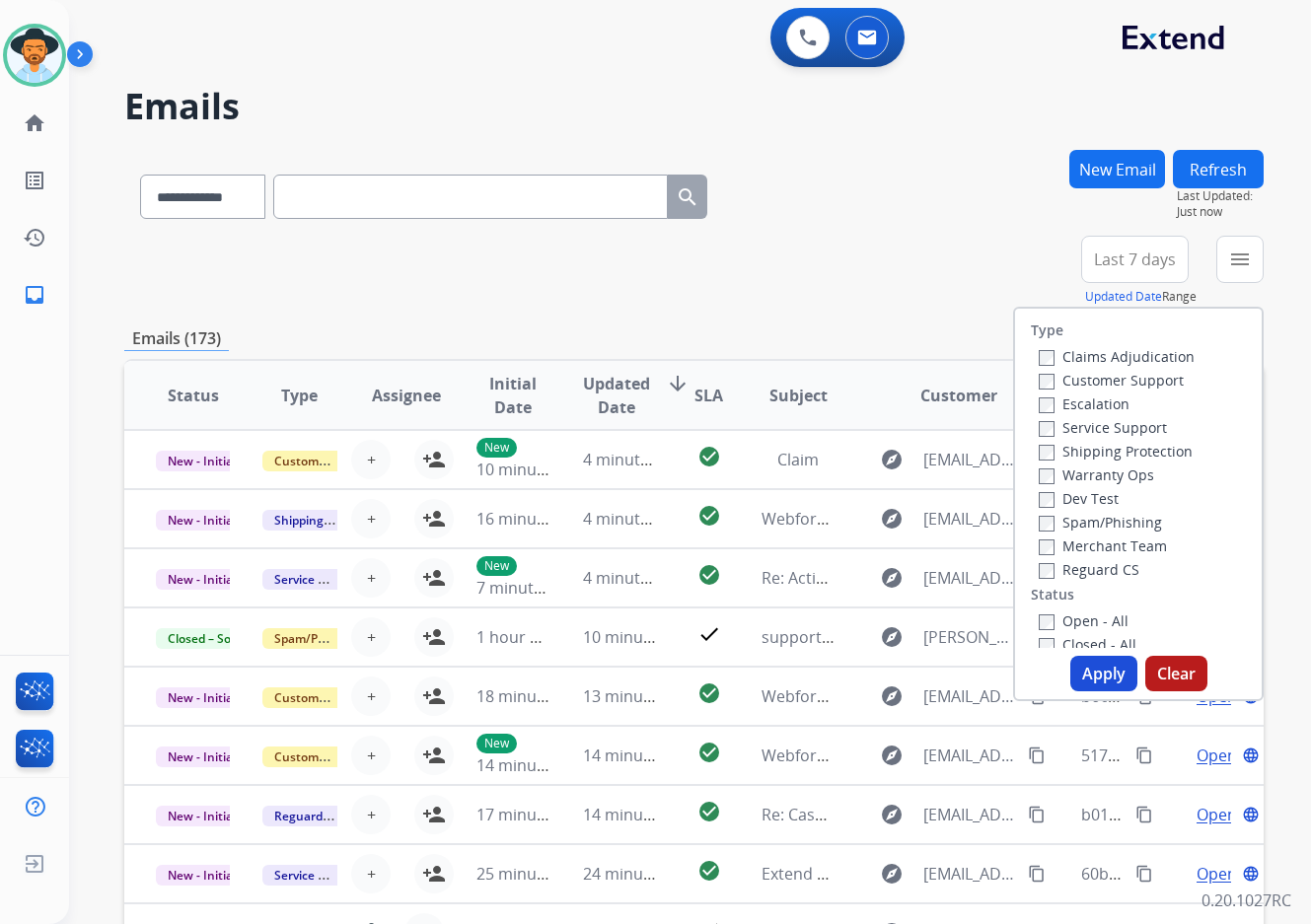 click on "Customer Support" at bounding box center (1111, 380) 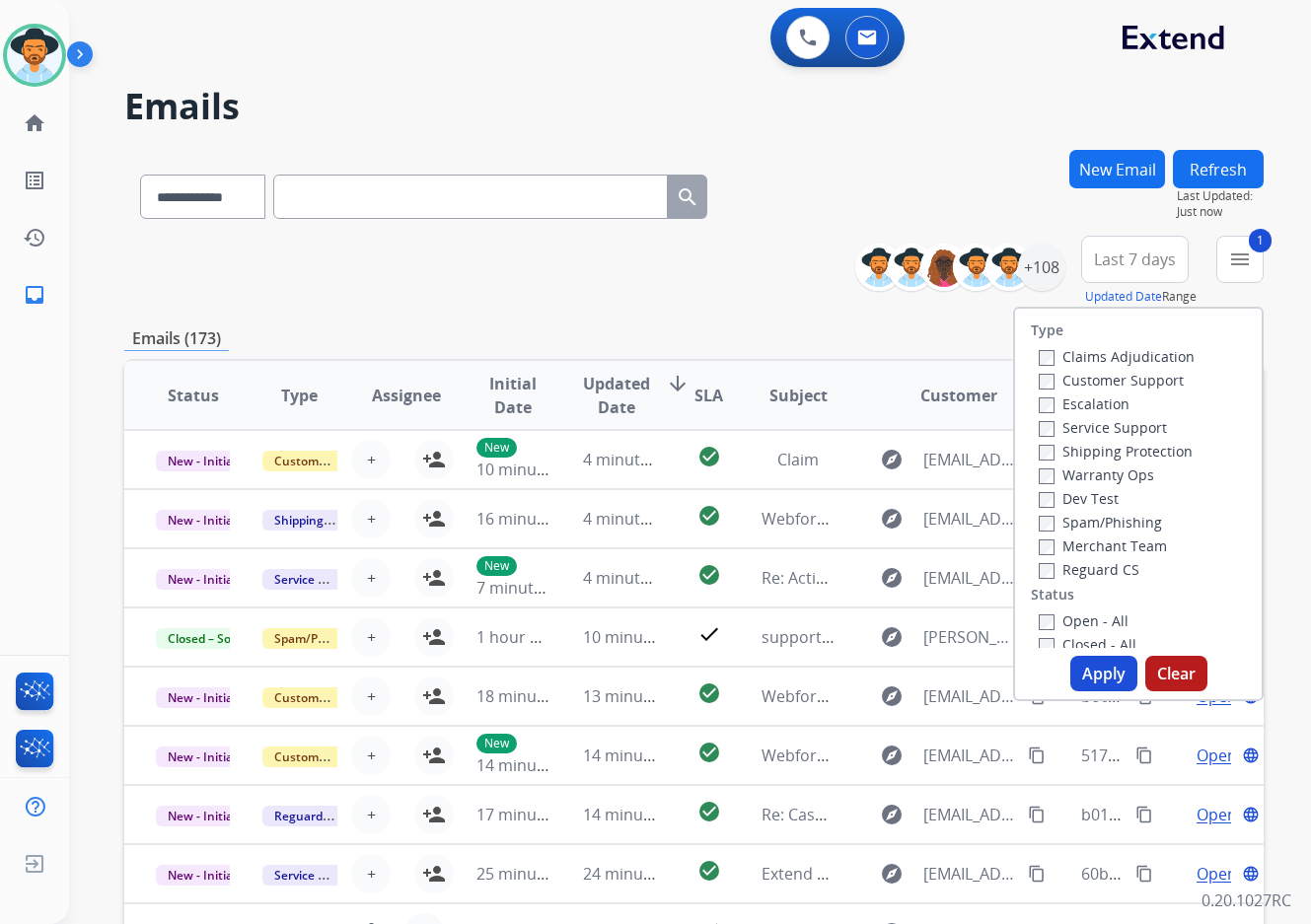 click on "Shipping Protection" at bounding box center [1116, 451] 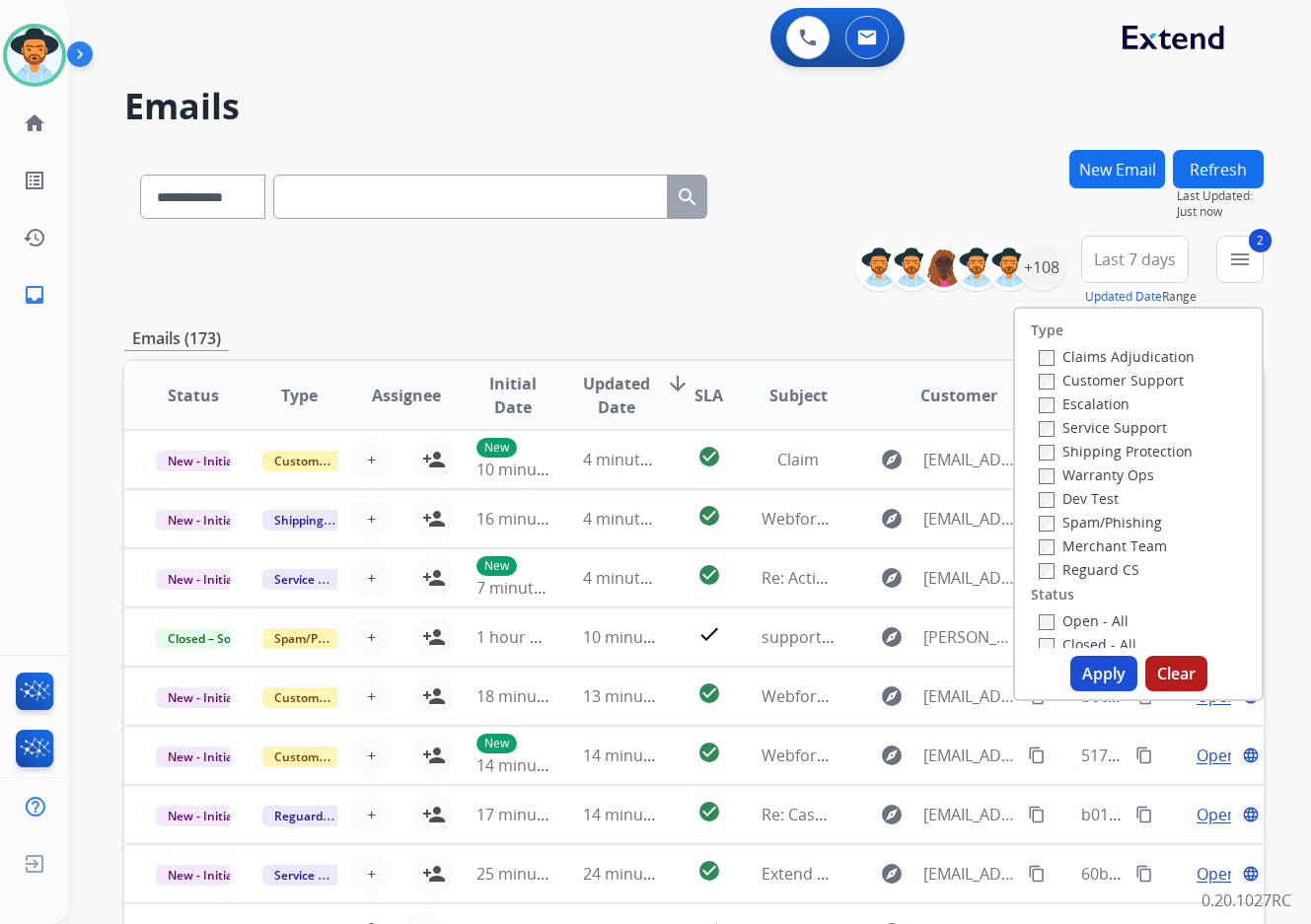click on "Reguard CS" at bounding box center [1089, 569] 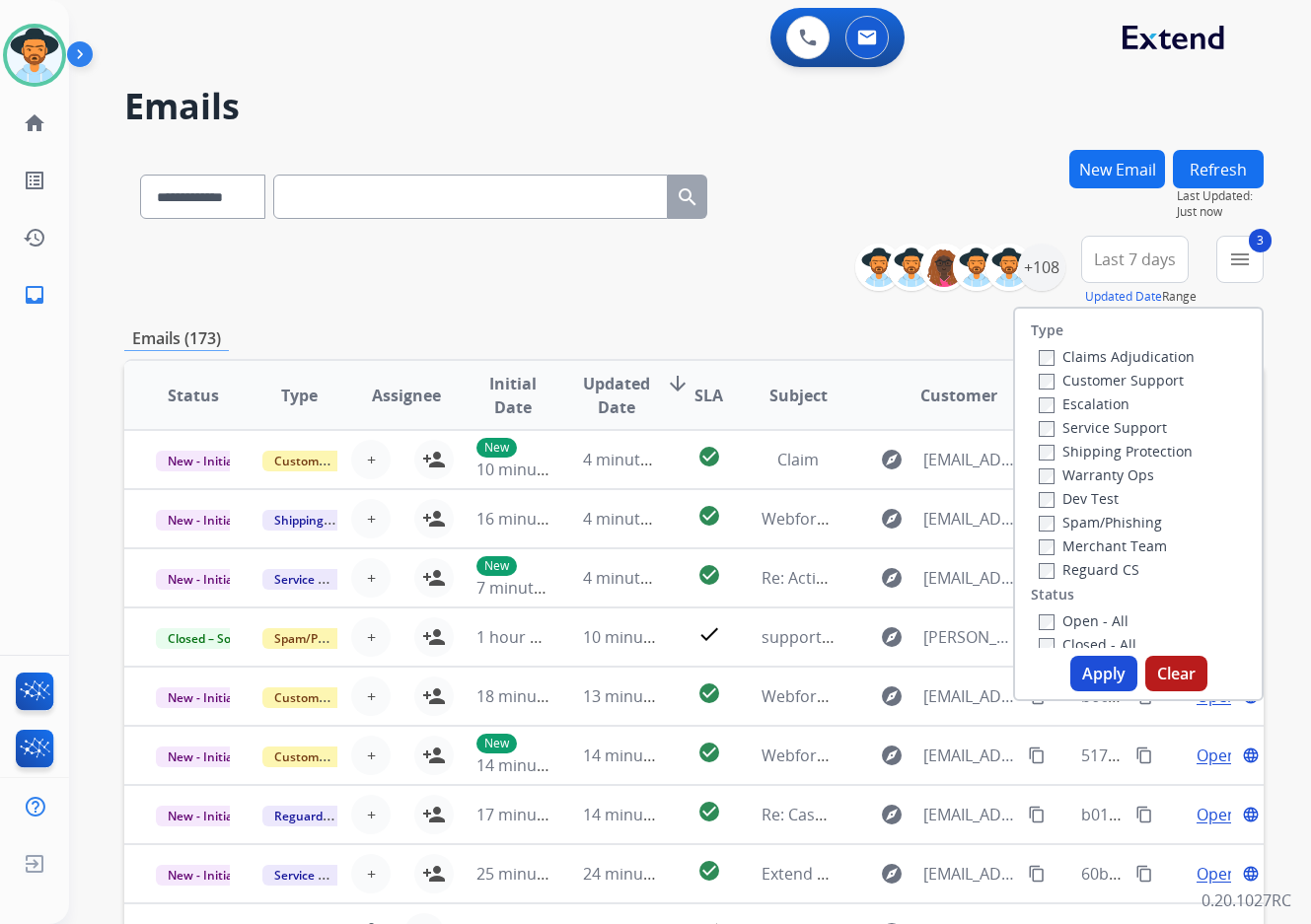 click on "Open - All" at bounding box center (1083, 620) 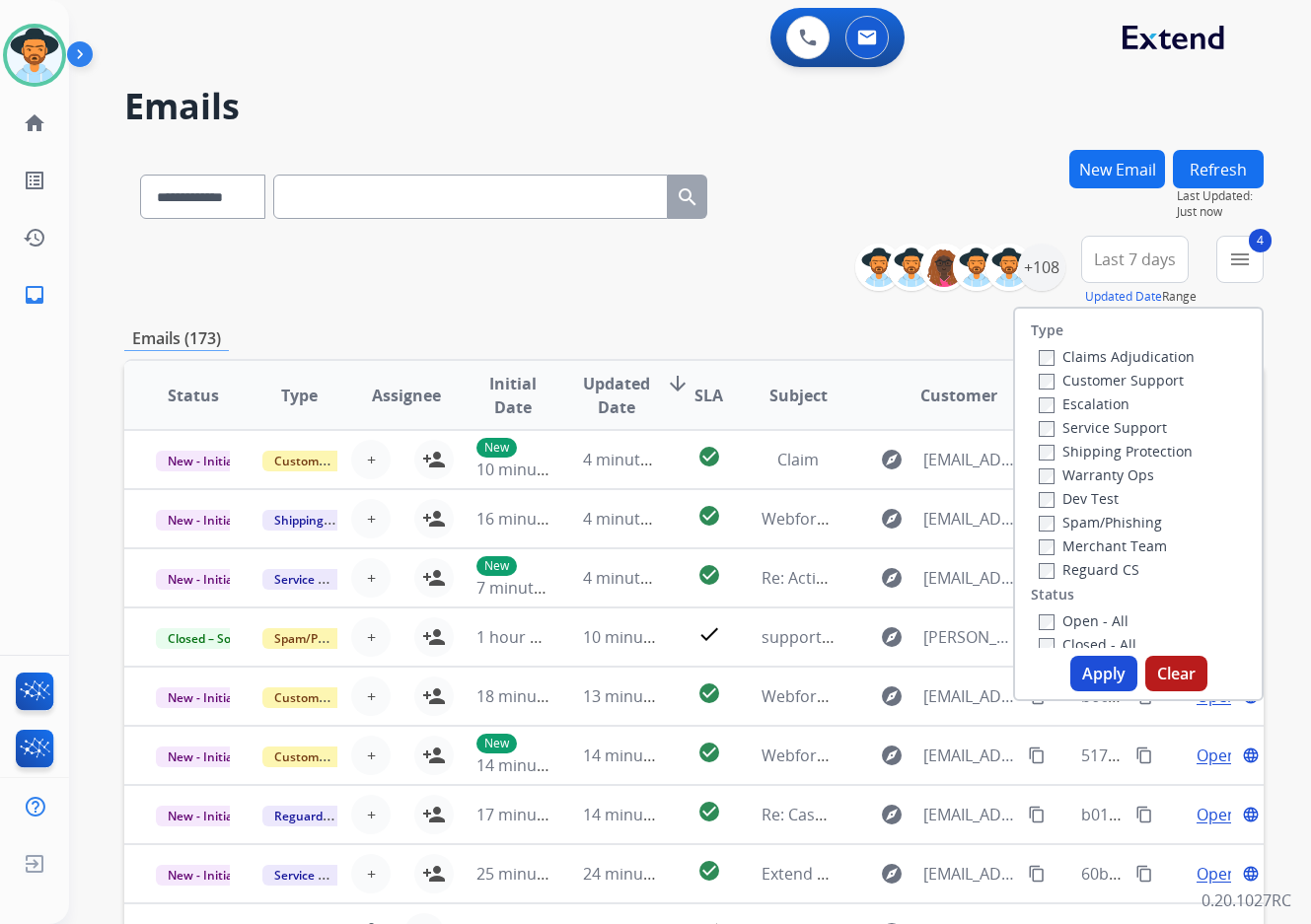 click on "Apply" at bounding box center [1104, 674] 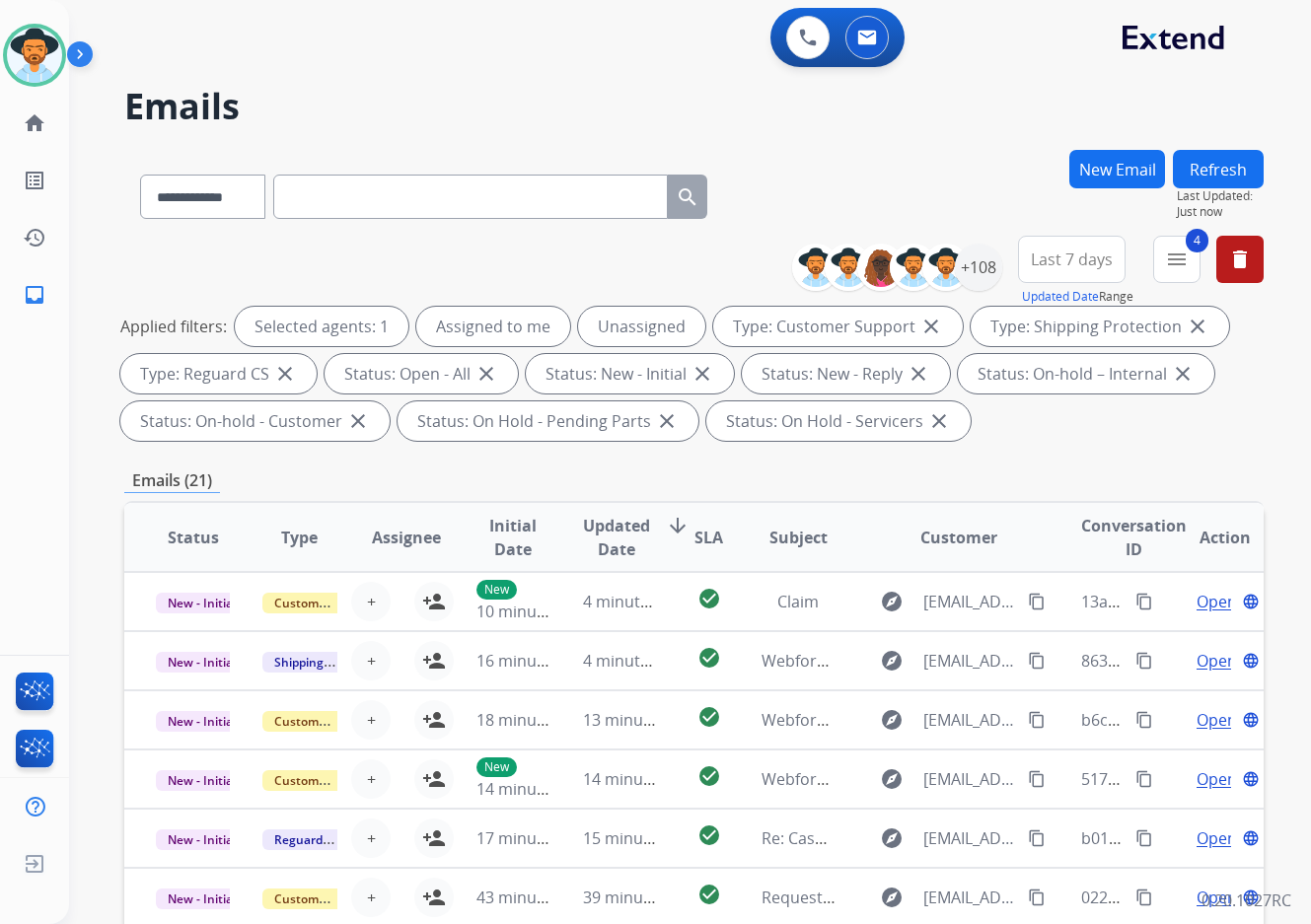 click on "Last 7 days" at bounding box center (1071, 259) 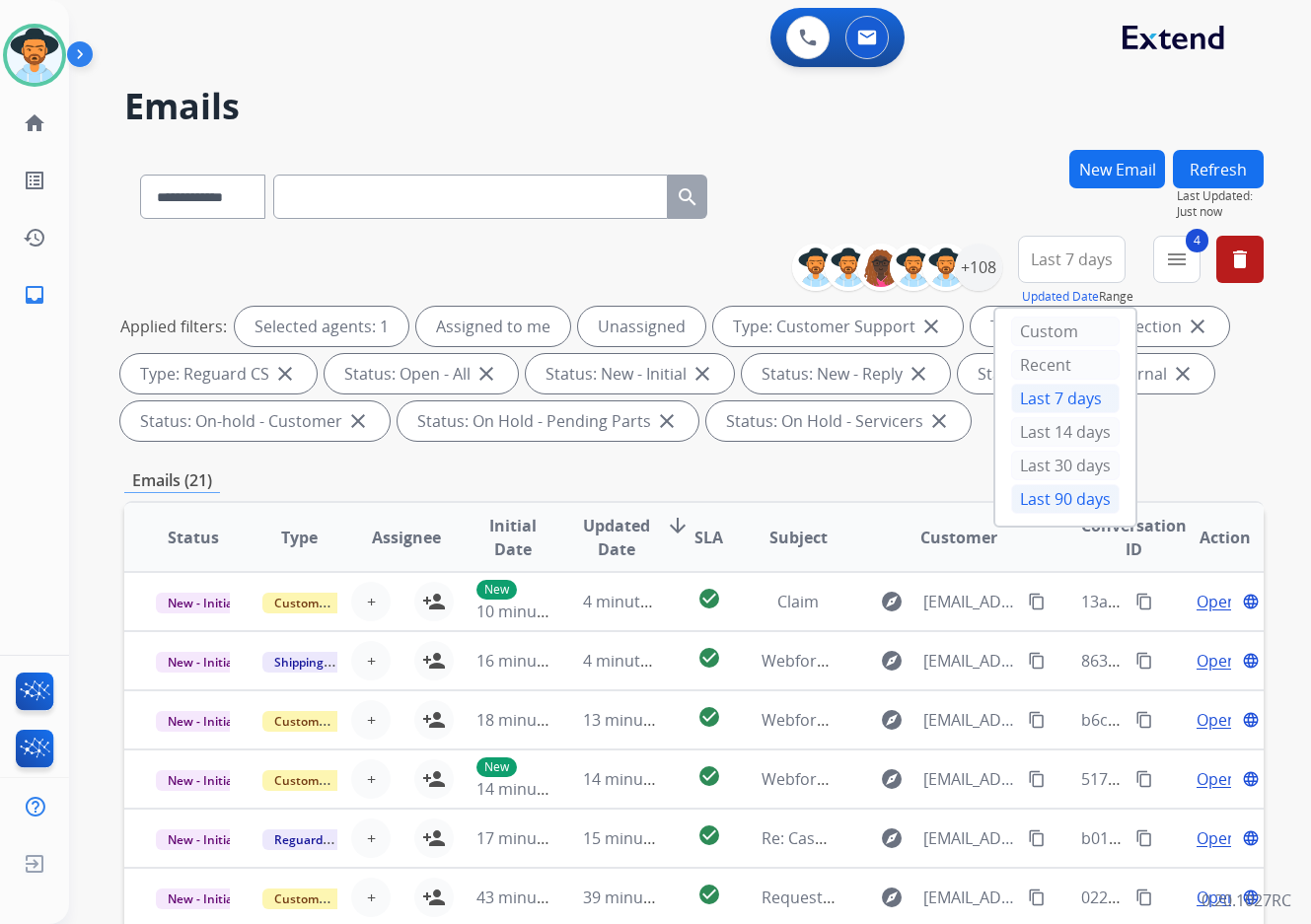 click on "Last 90 days" at bounding box center [1065, 499] 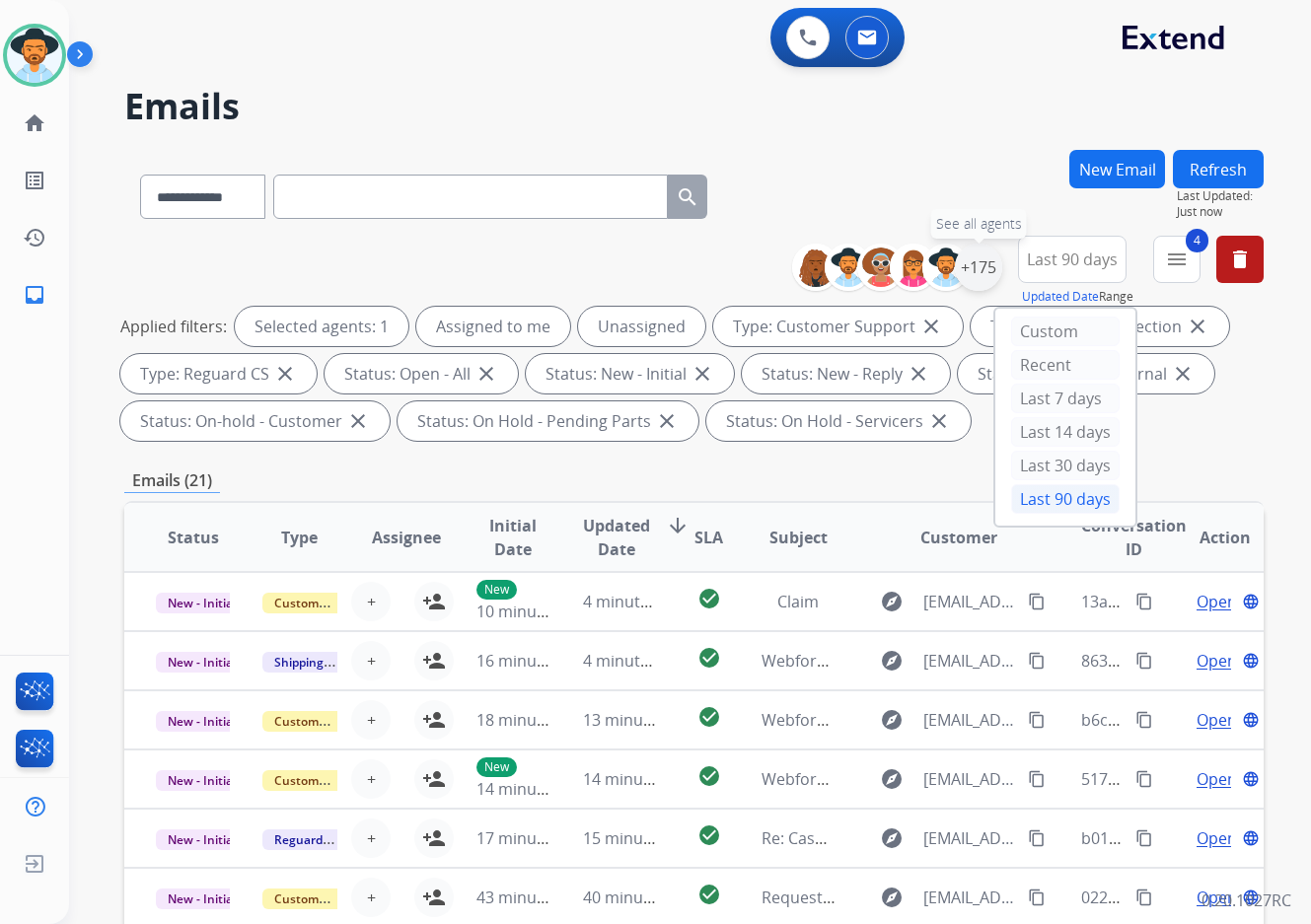 click on "+175" at bounding box center [979, 267] 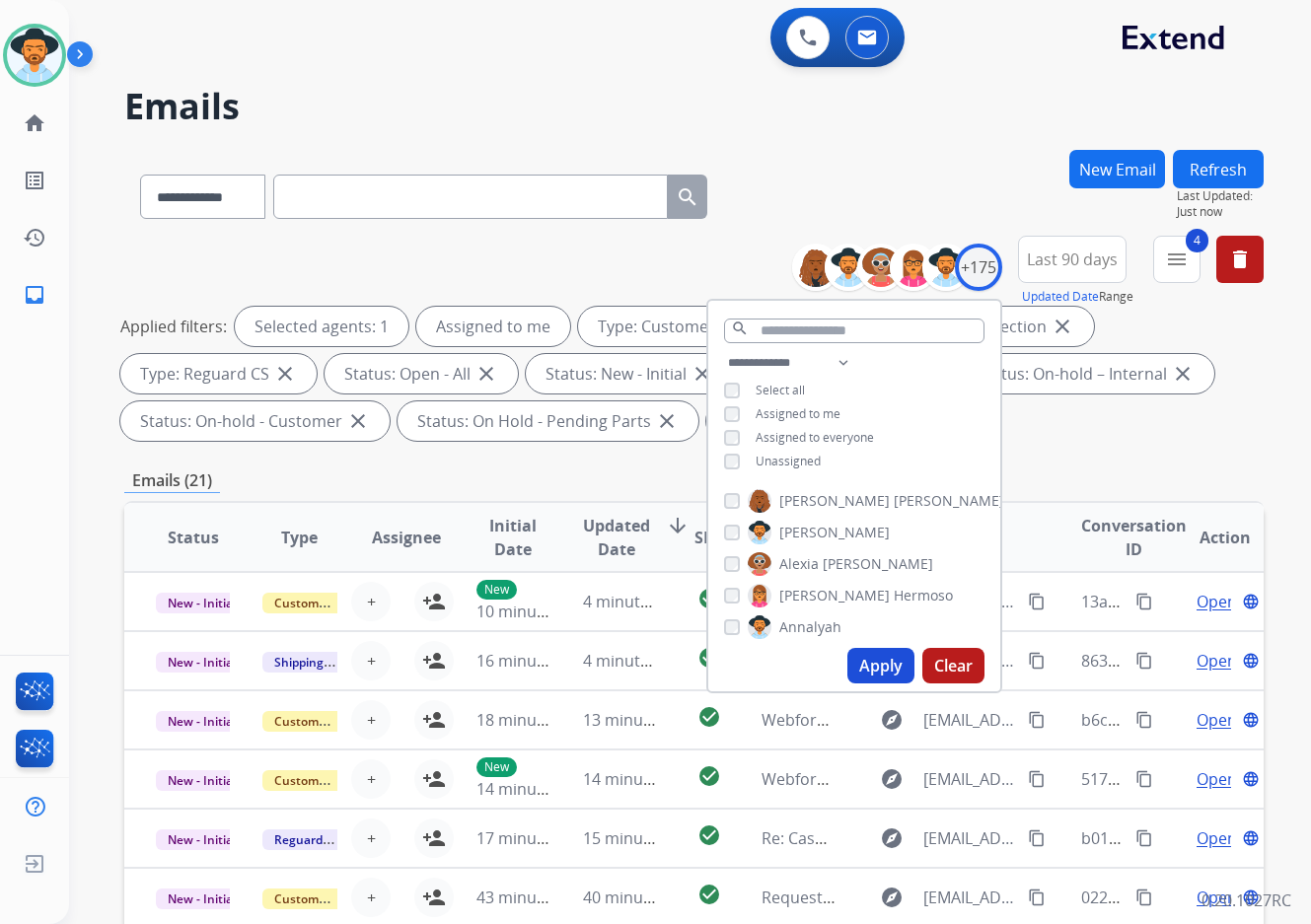 click on "Apply" at bounding box center [881, 666] 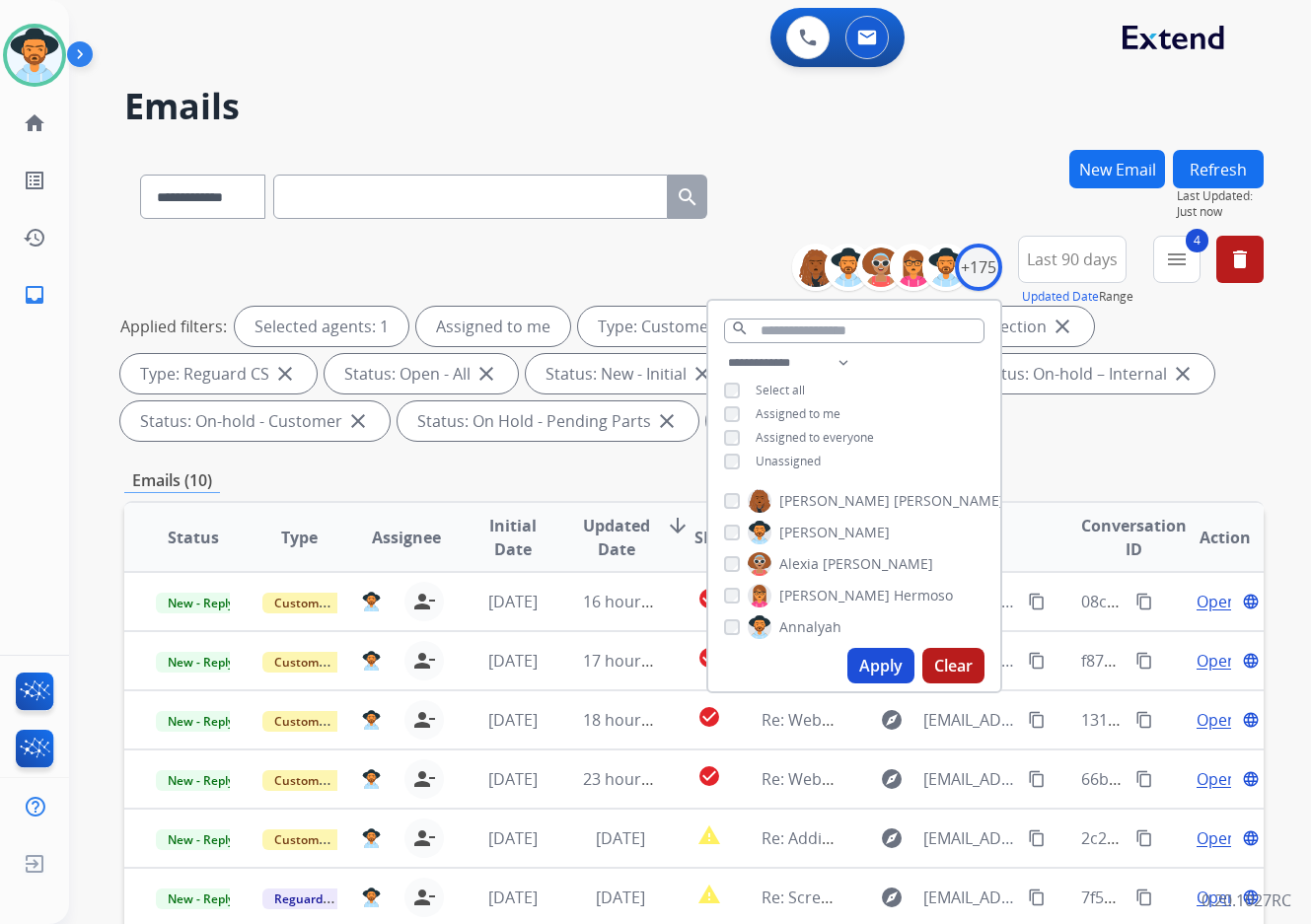 click on "Emails (10)" at bounding box center (693, 480) 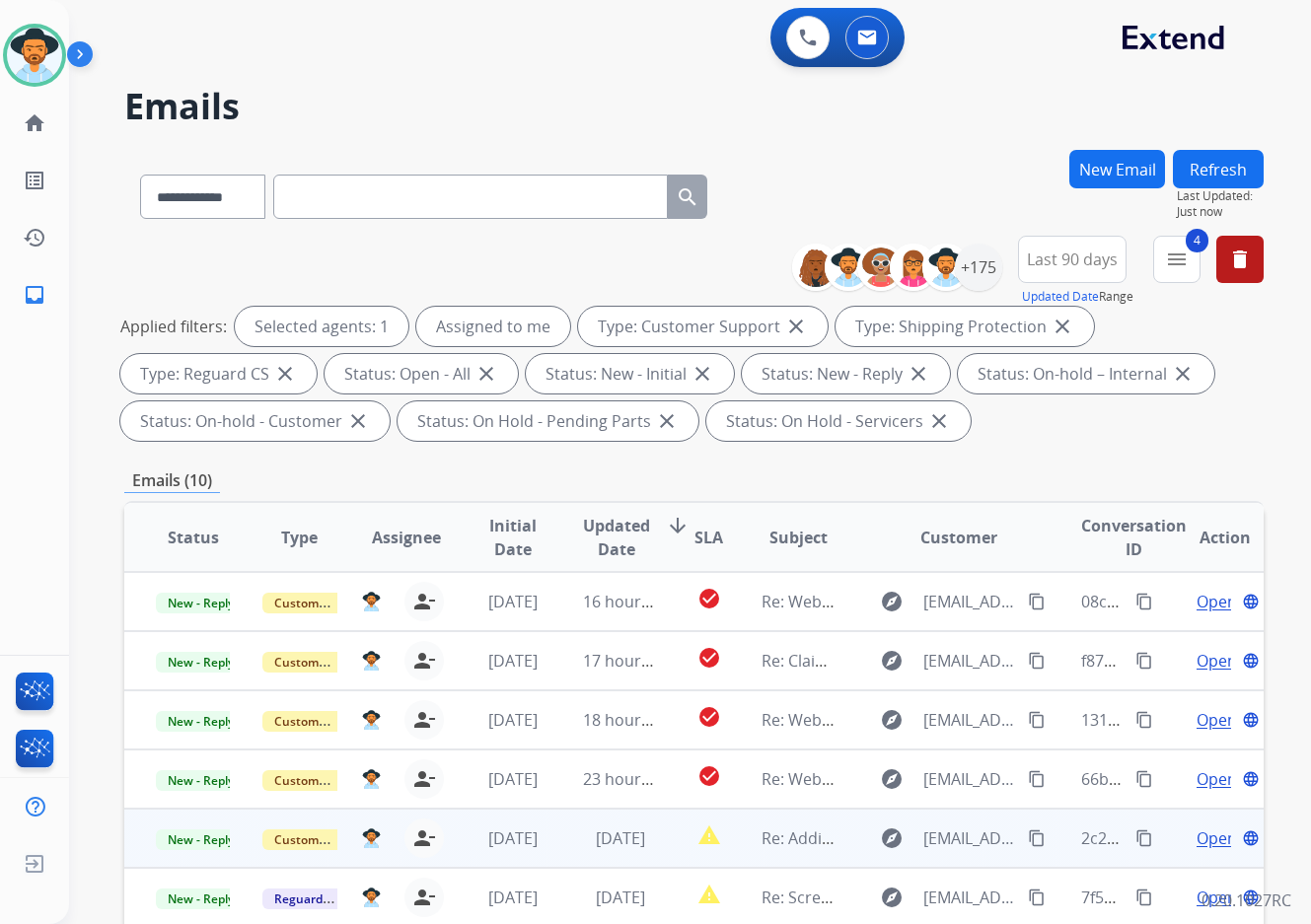 scroll, scrollTop: 2, scrollLeft: 0, axis: vertical 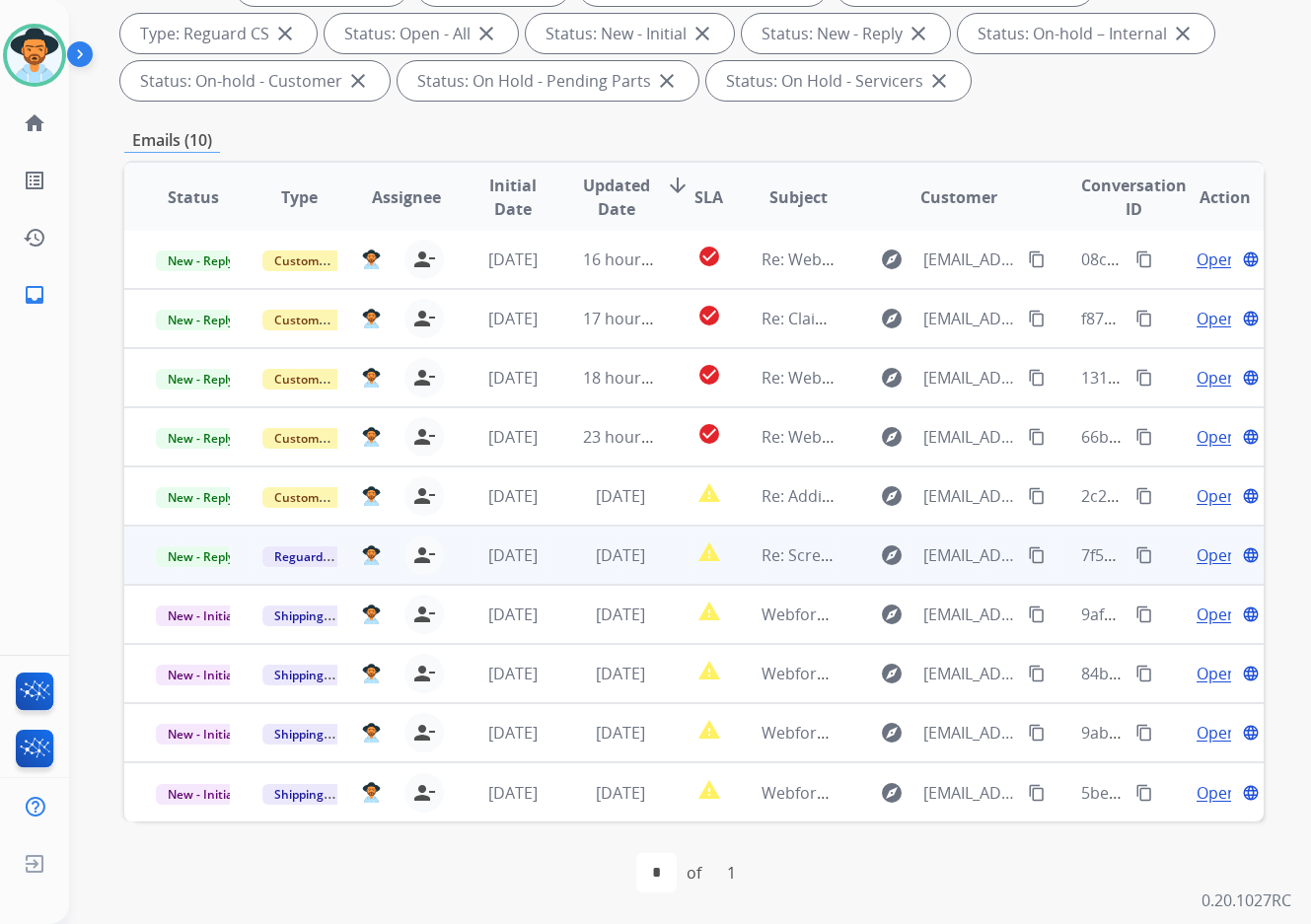 click on "Open" at bounding box center (1216, 555) 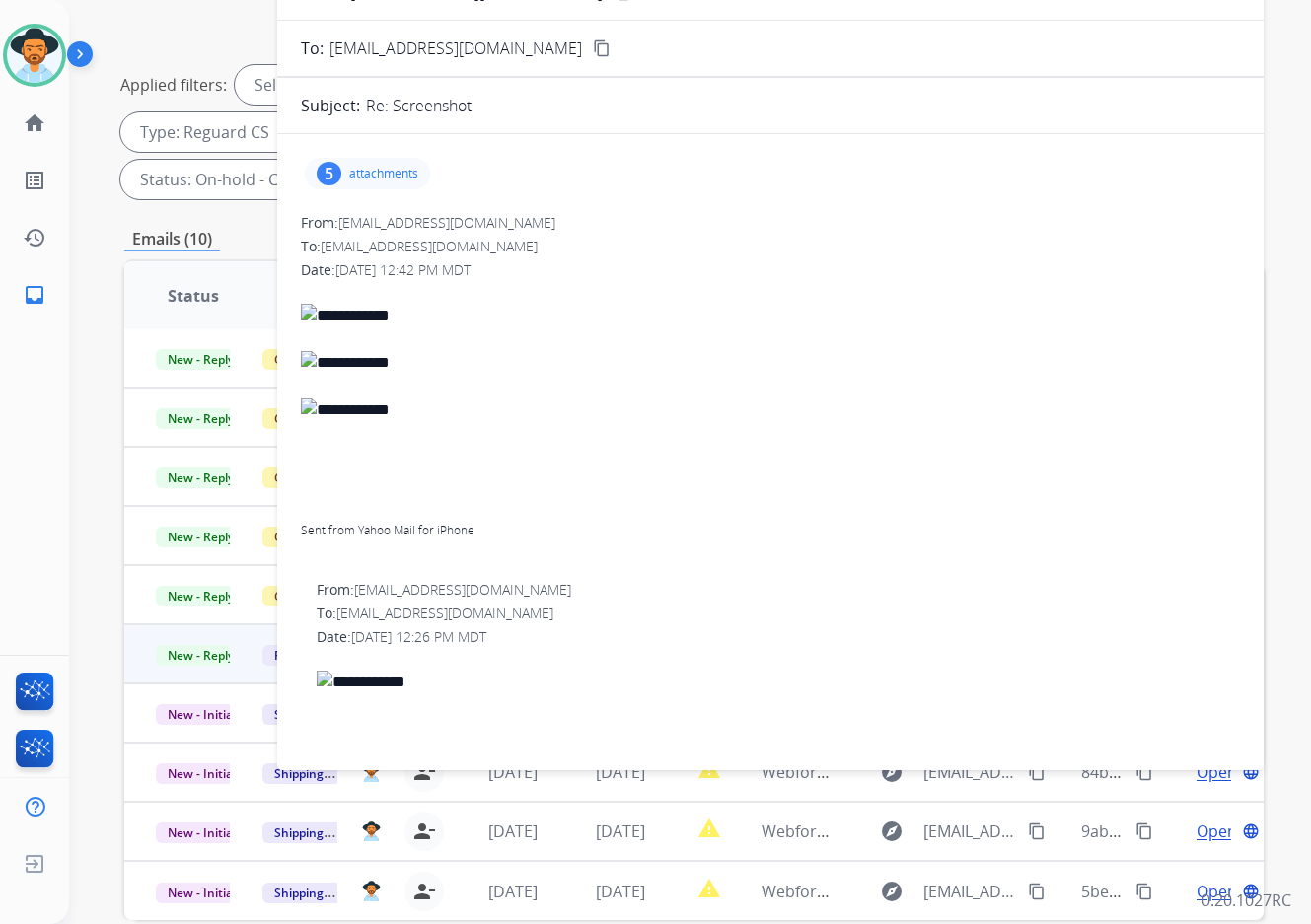 scroll, scrollTop: 143, scrollLeft: 0, axis: vertical 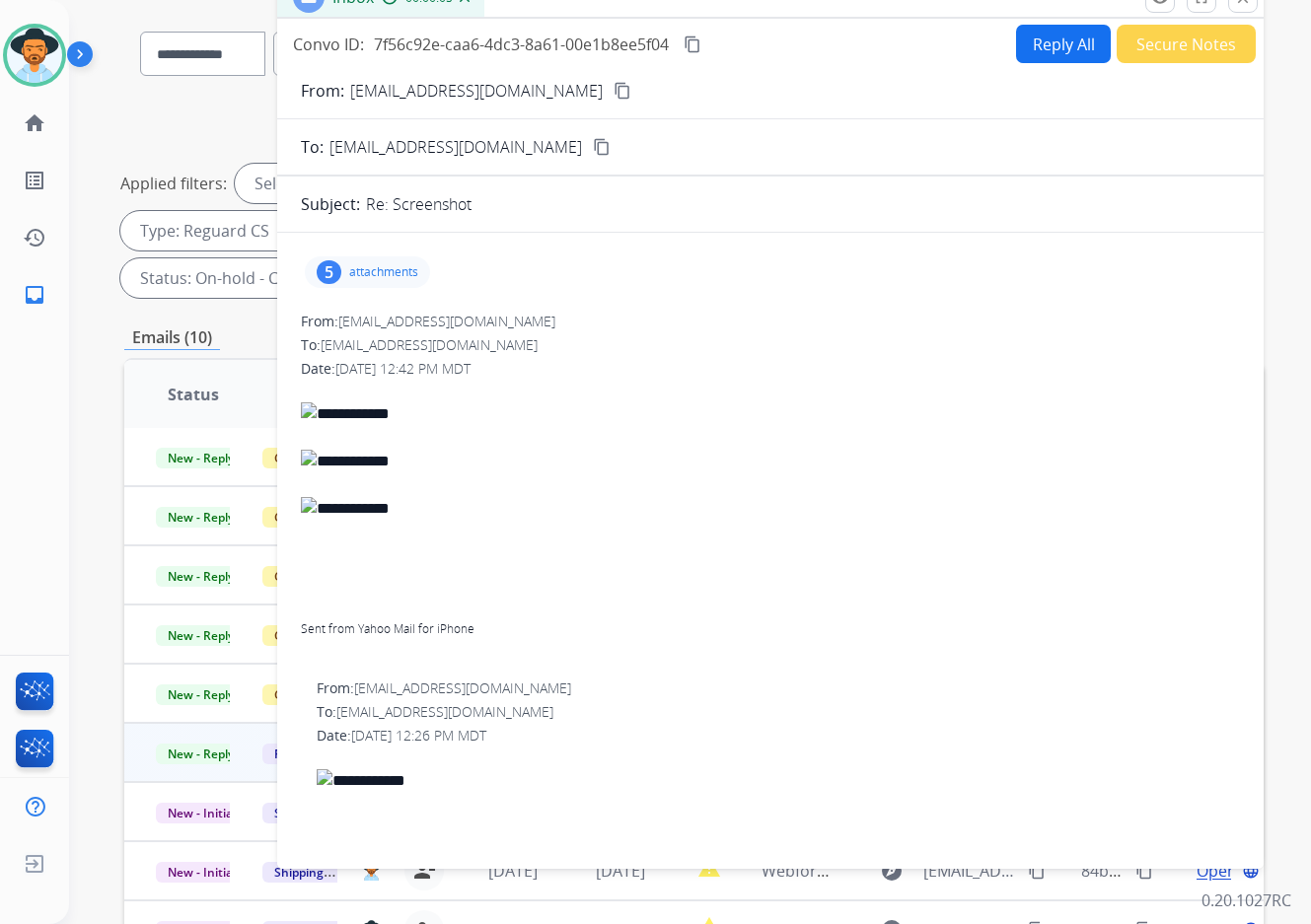 click on "5" at bounding box center (328, 272) 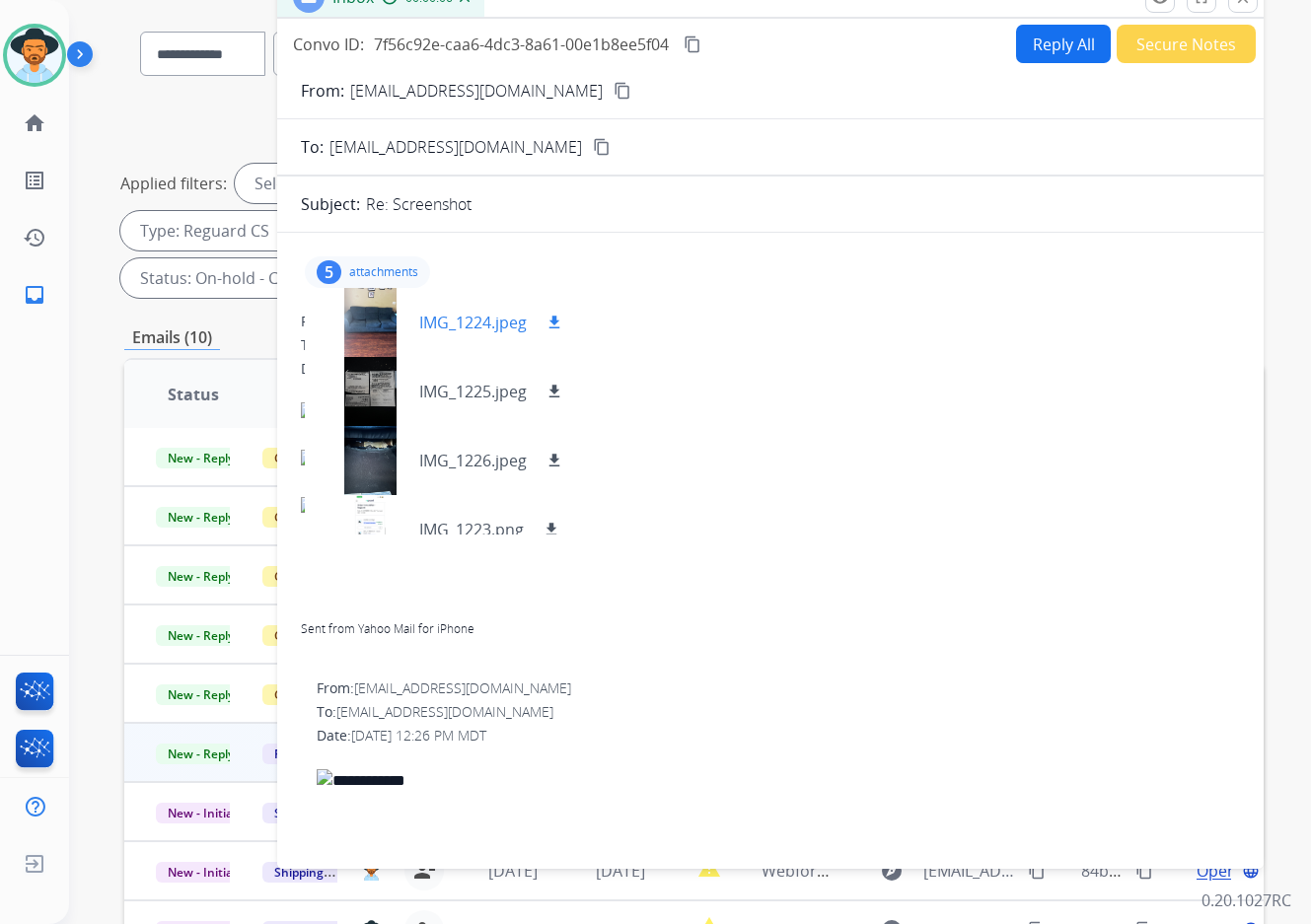 click at bounding box center (370, 322) 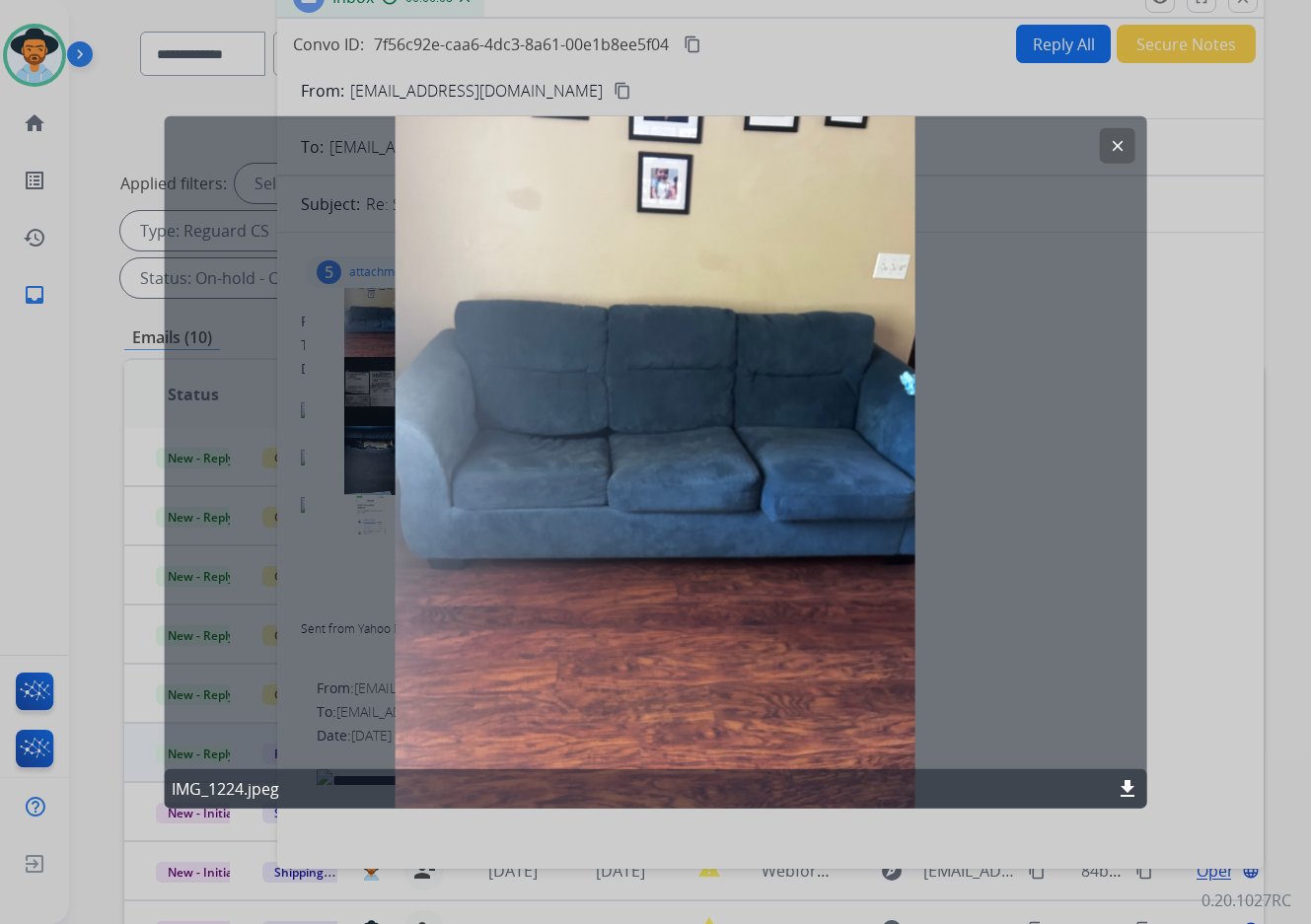 click on "clear" 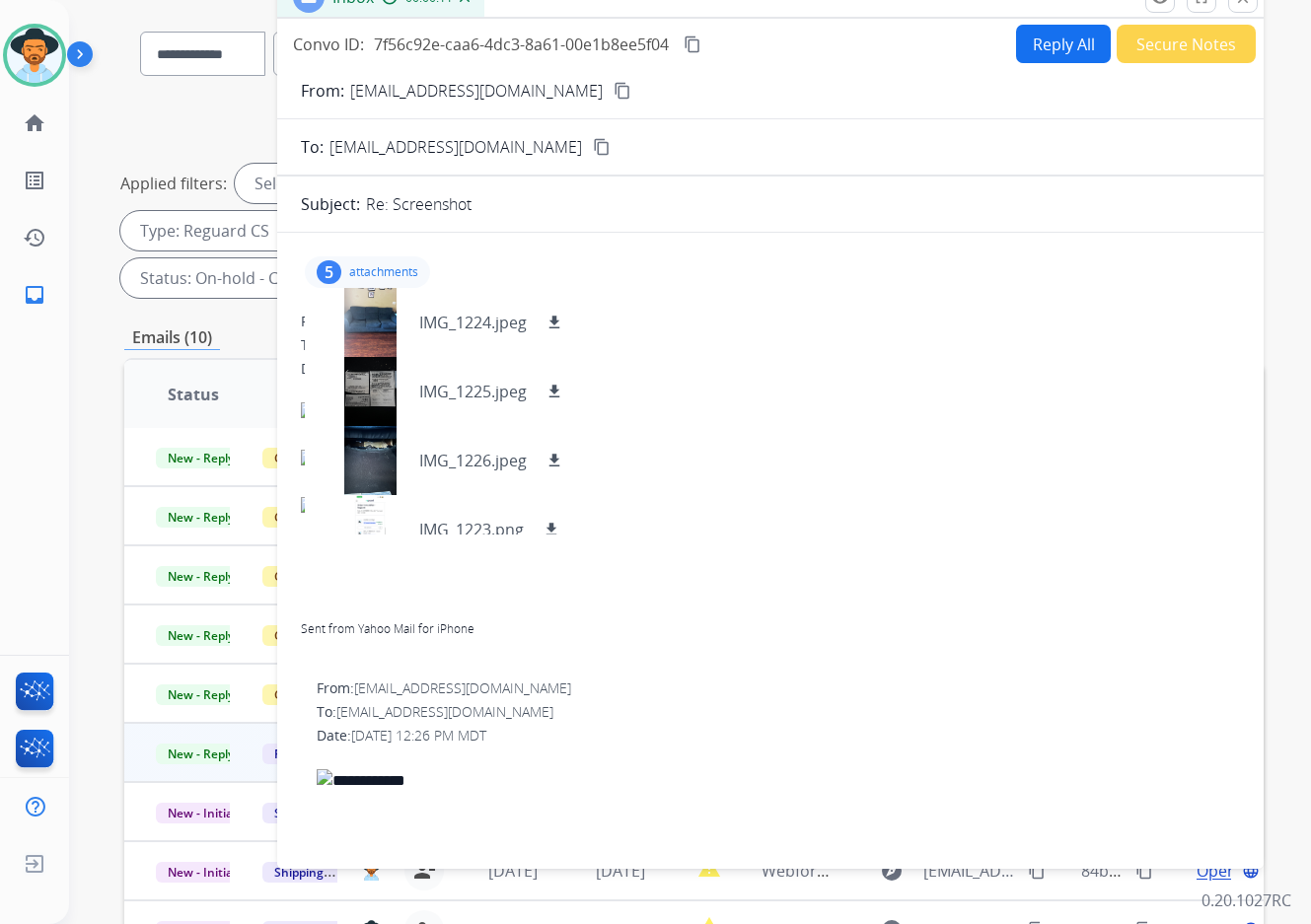 click on "content_copy" at bounding box center (622, 91) 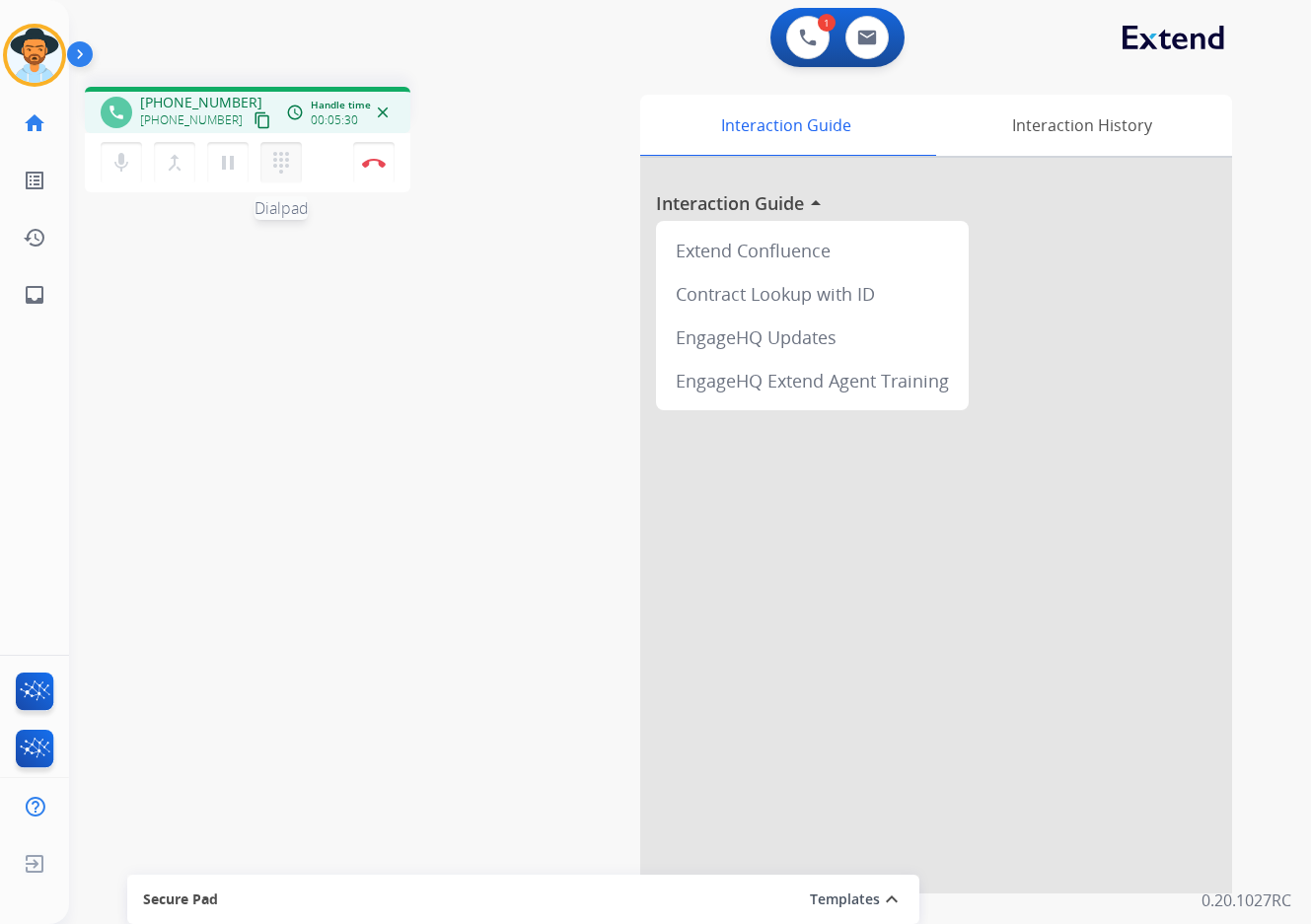 click on "dialpad" at bounding box center (281, 163) 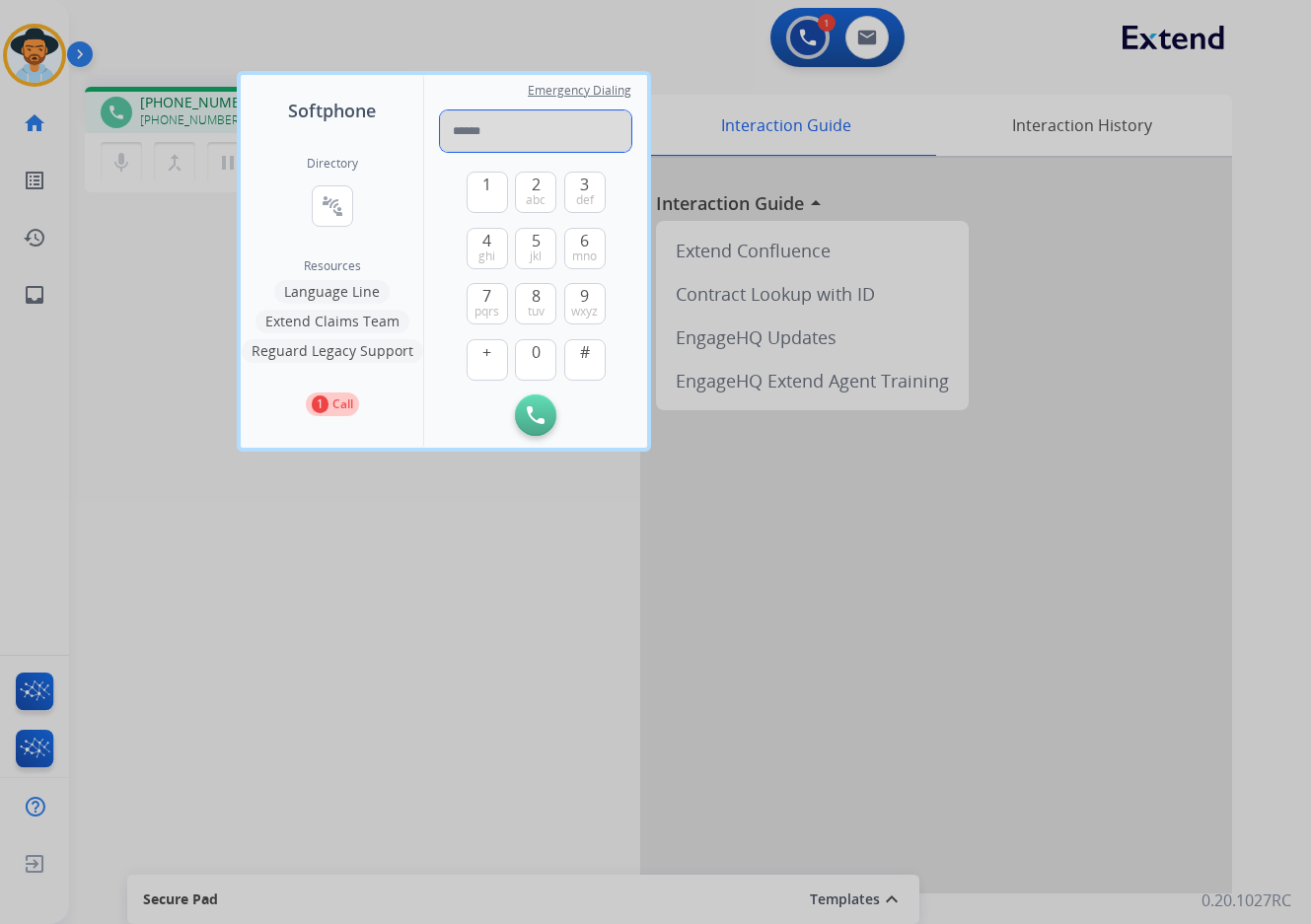 click at bounding box center (536, 131) 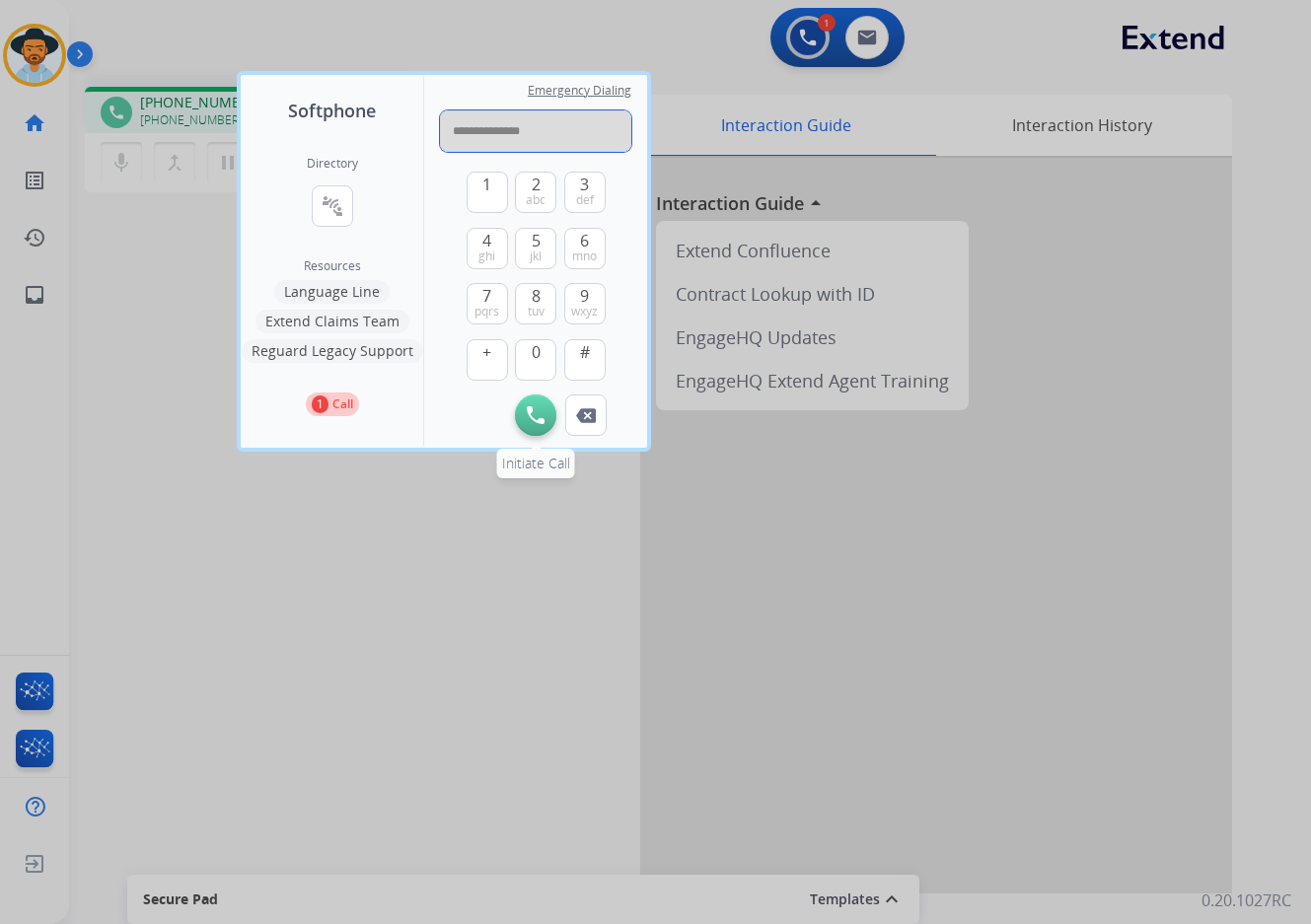 type on "**********" 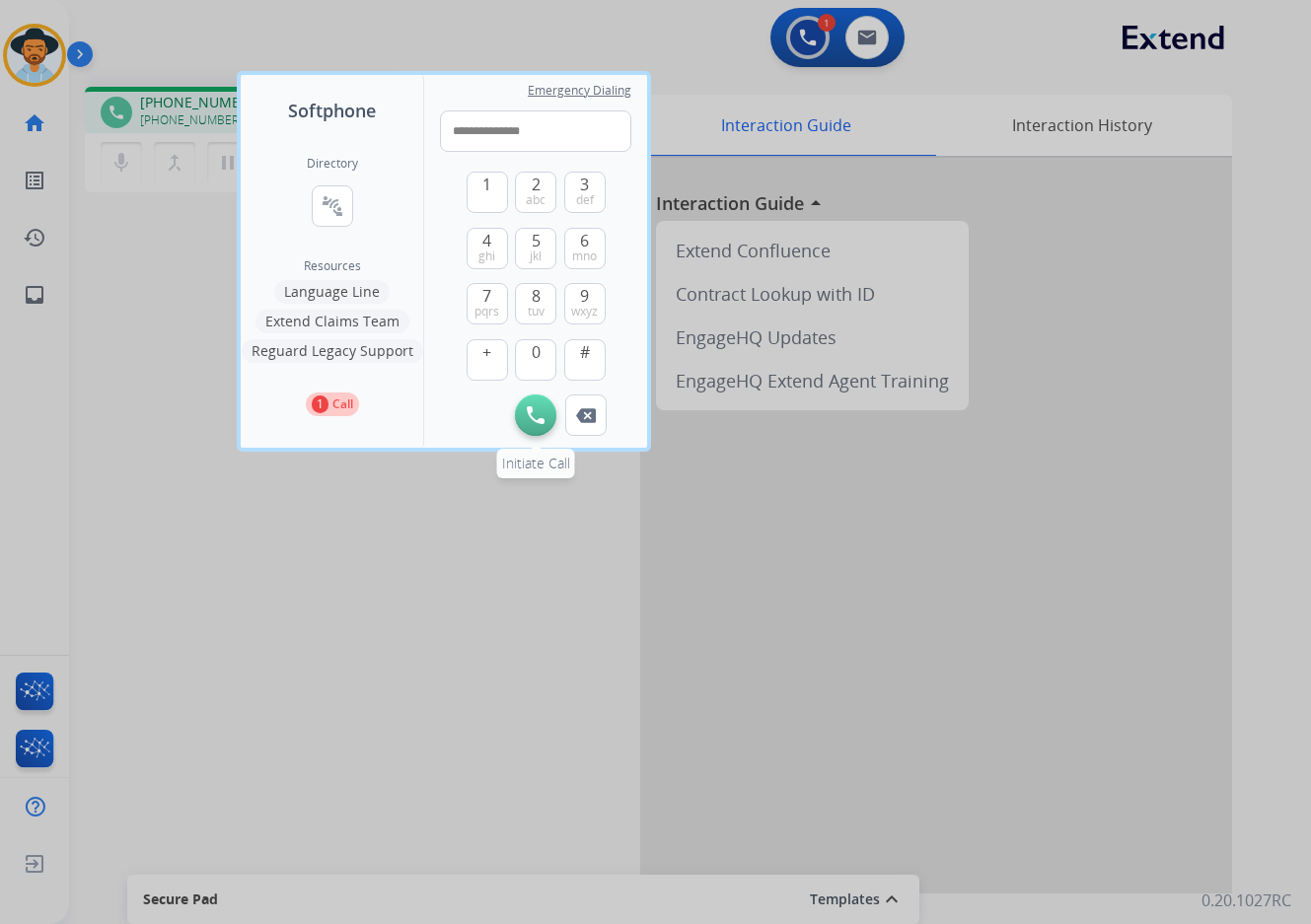 click at bounding box center (536, 415) 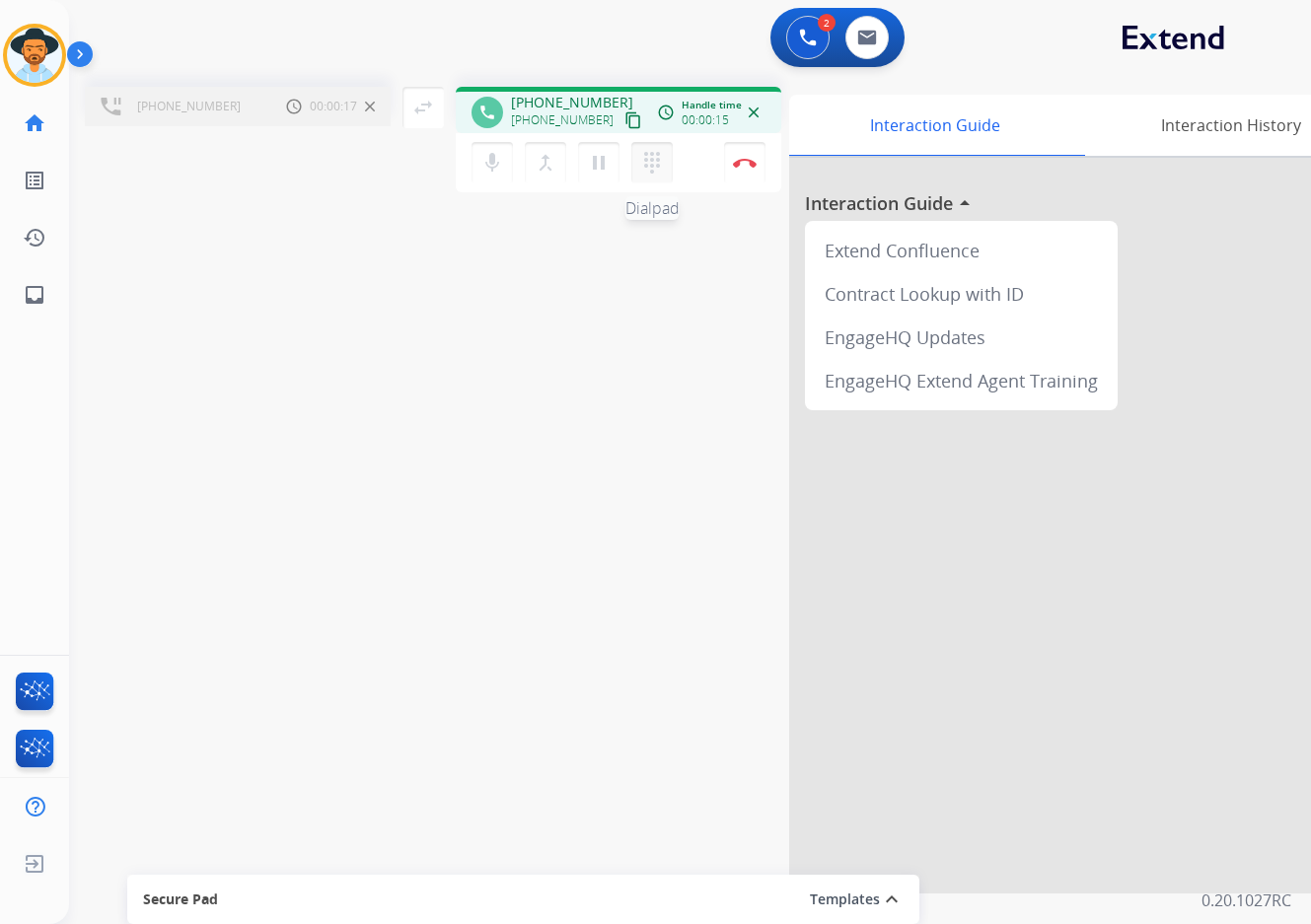 click on "dialpad" at bounding box center (652, 163) 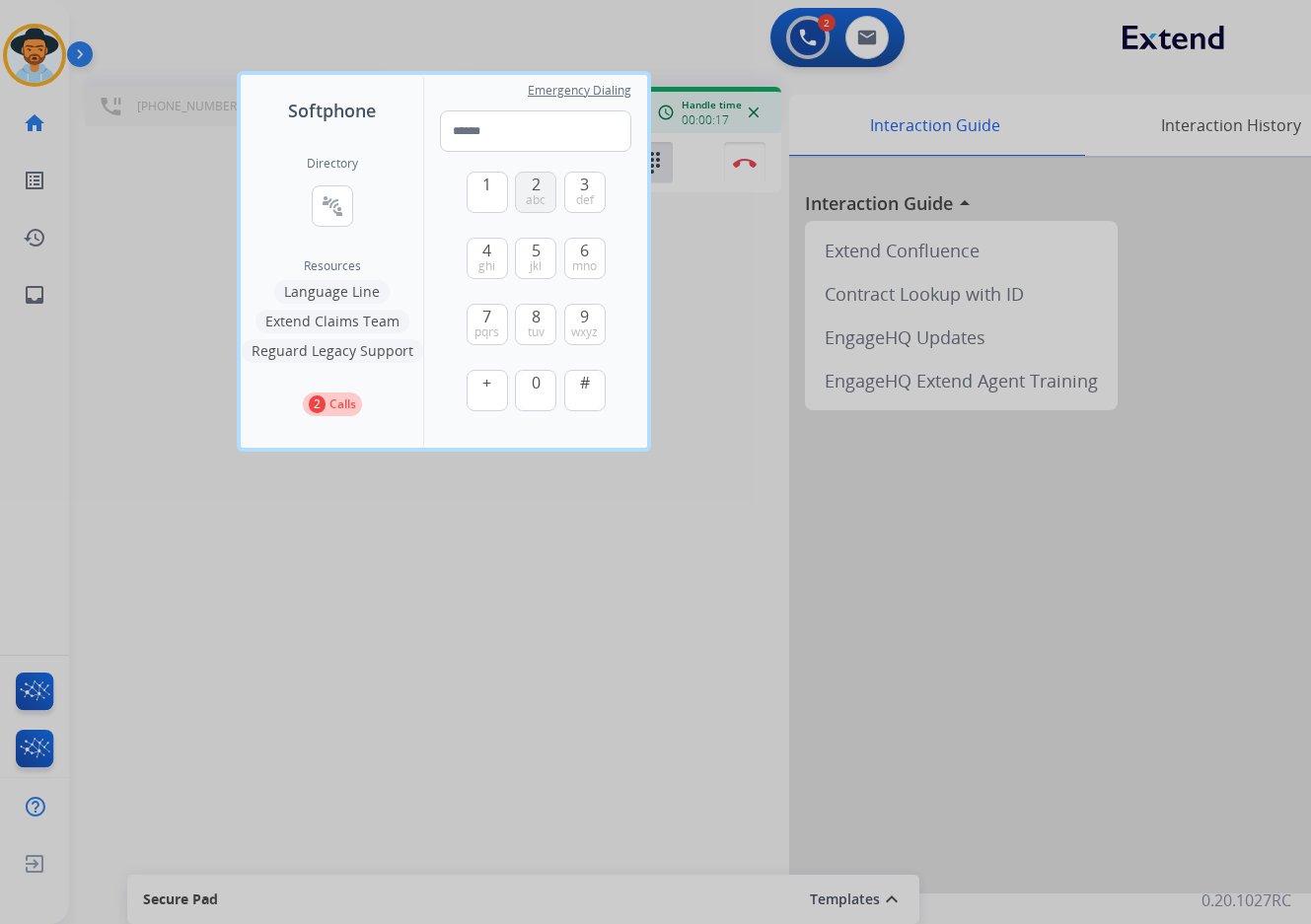 click on "abc" at bounding box center (536, 200) 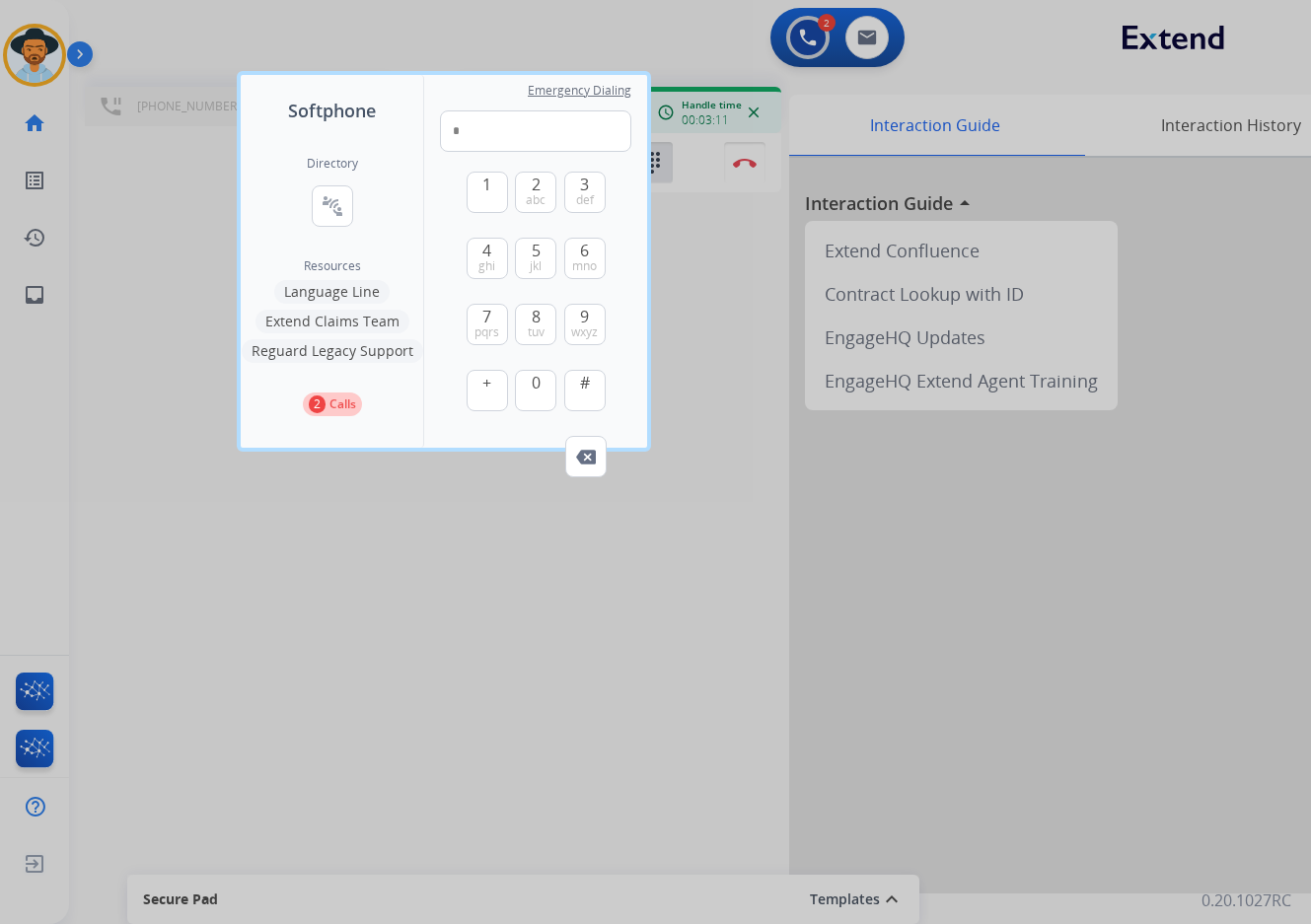 click at bounding box center (655, 462) 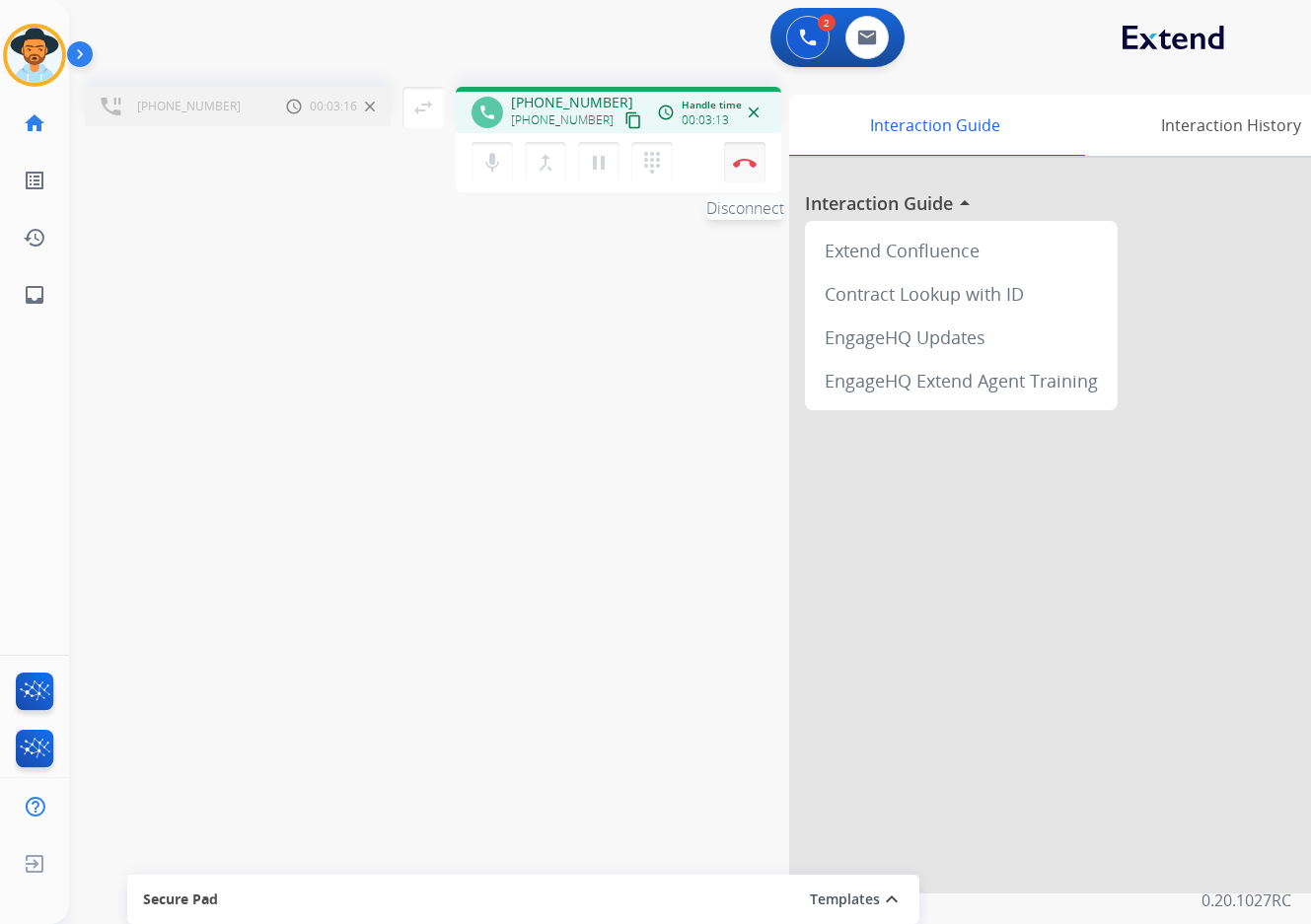 click at bounding box center (745, 163) 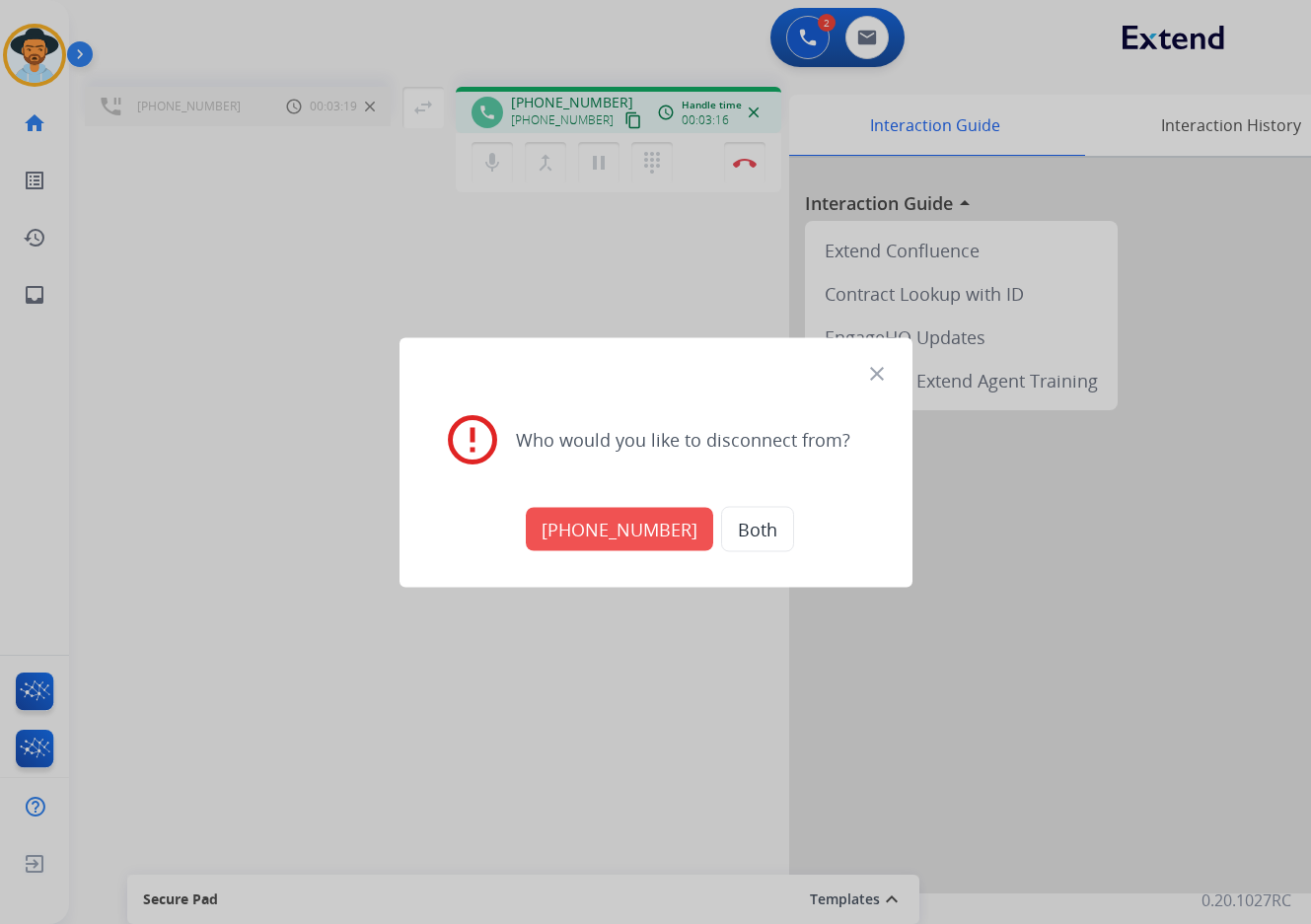 click on "[PHONE_NUMBER]" at bounding box center [619, 529] 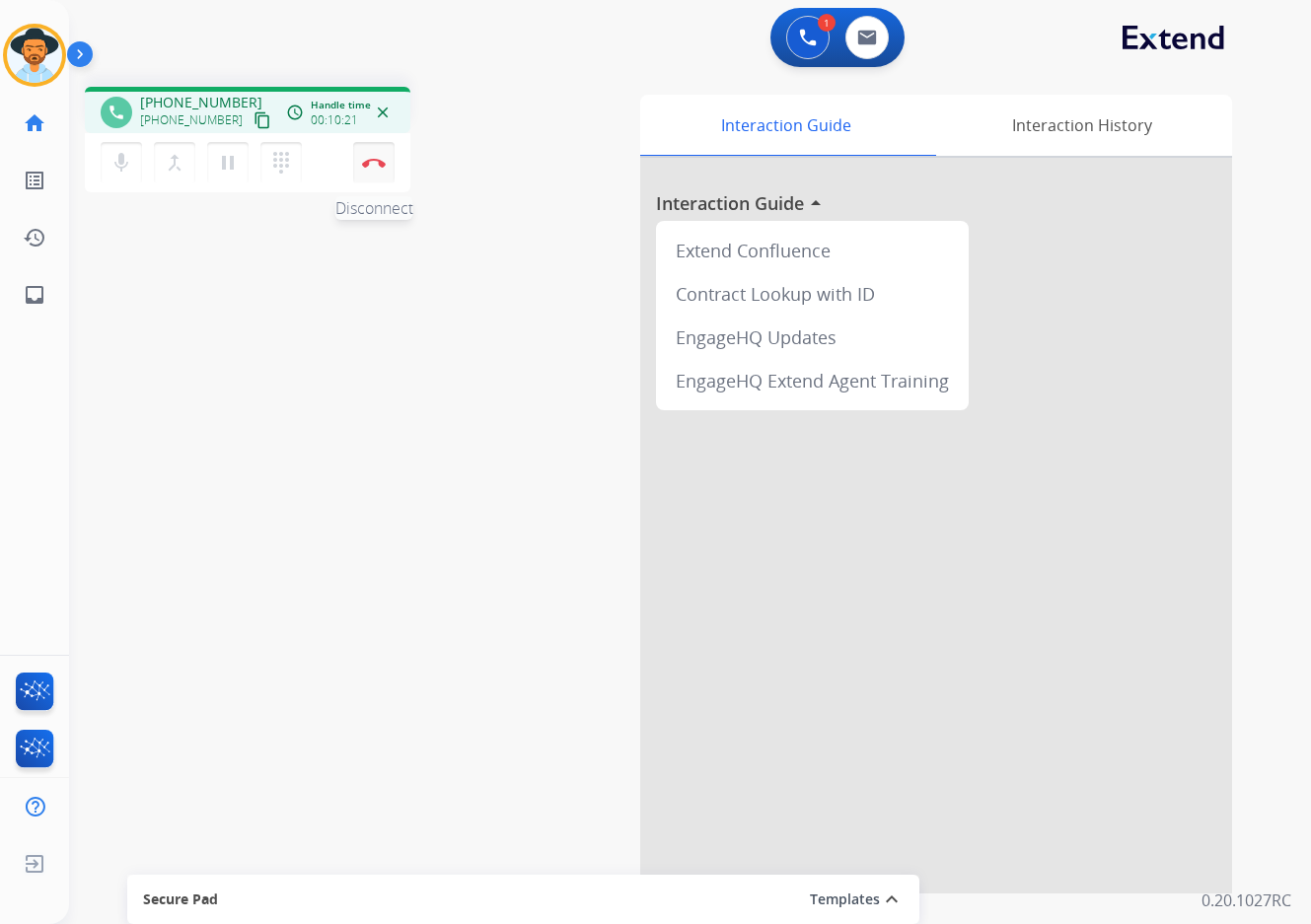 click at bounding box center [374, 163] 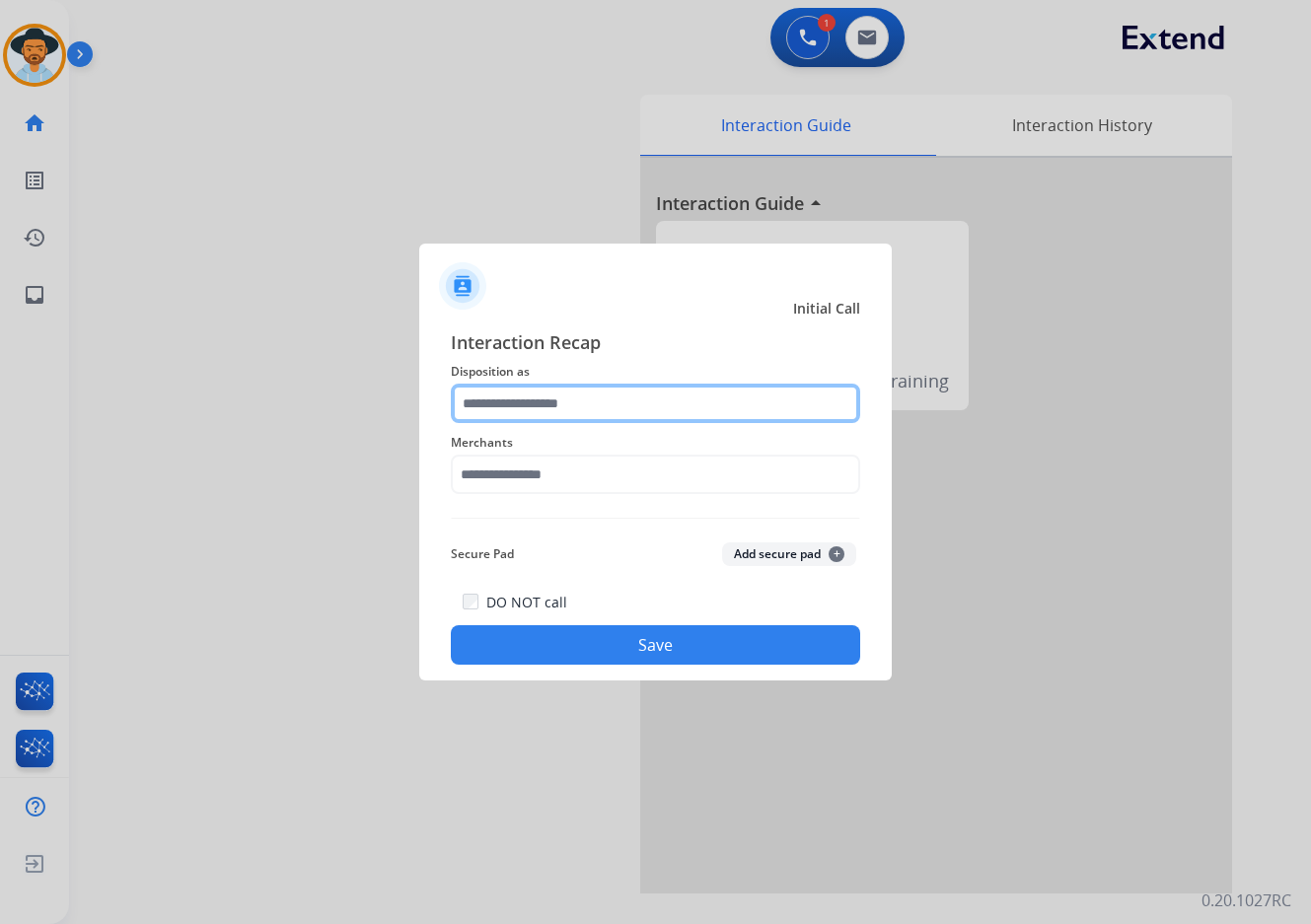 click 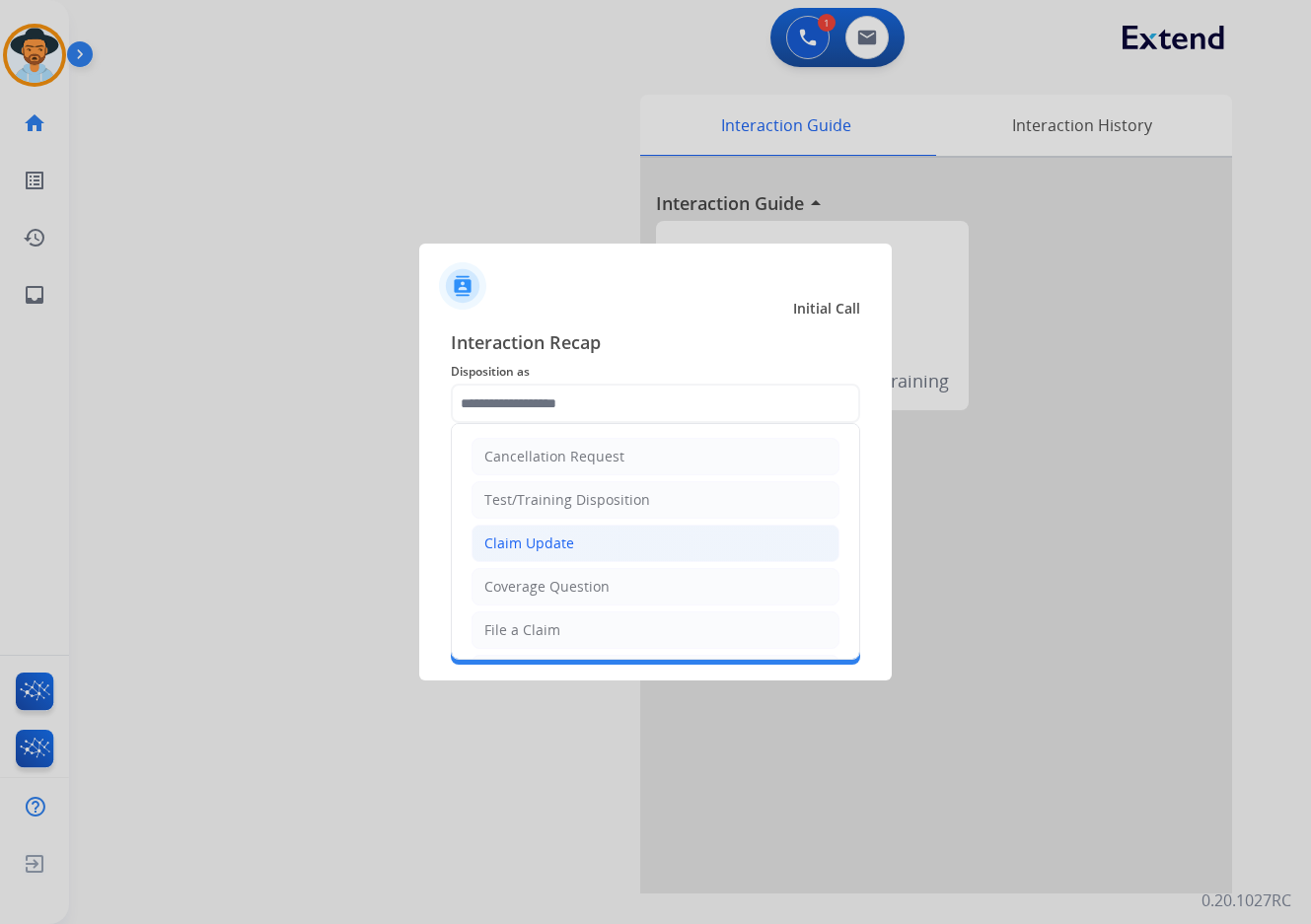click on "Claim Update" 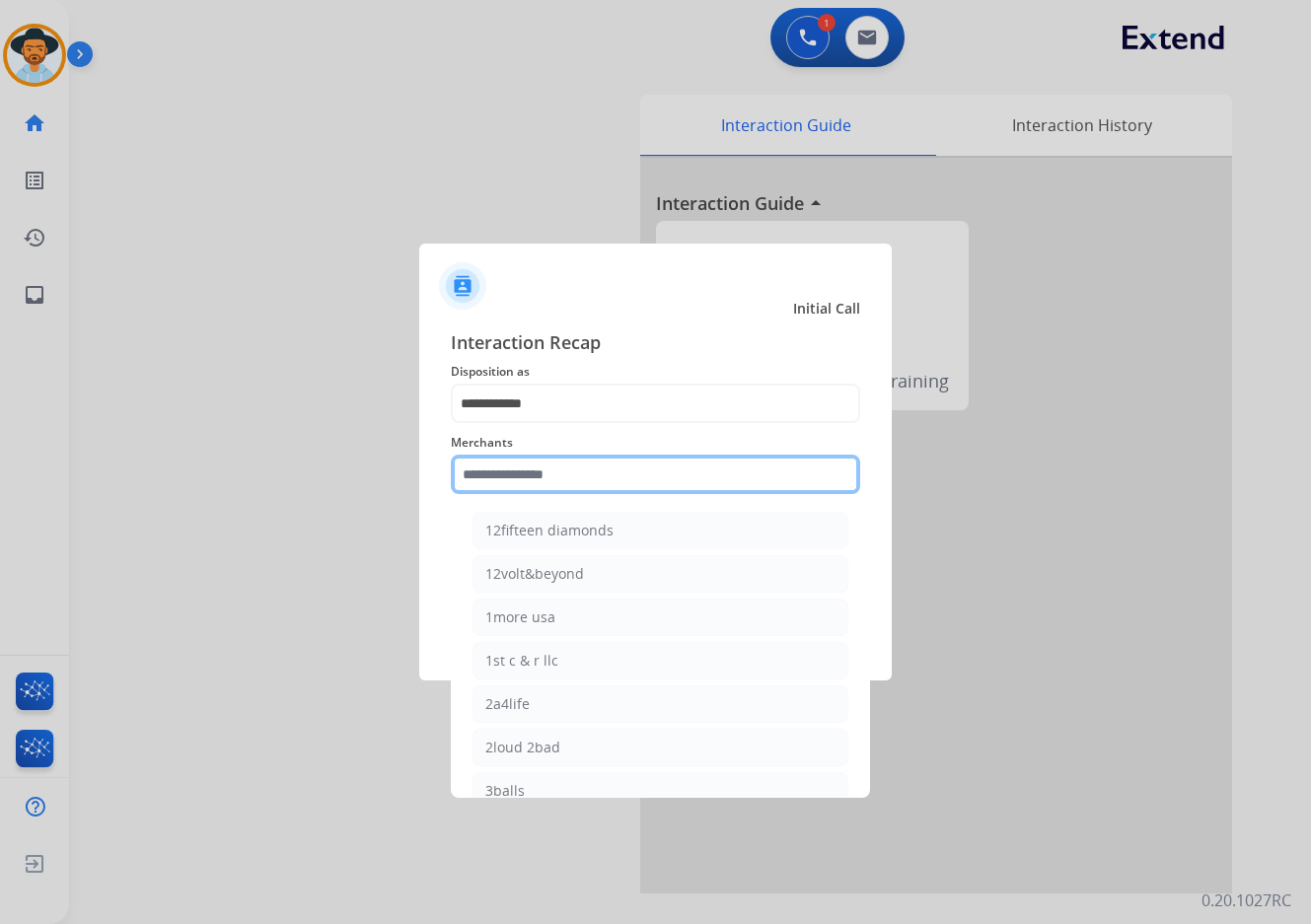 click 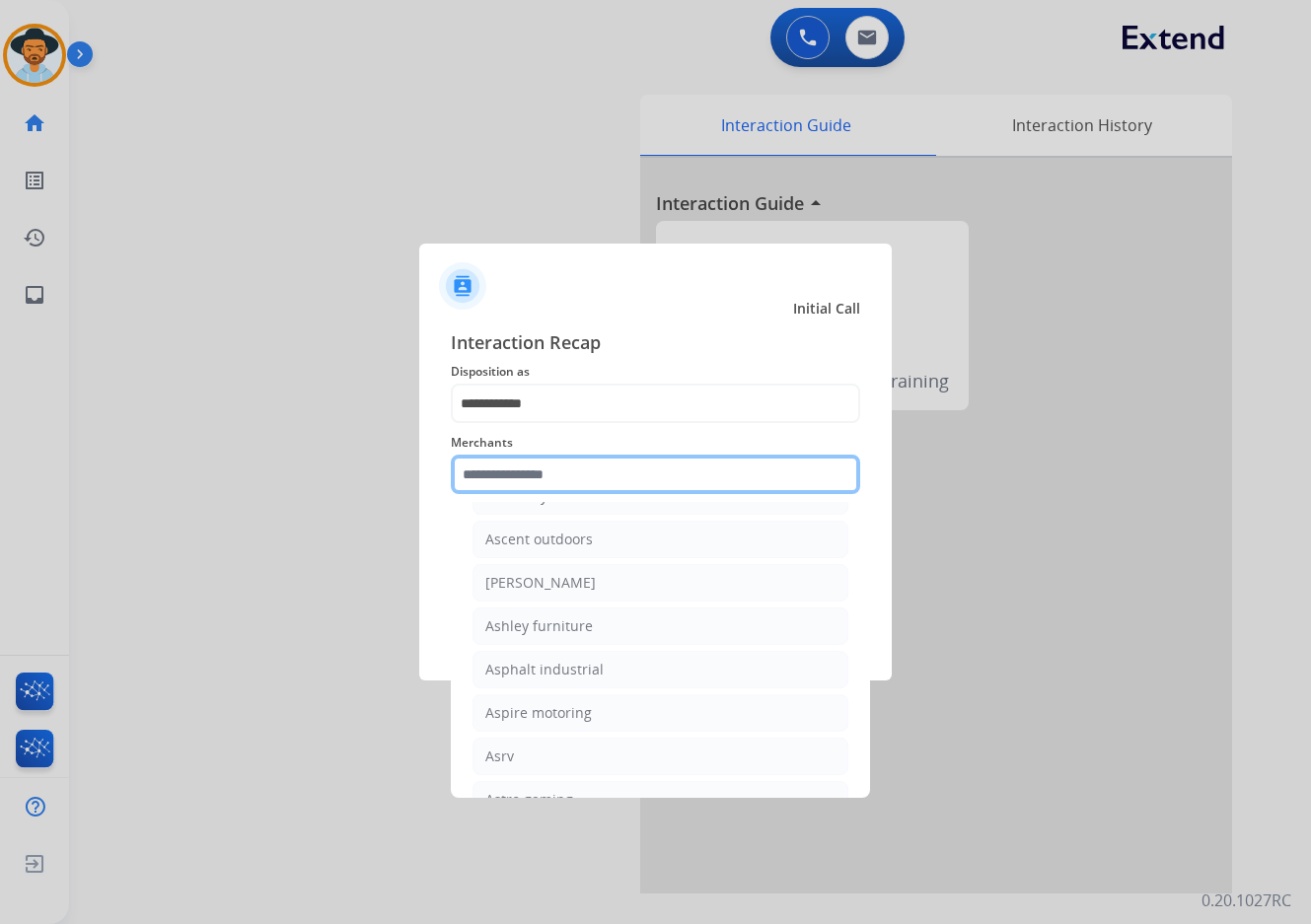 scroll, scrollTop: 2860, scrollLeft: 0, axis: vertical 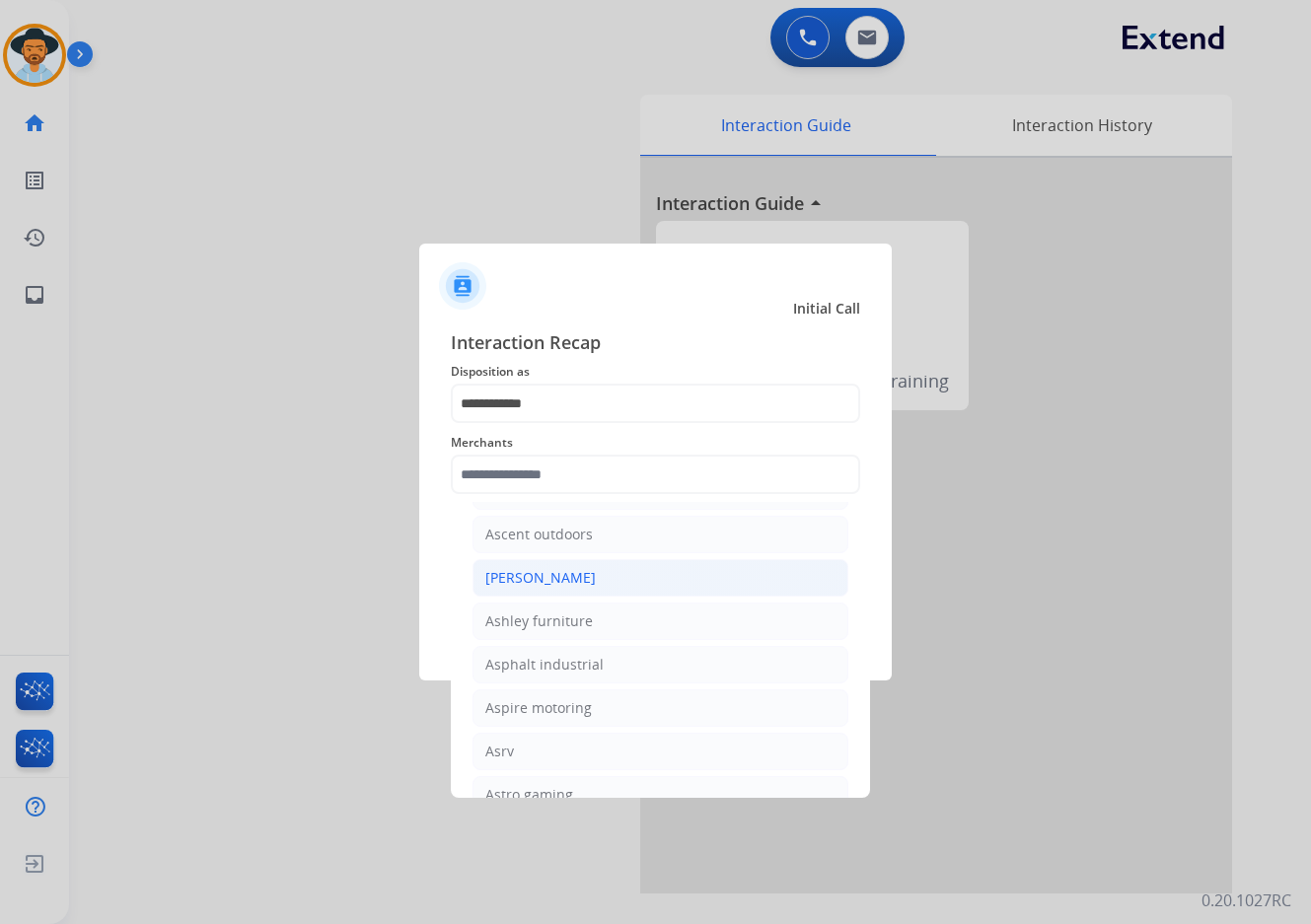 click on "[PERSON_NAME]" 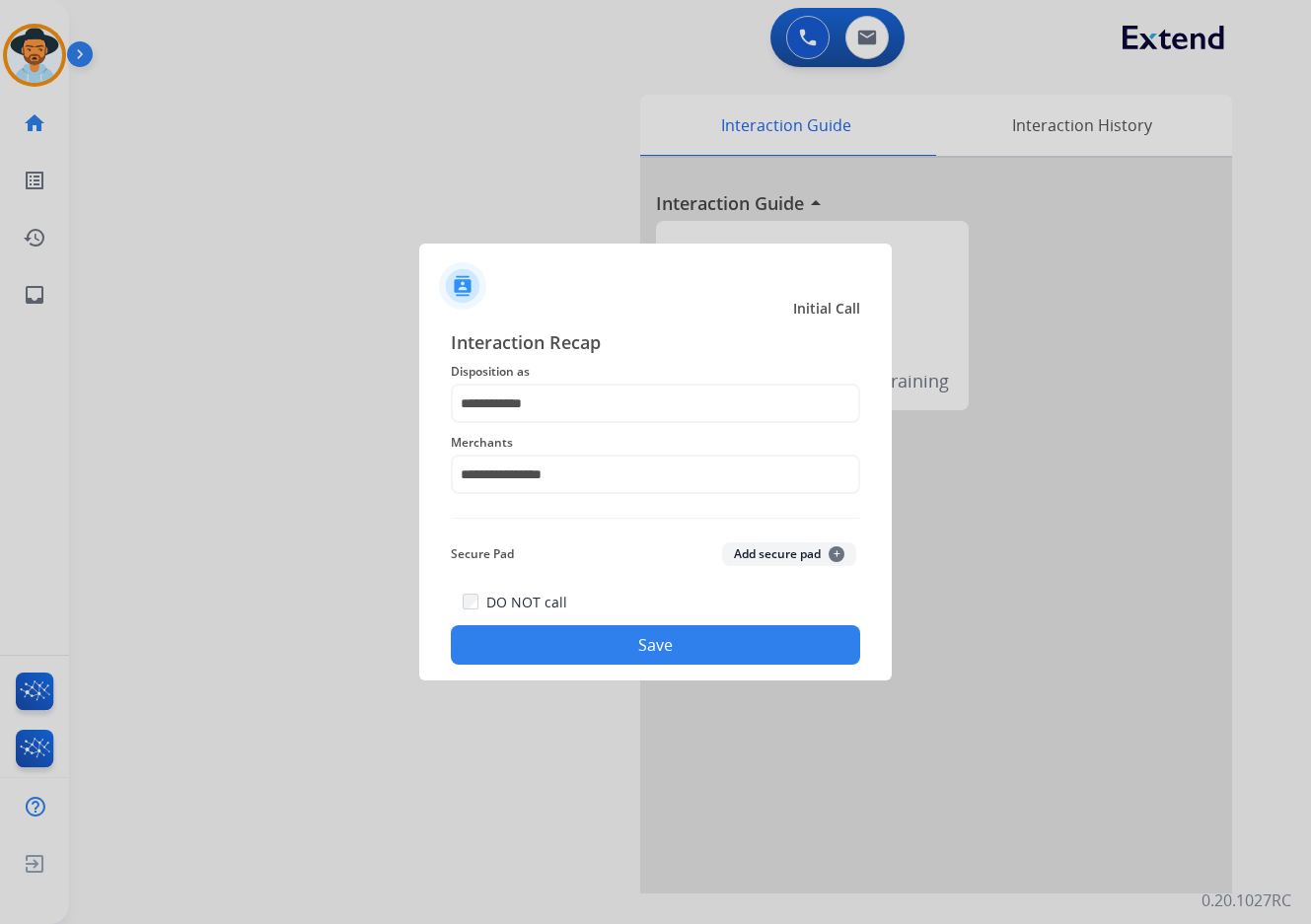 click on "Save" 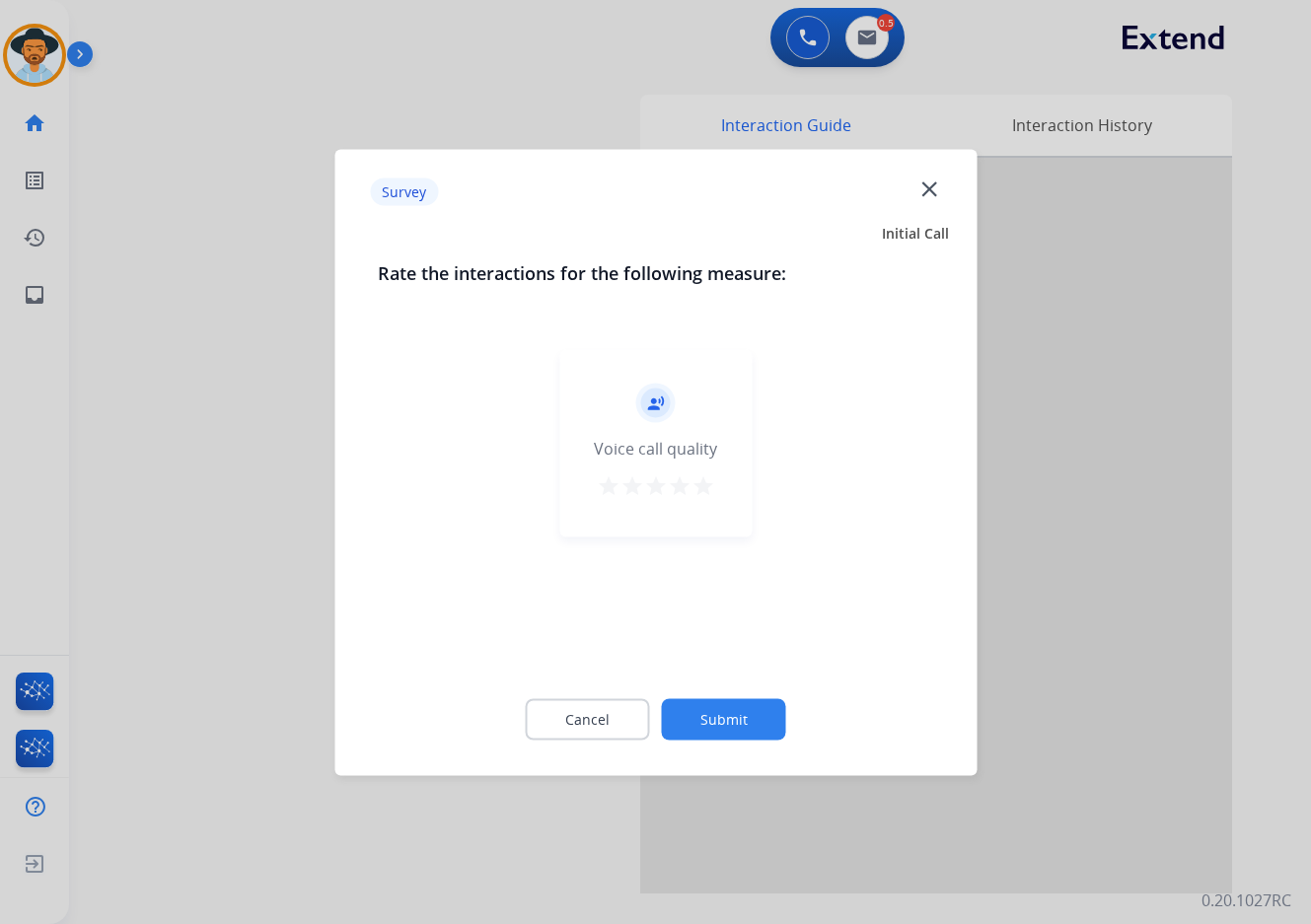 click on "star" at bounding box center [703, 485] 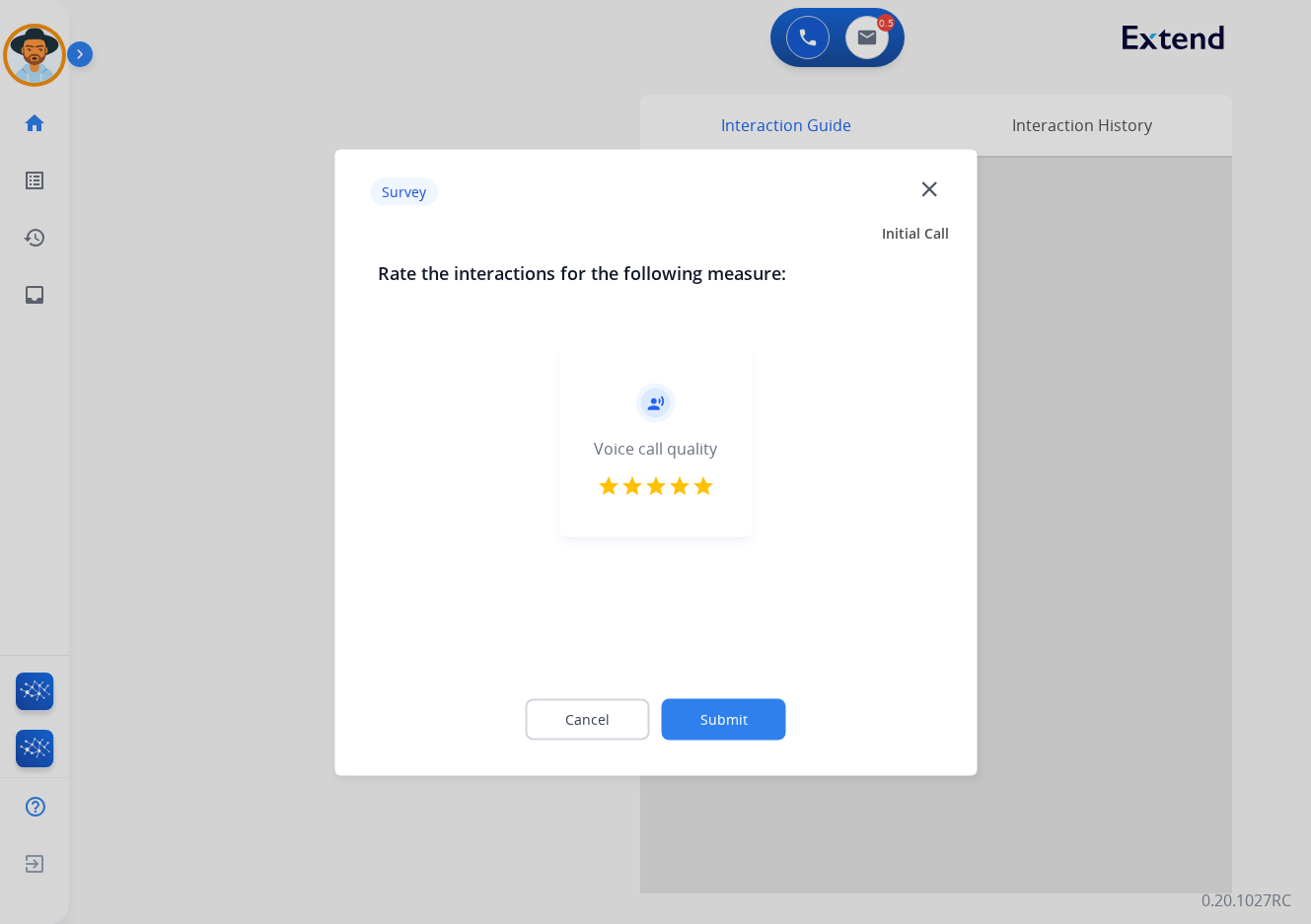 click on "Submit" 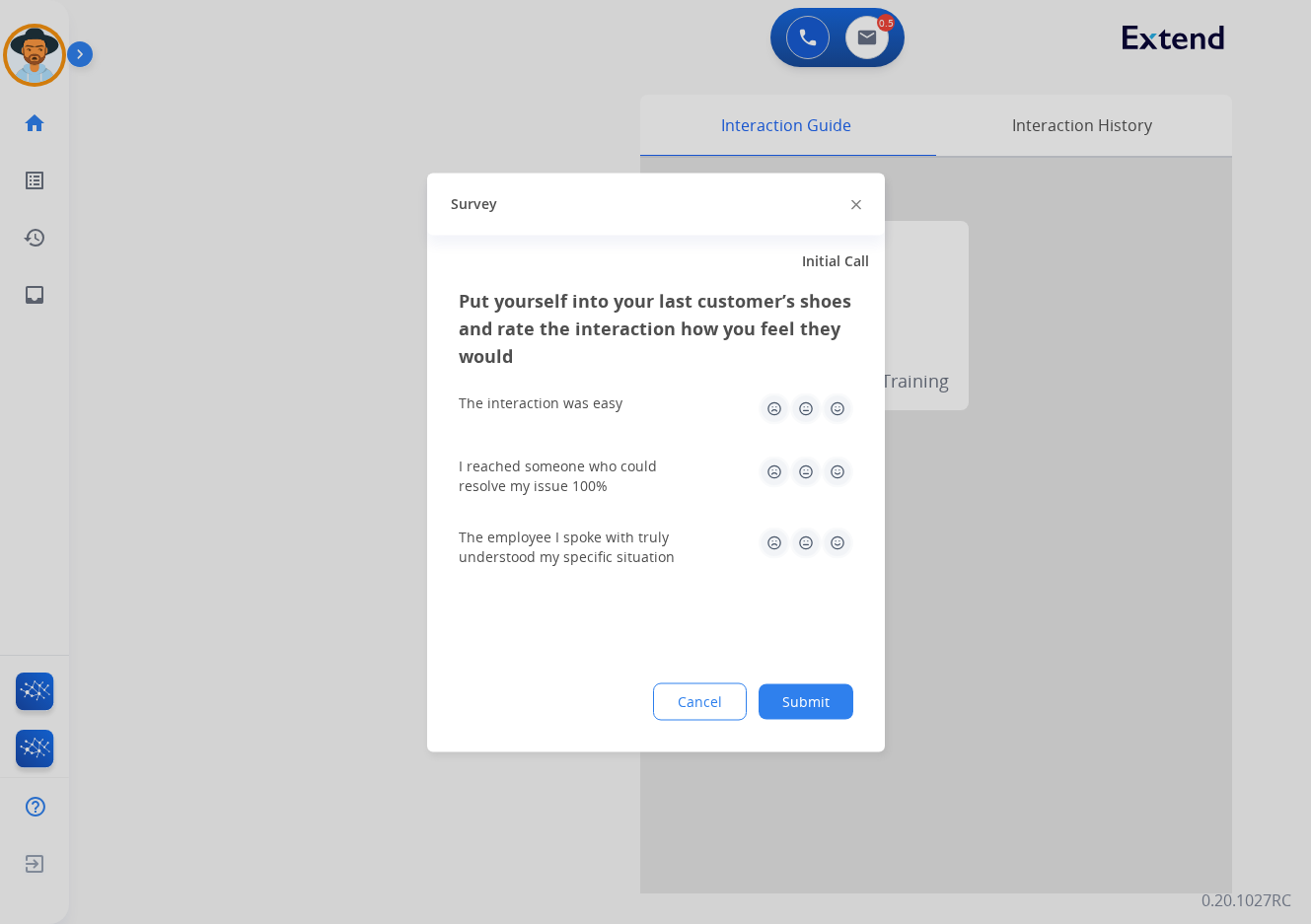 click 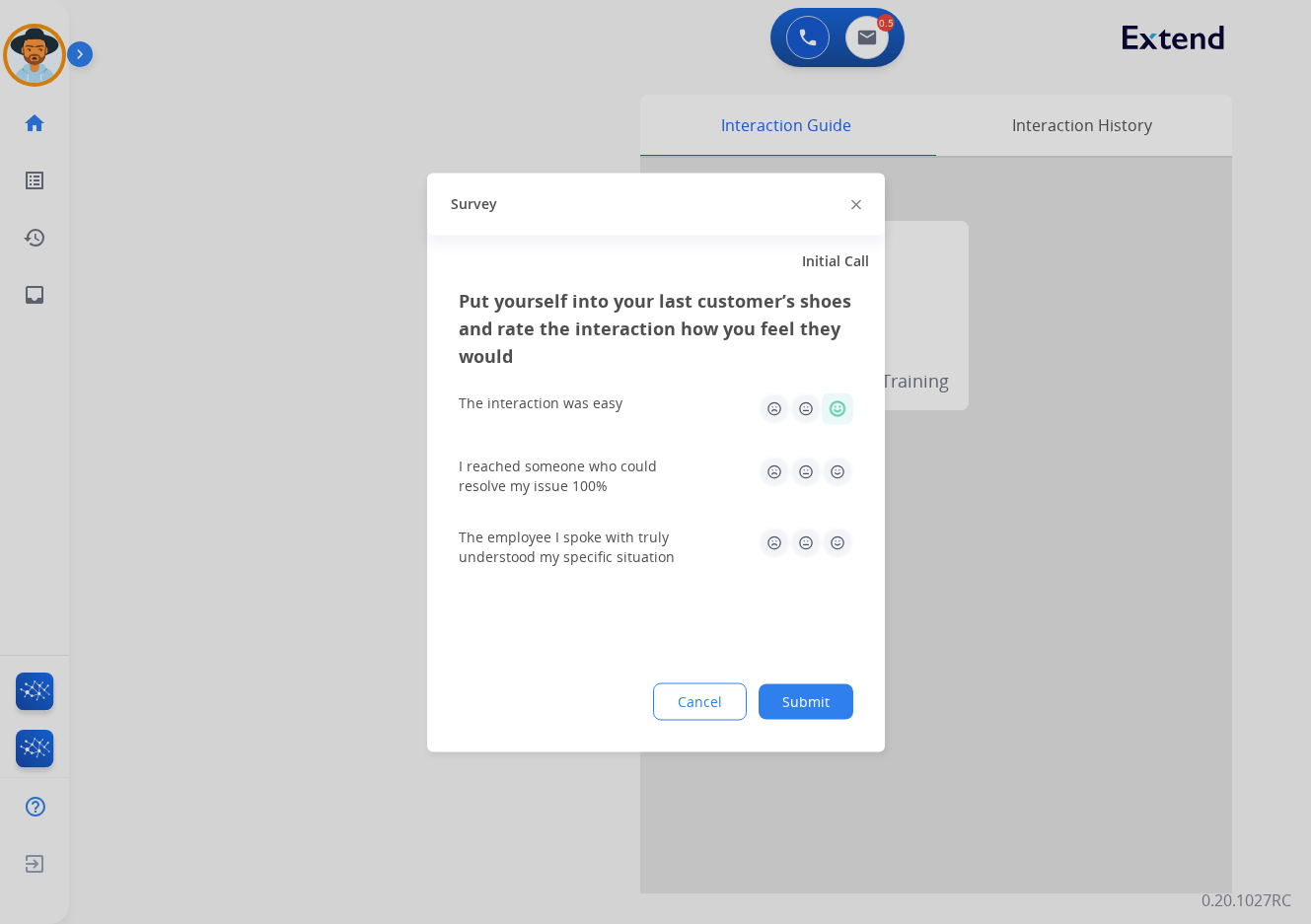 click 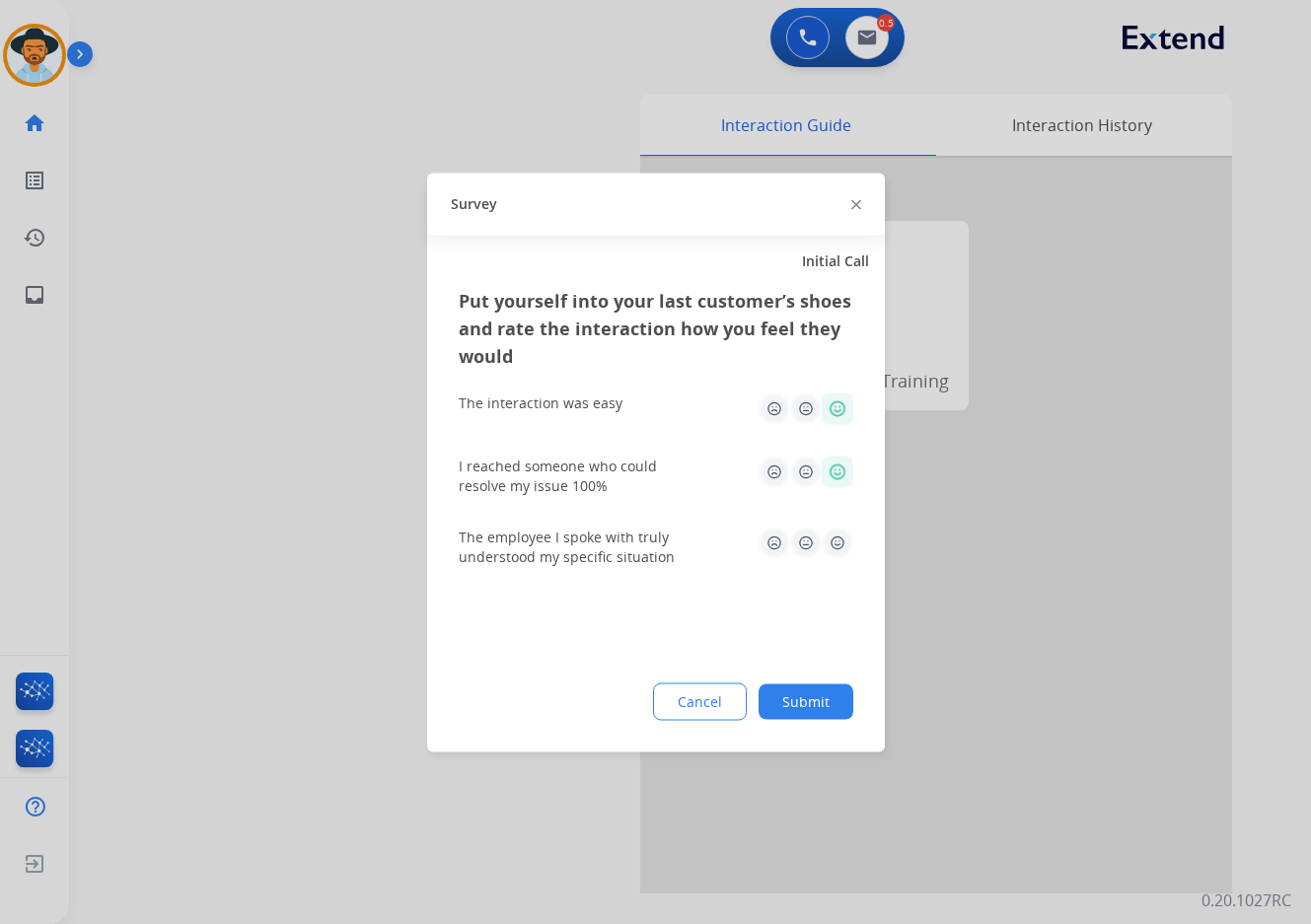 click 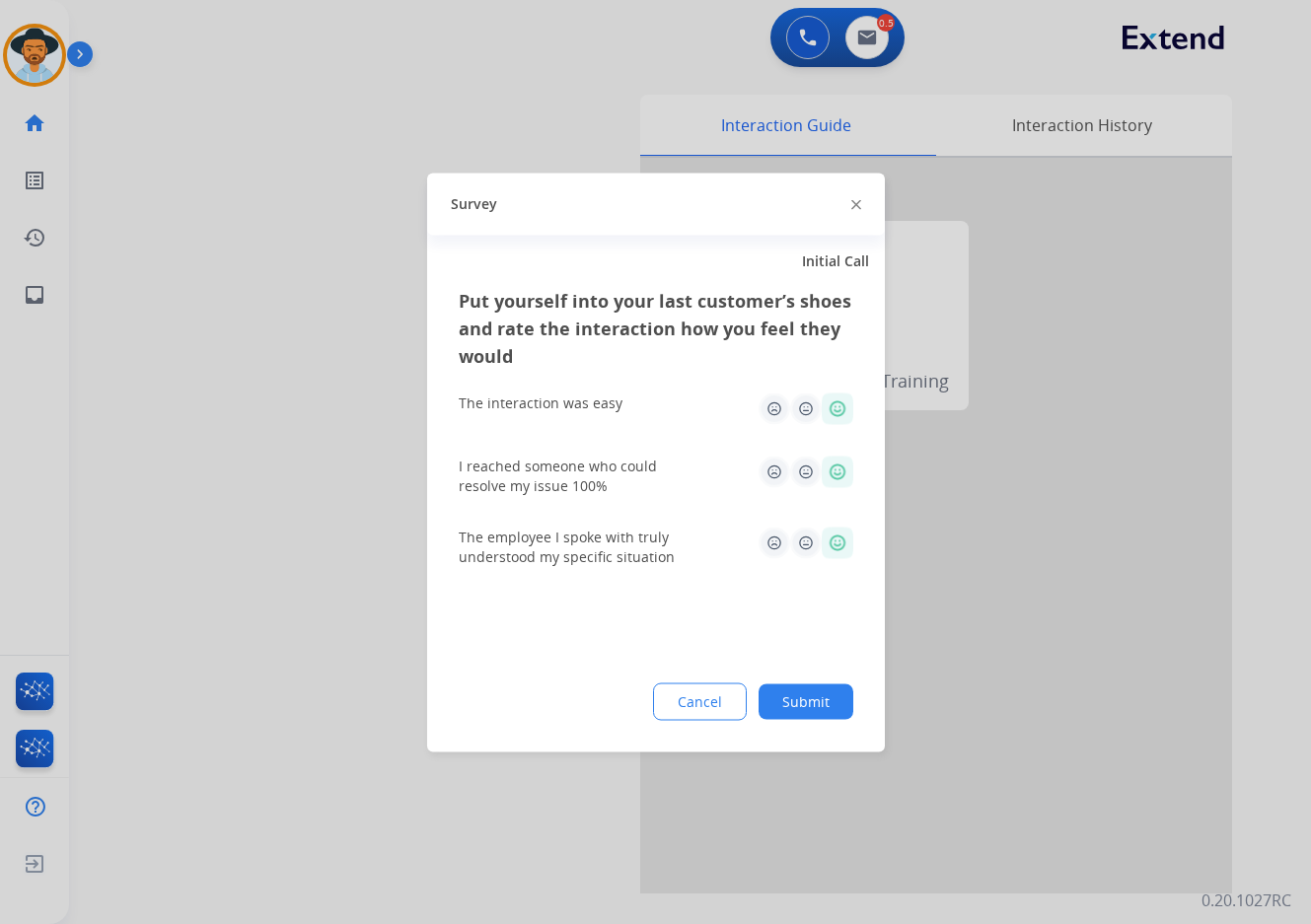 click on "Submit" 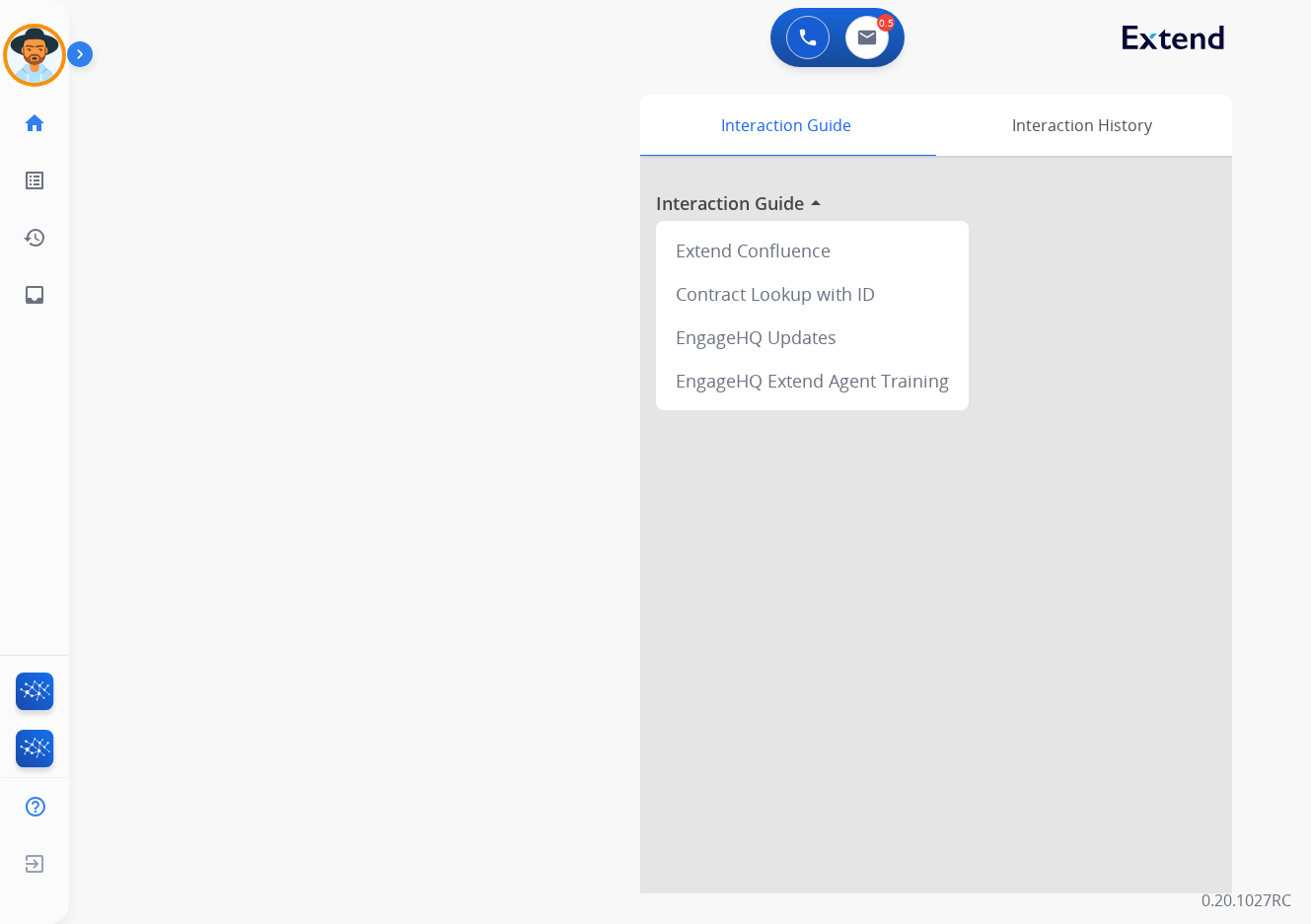click on "swap_horiz Break voice bridge close_fullscreen Connect 3-Way Call merge_type Separate 3-Way Call  Interaction Guide   Interaction History  Interaction Guide arrow_drop_up  Extend Confluence   Contract Lookup with ID   EngageHQ Updates   EngageHQ Extend Agent Training" at bounding box center (666, 482) 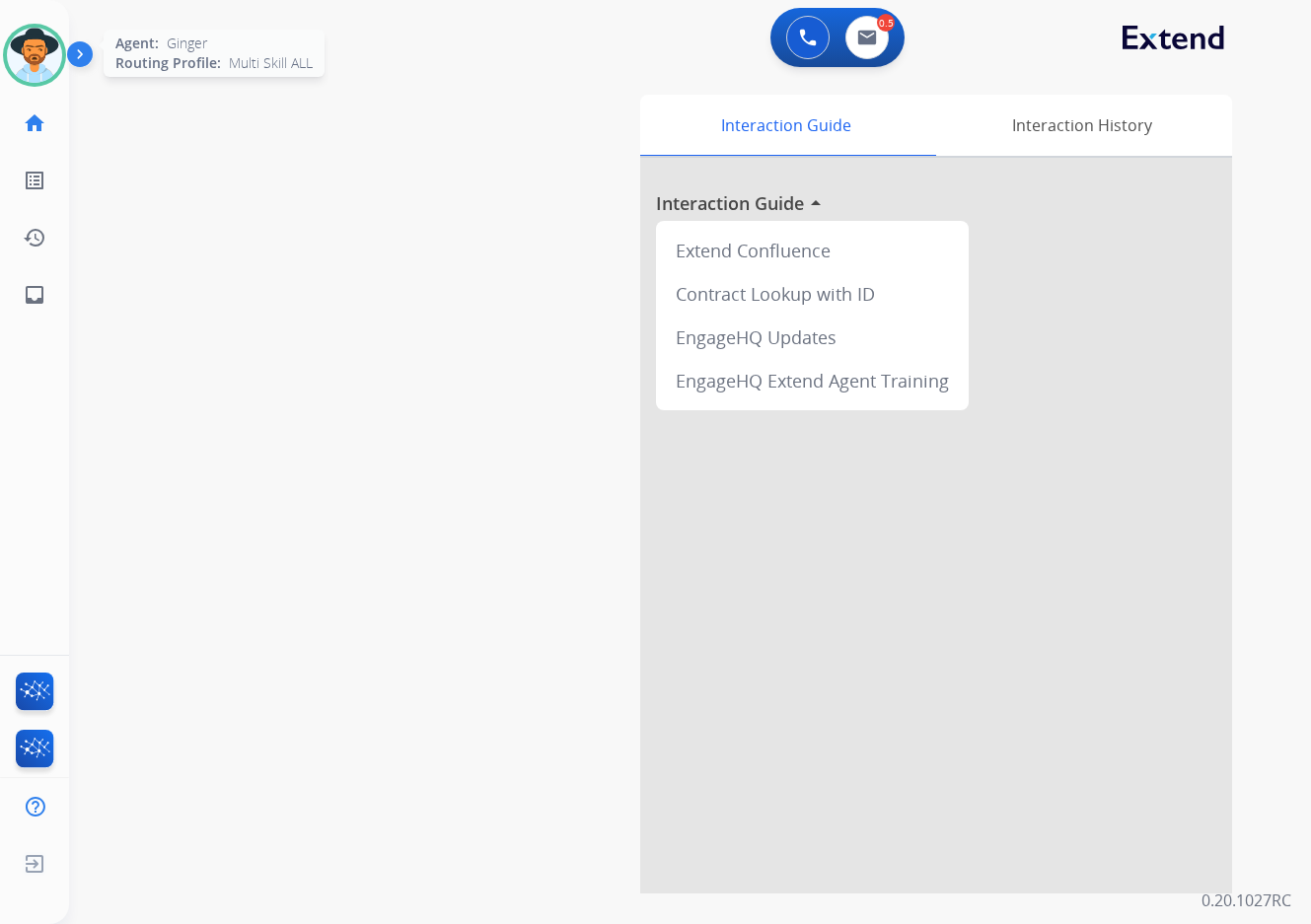 click at bounding box center (35, 55) 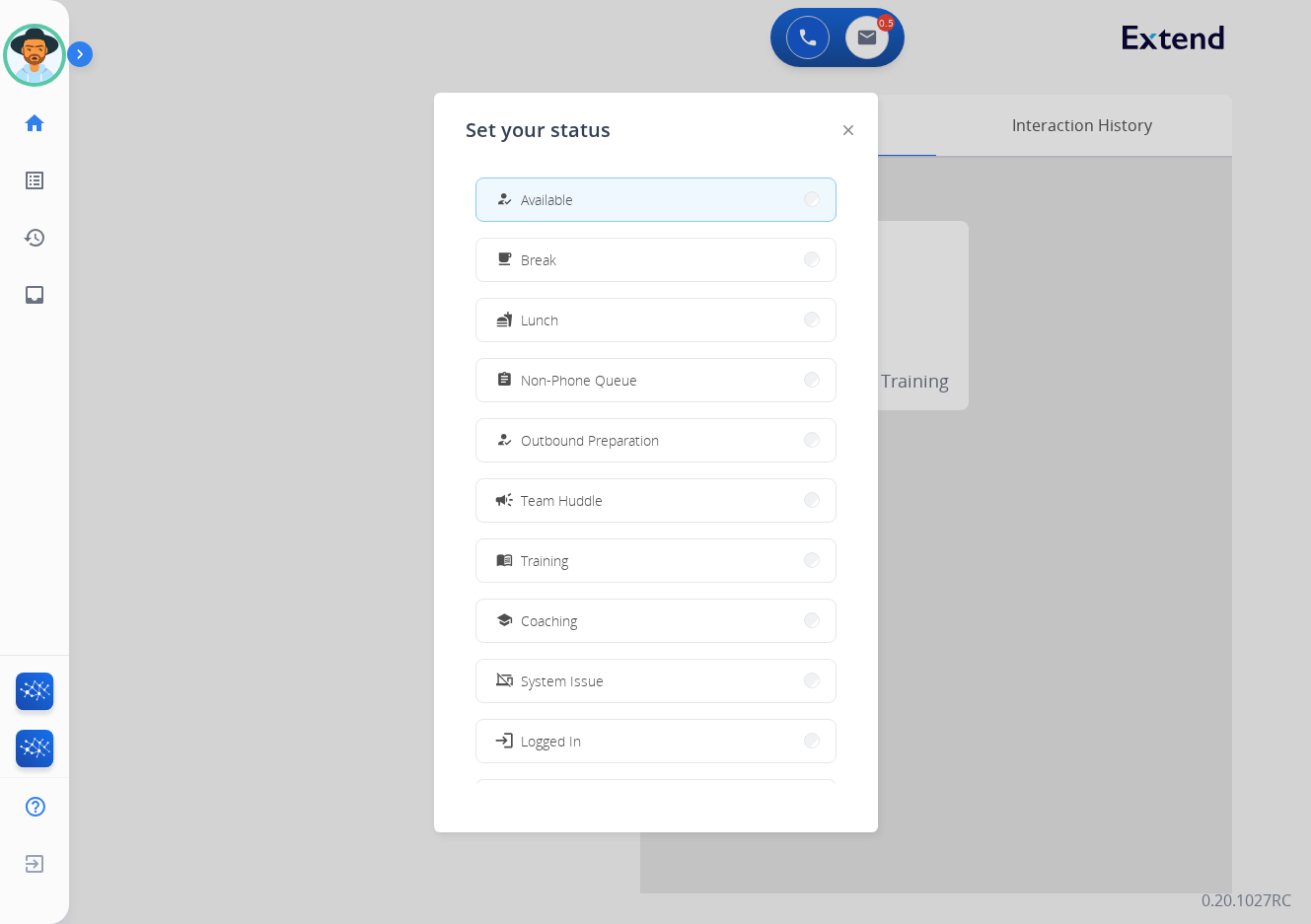 click at bounding box center (655, 462) 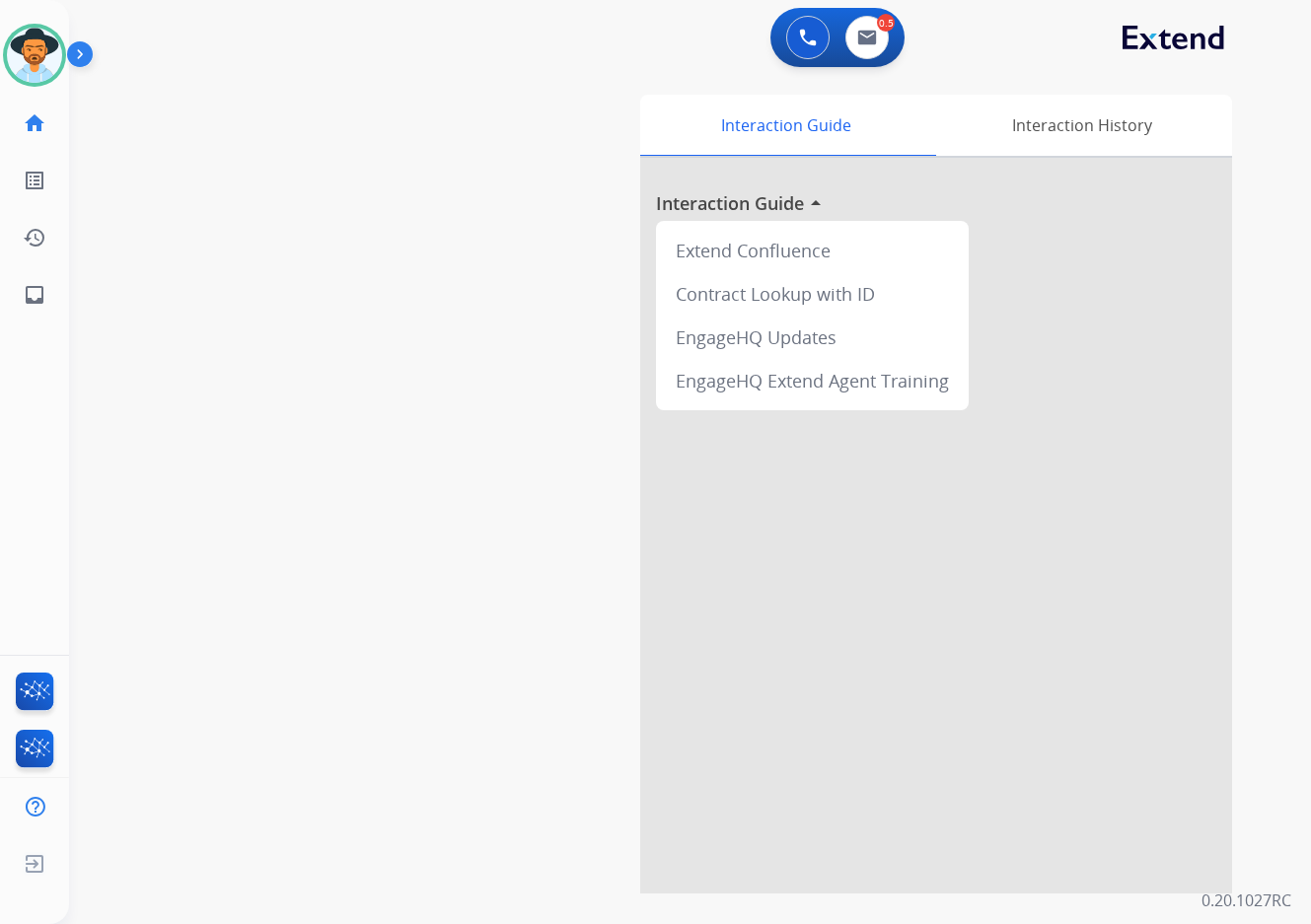 click on "swap_horiz Break voice bridge close_fullscreen Connect 3-Way Call merge_type Separate 3-Way Call  Interaction Guide   Interaction History  Interaction Guide arrow_drop_up  Extend Confluence   Contract Lookup with ID   EngageHQ Updates   EngageHQ Extend Agent Training" at bounding box center [666, 482] 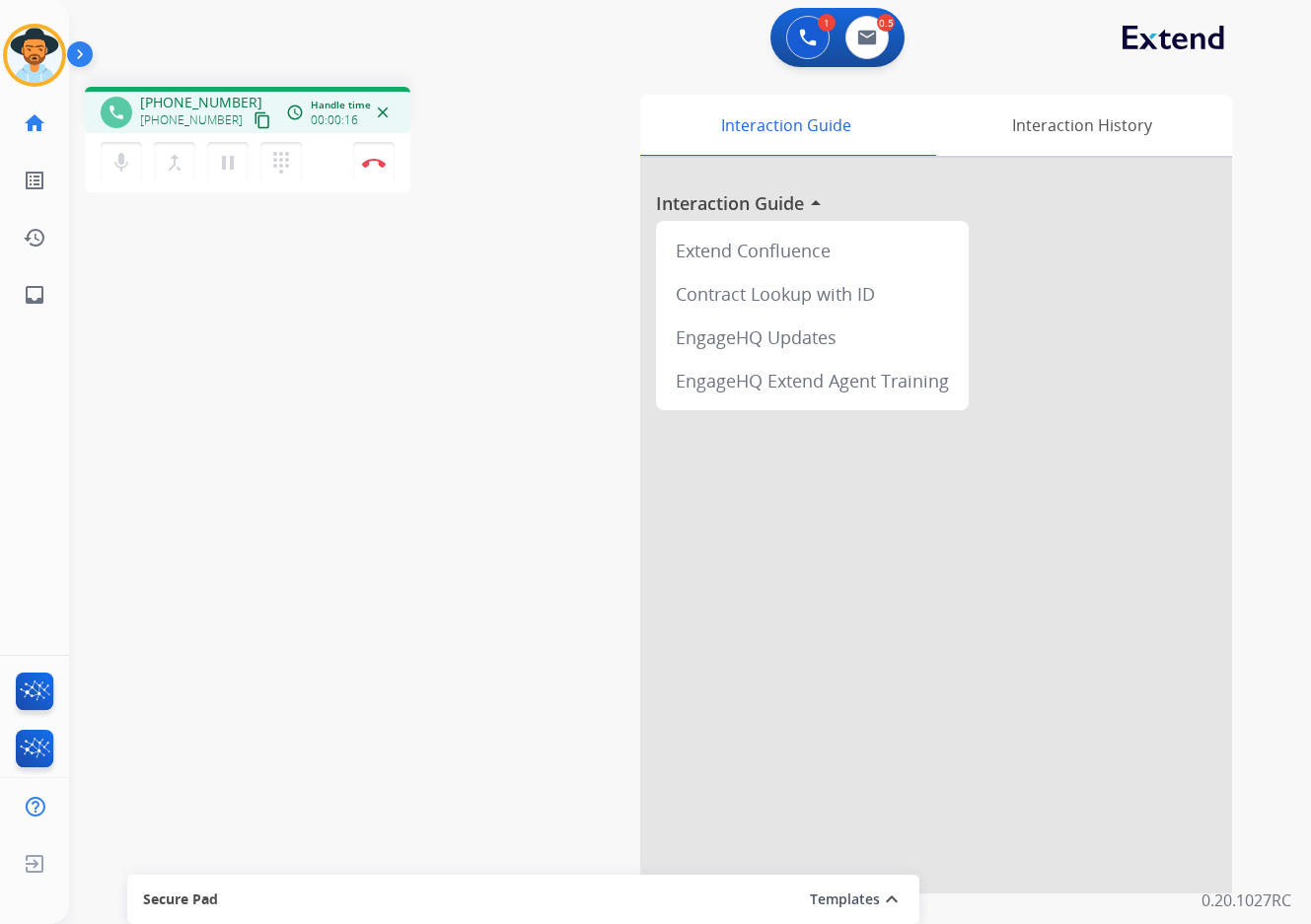 click at bounding box center [936, 526] 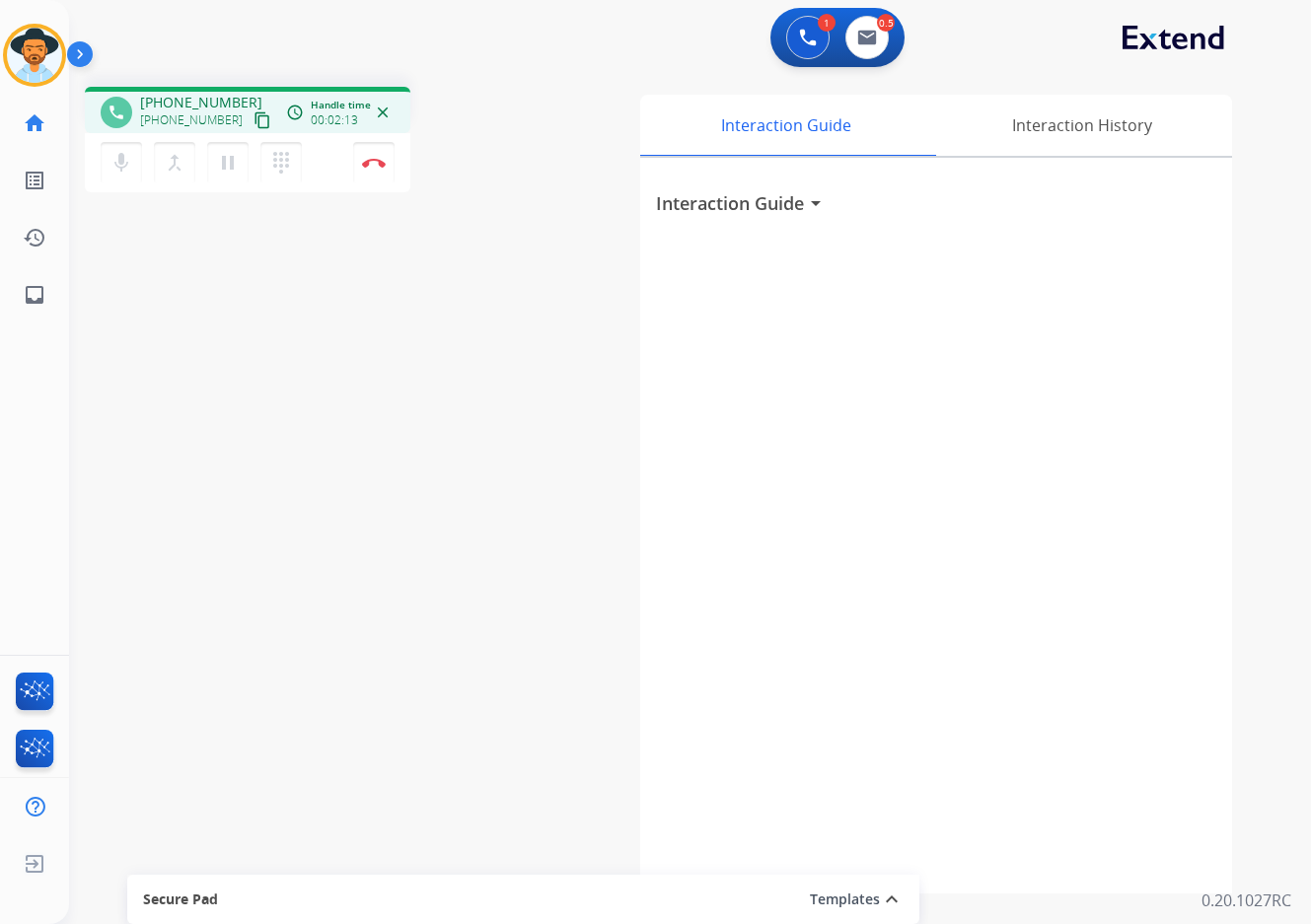 click on "Interaction Guide arrow_drop_down" at bounding box center [936, 526] 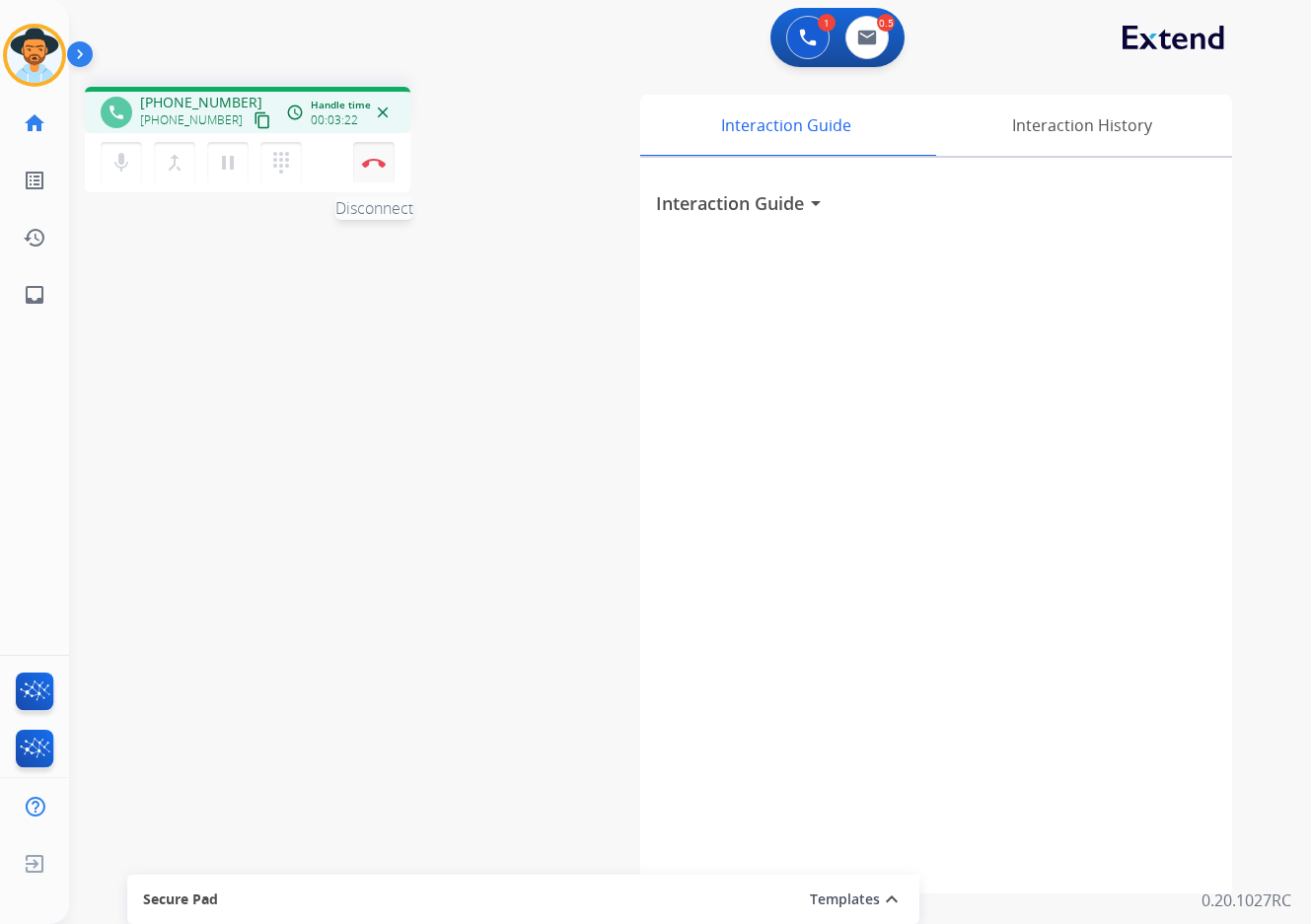 click at bounding box center [374, 163] 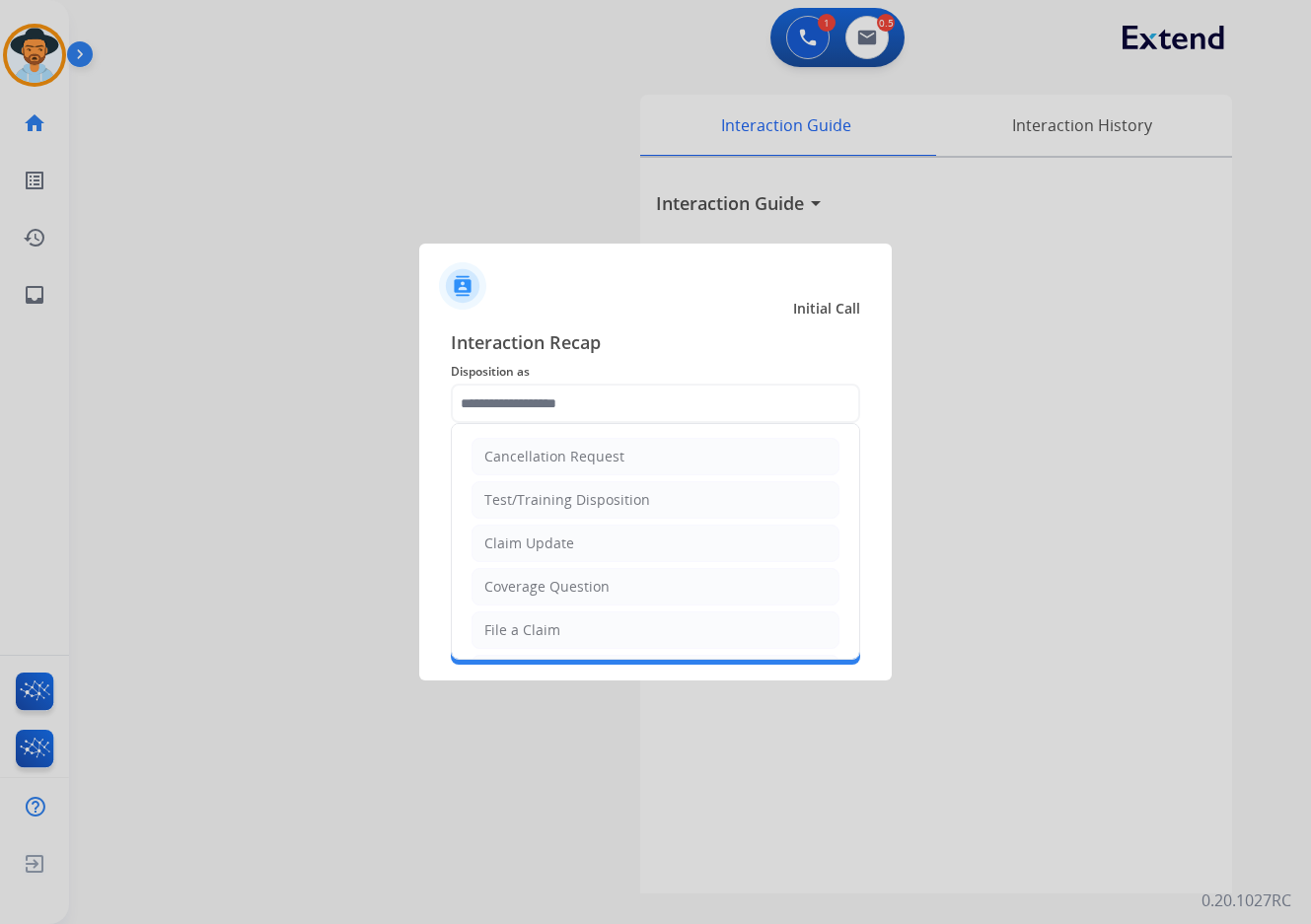 click 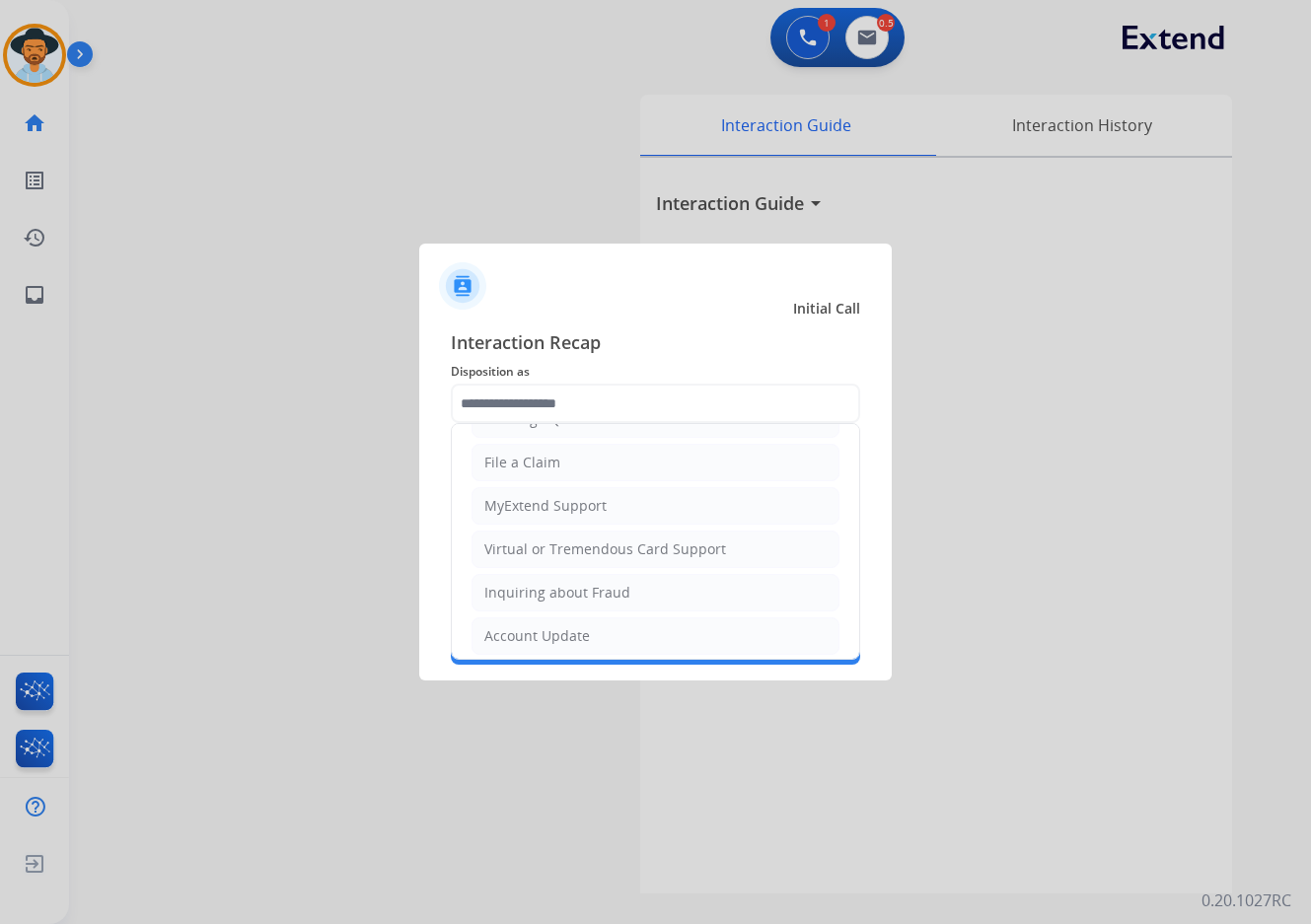 scroll, scrollTop: 296, scrollLeft: 0, axis: vertical 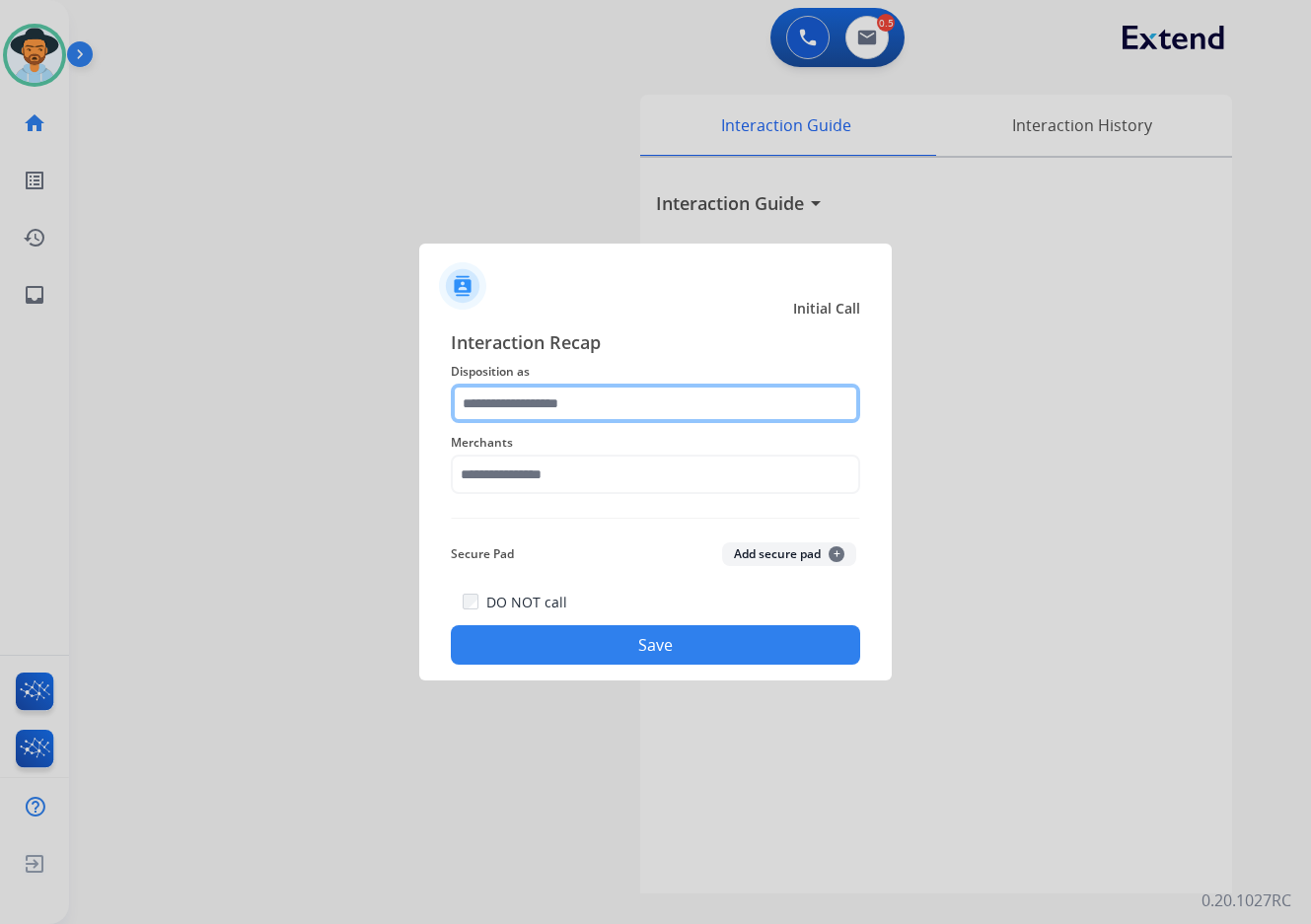 click 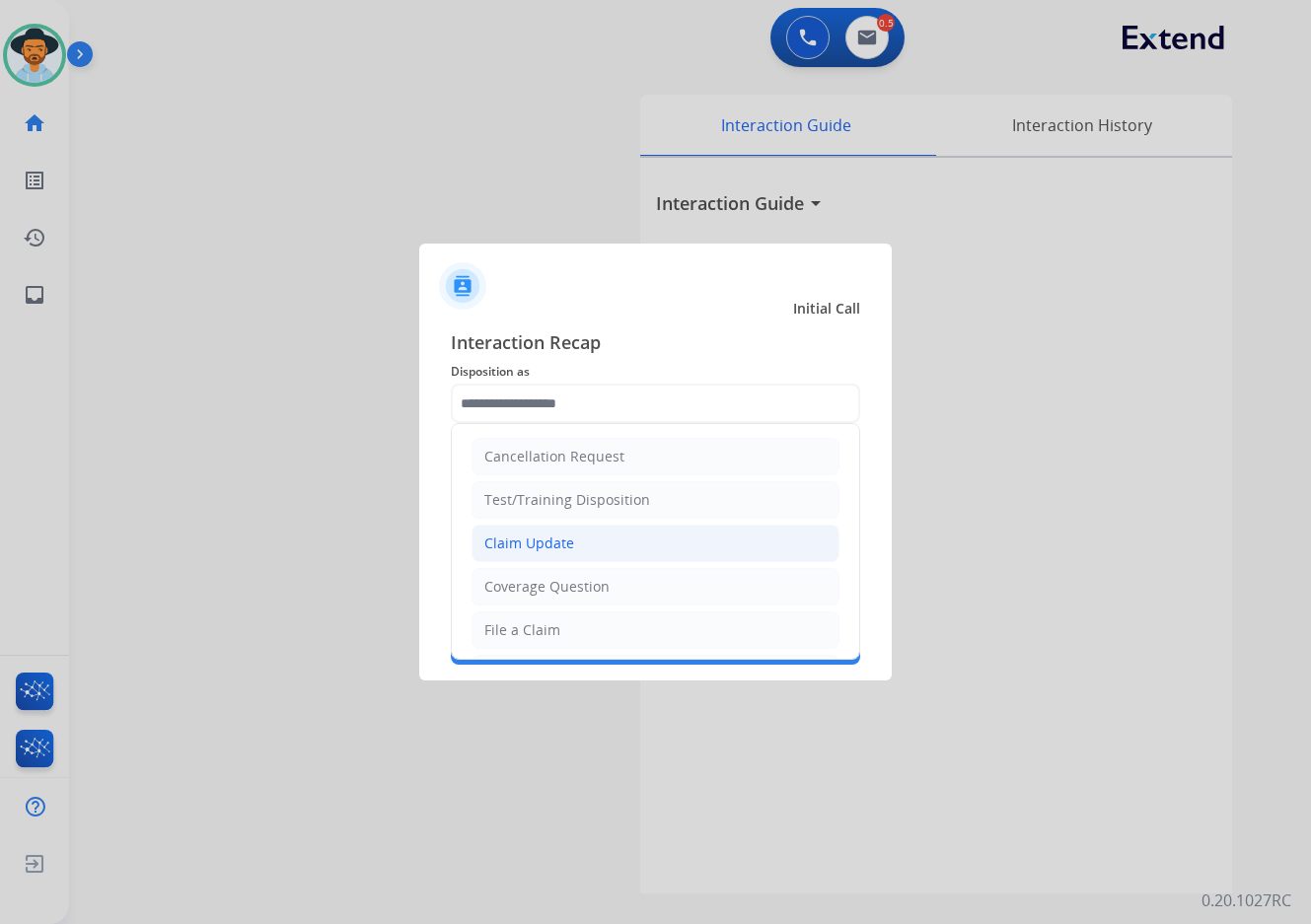 click on "Claim Update" 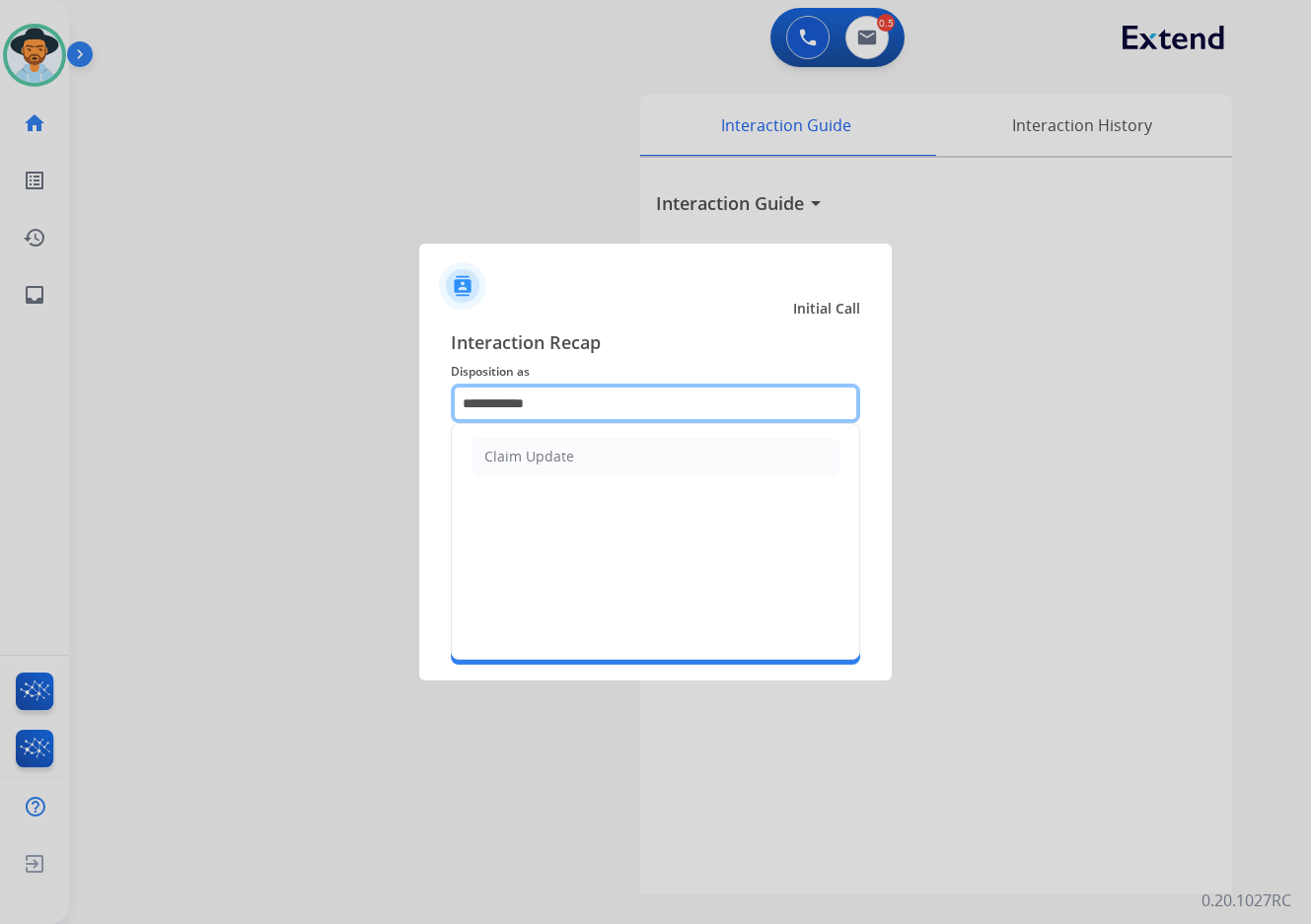 drag, startPoint x: 563, startPoint y: 397, endPoint x: 382, endPoint y: 390, distance: 181.13531 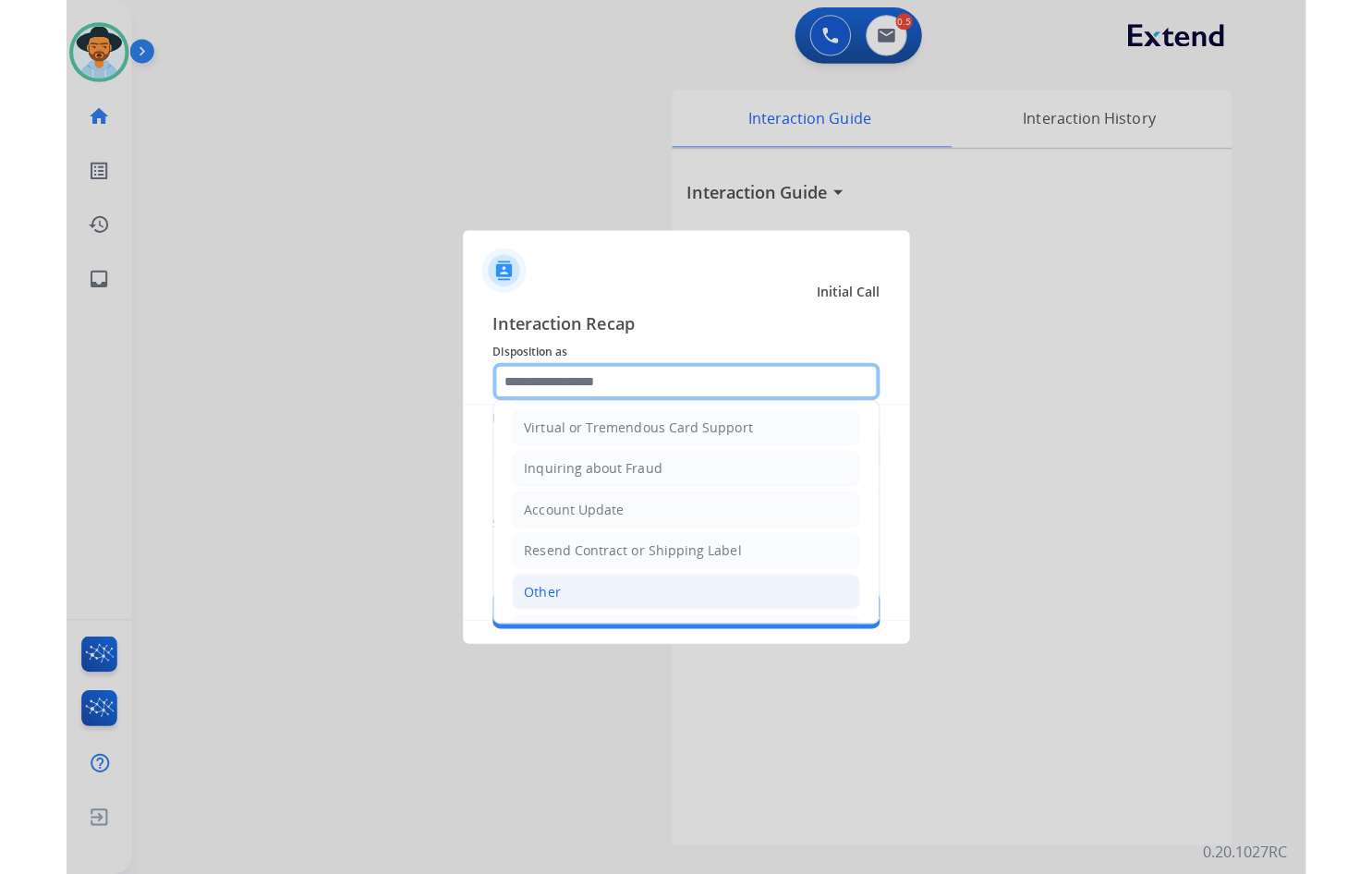 scroll, scrollTop: 277, scrollLeft: 0, axis: vertical 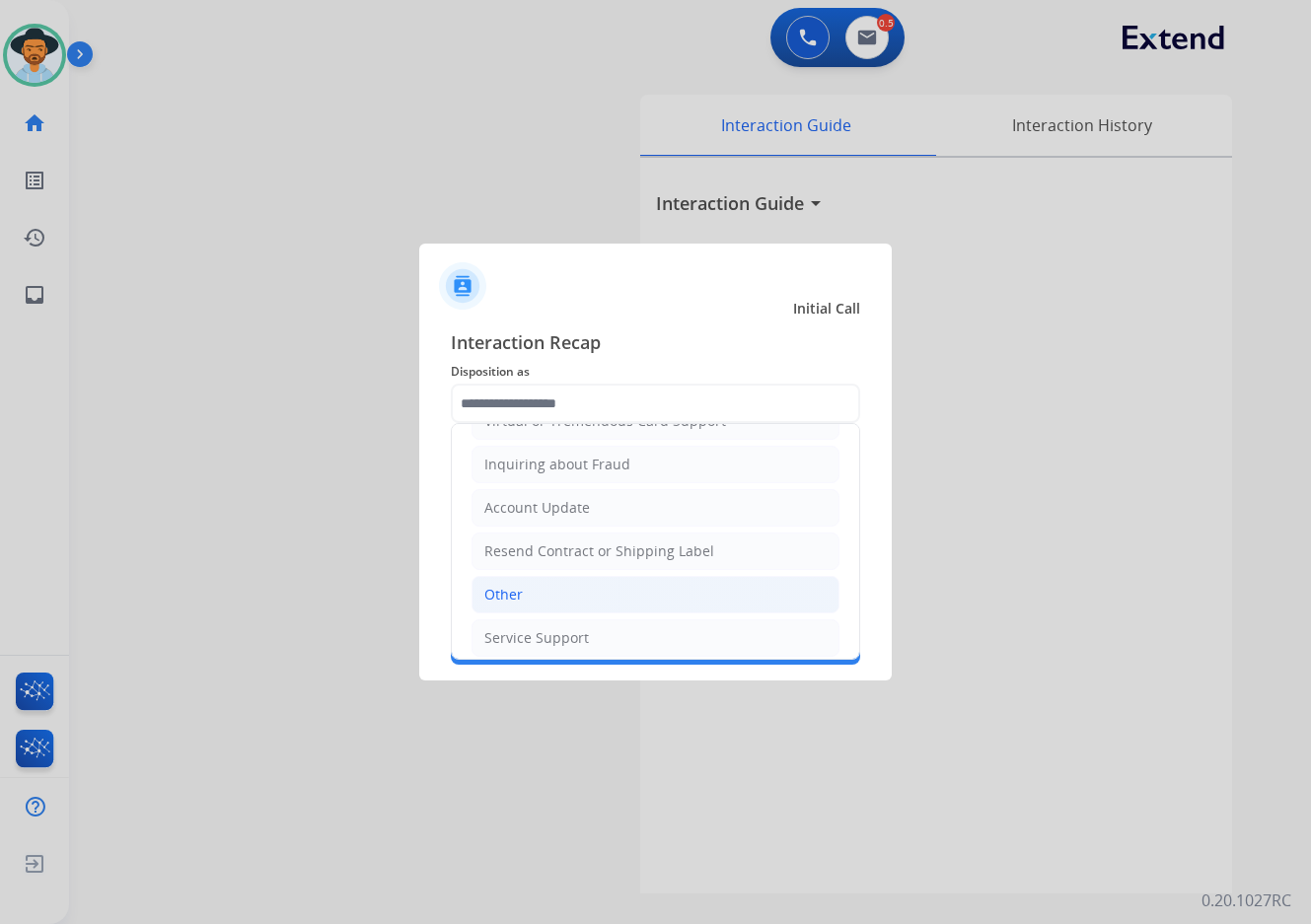 click on "Other" 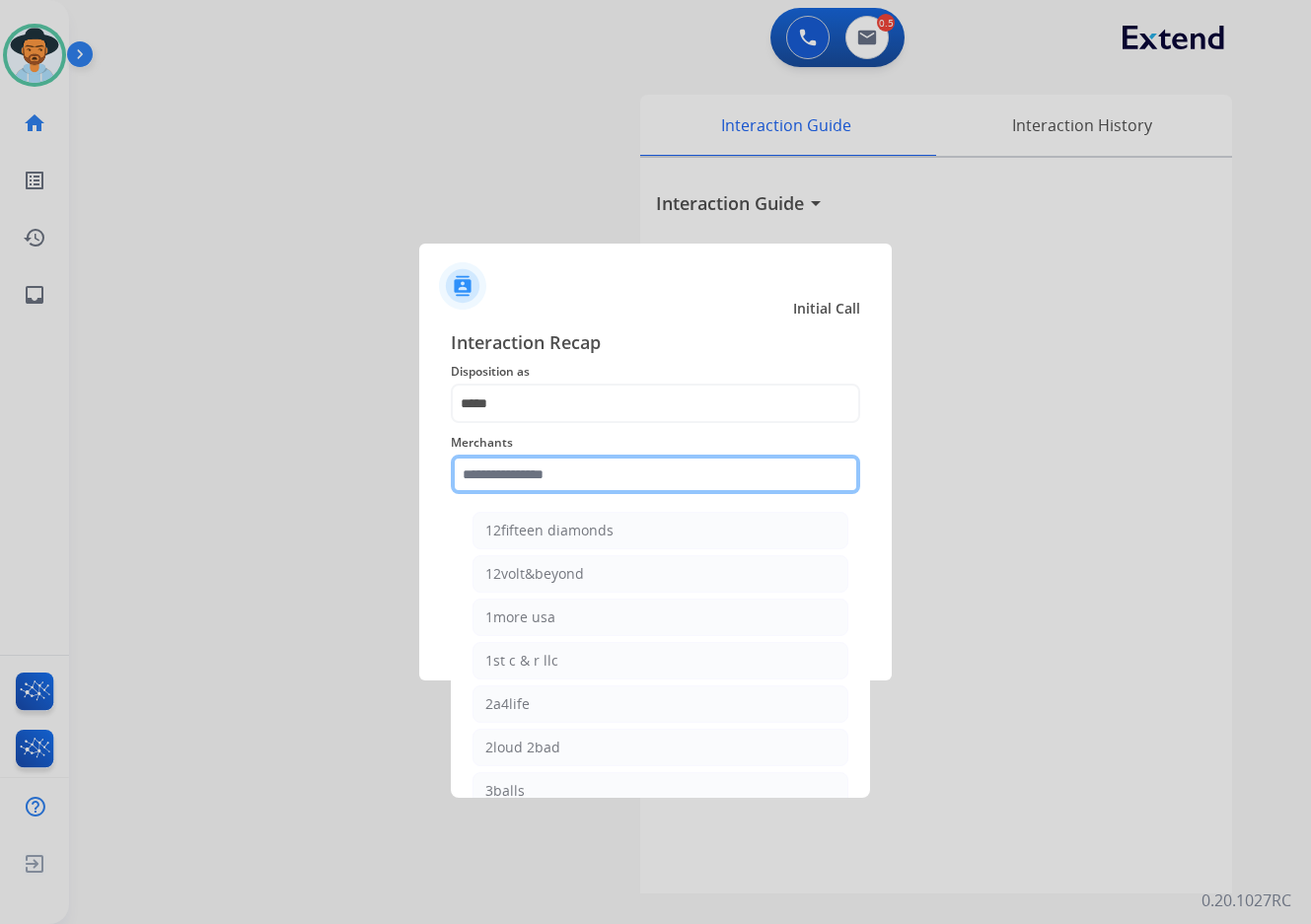 click 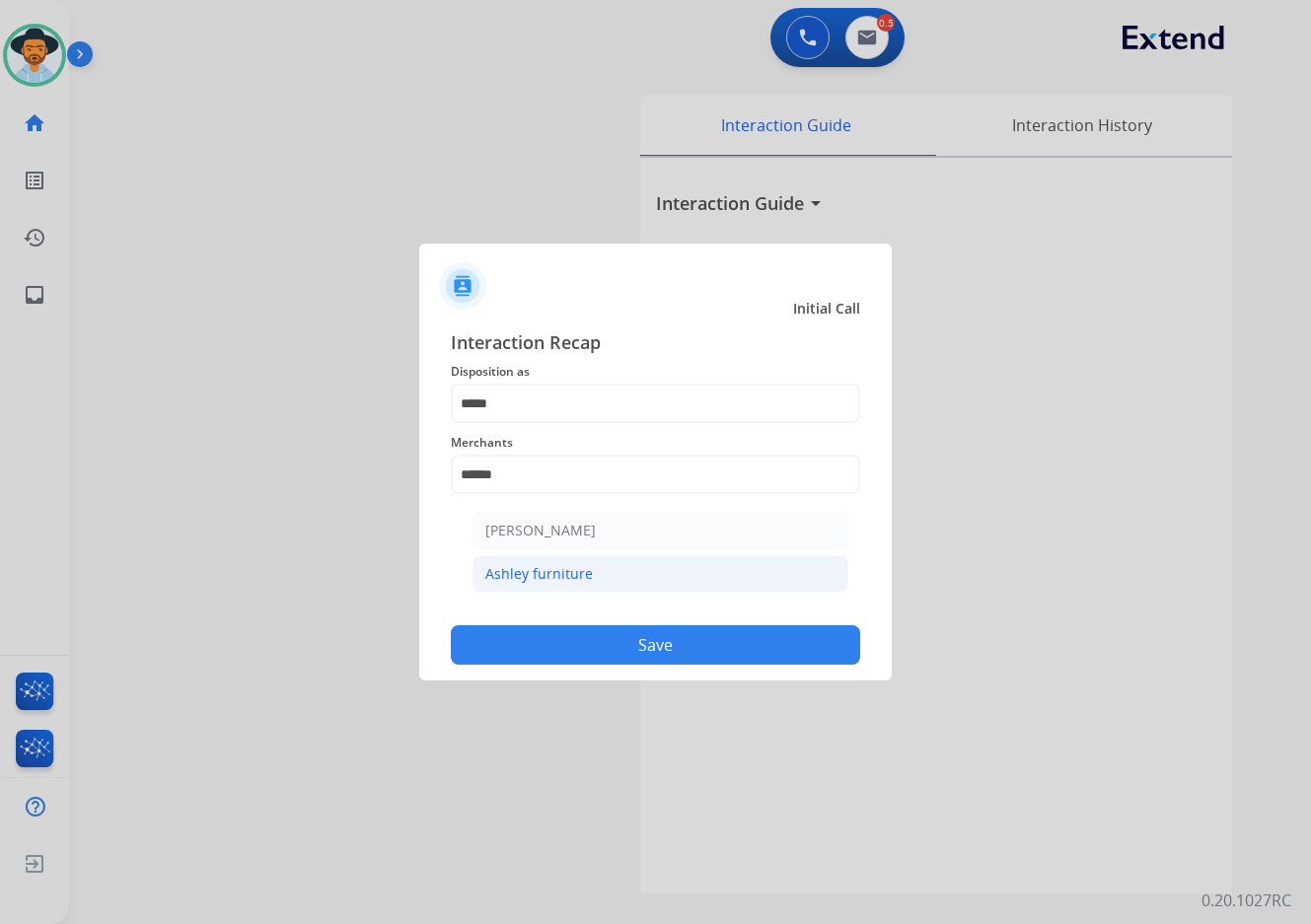 click on "Ashley furniture" 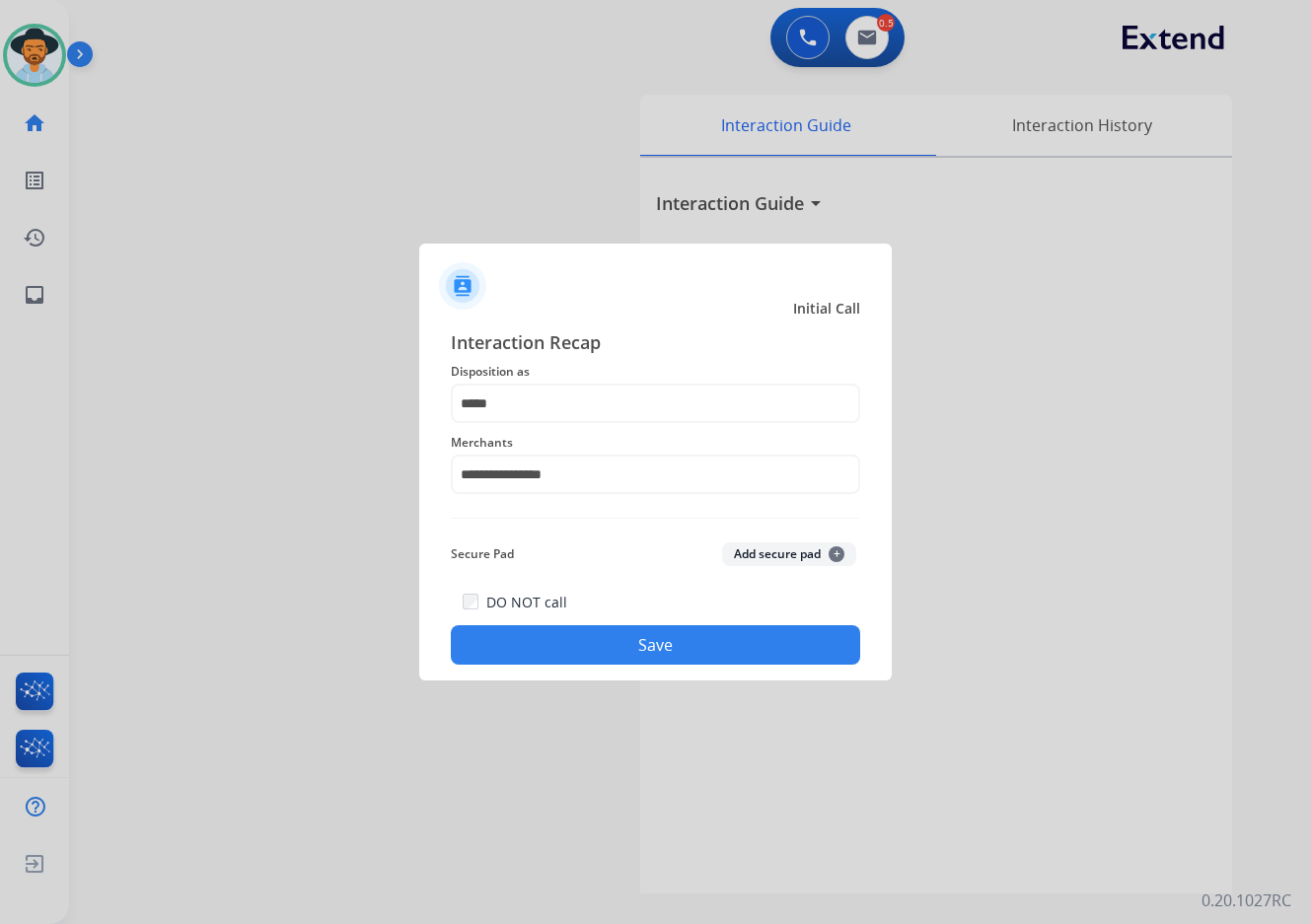 click on "Save" 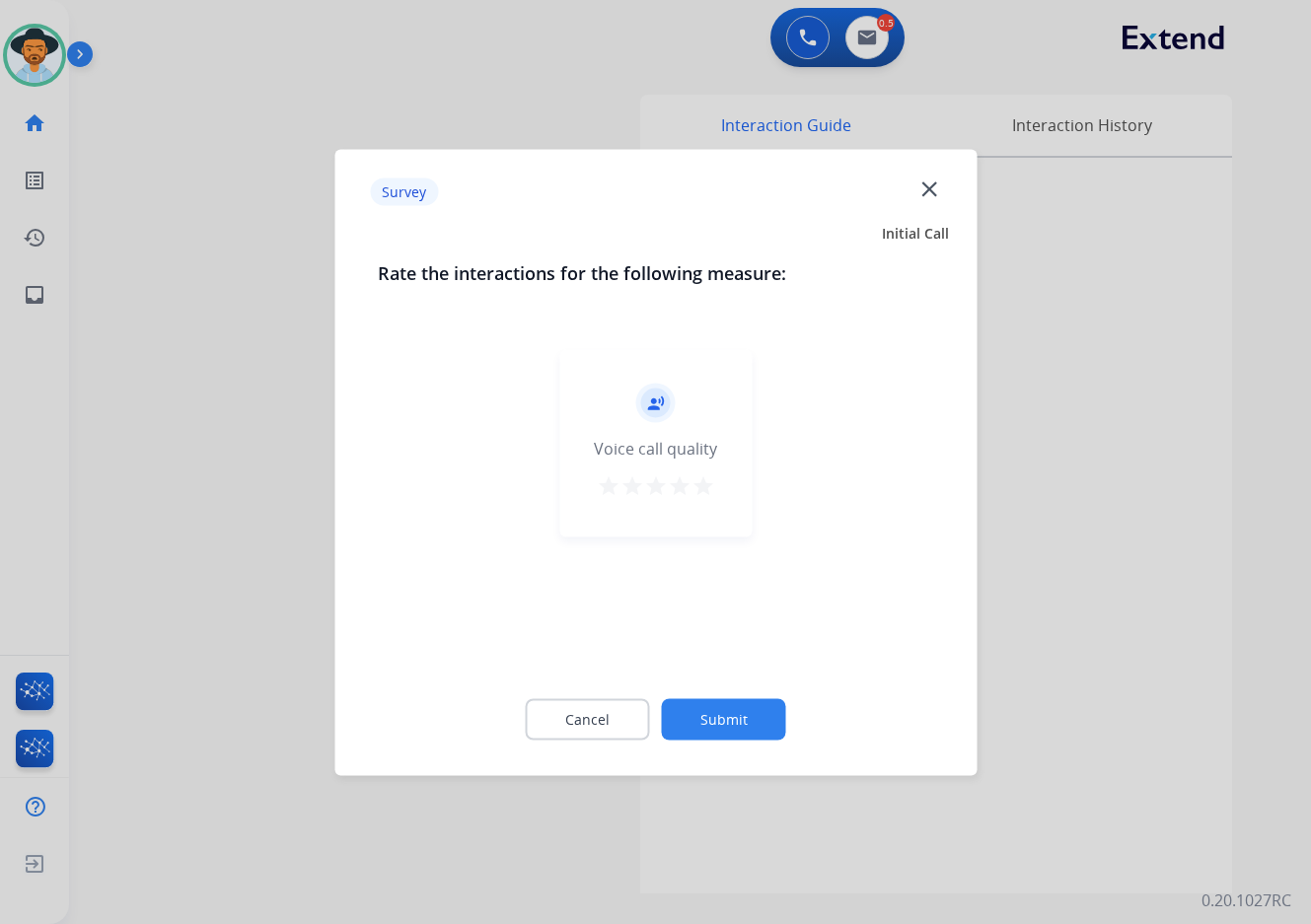 click on "star" at bounding box center (703, 485) 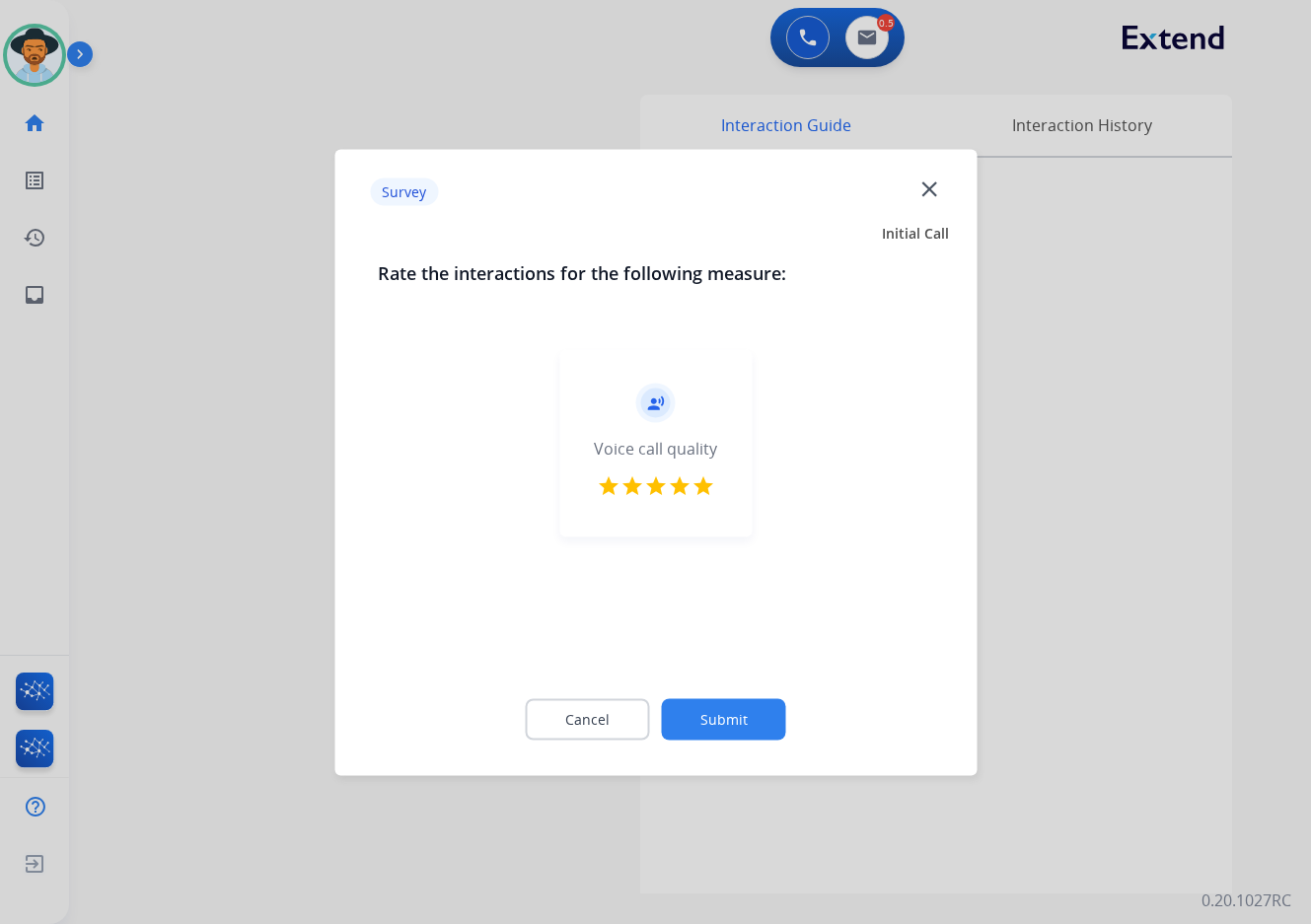 click on "Submit" 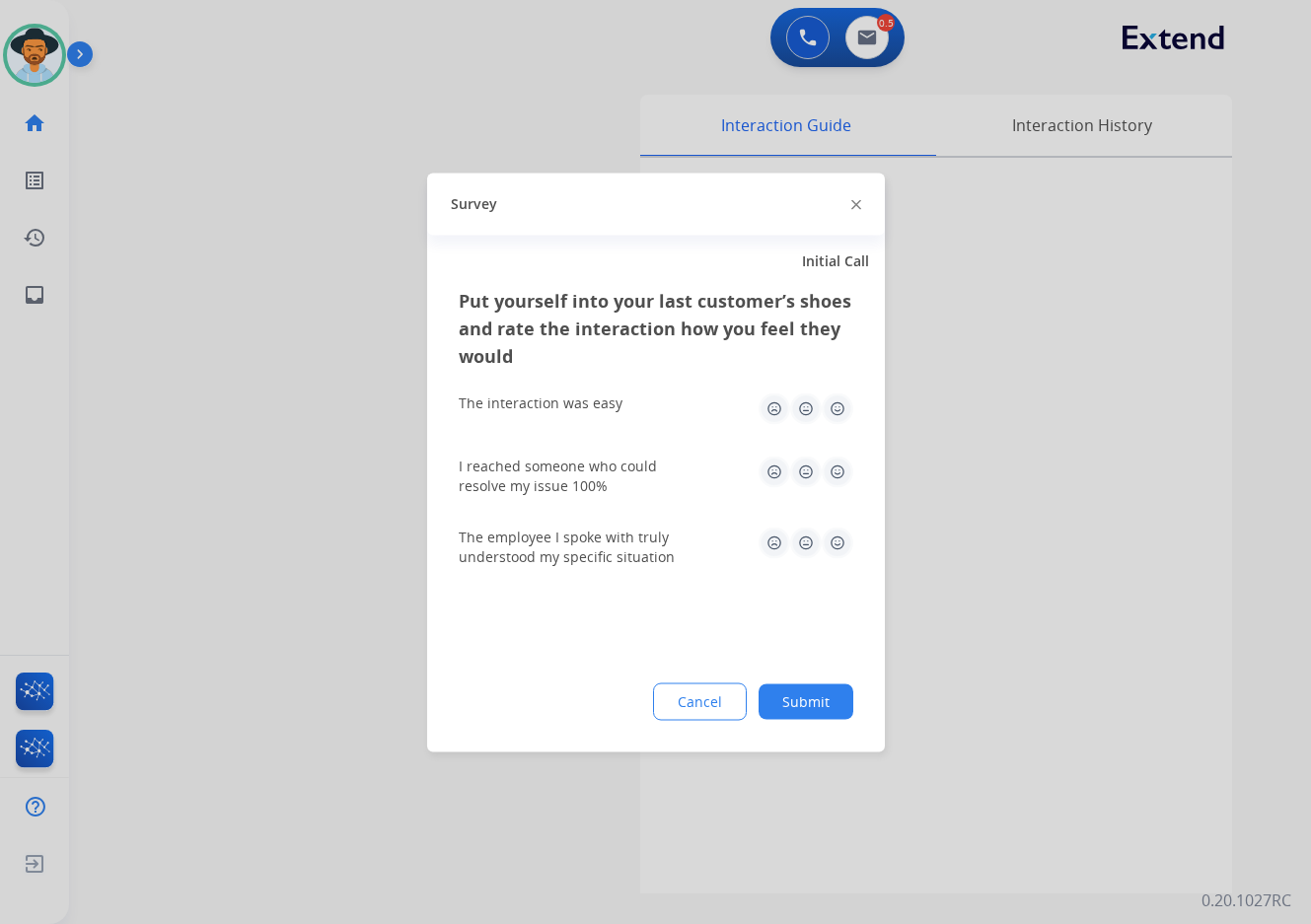 click 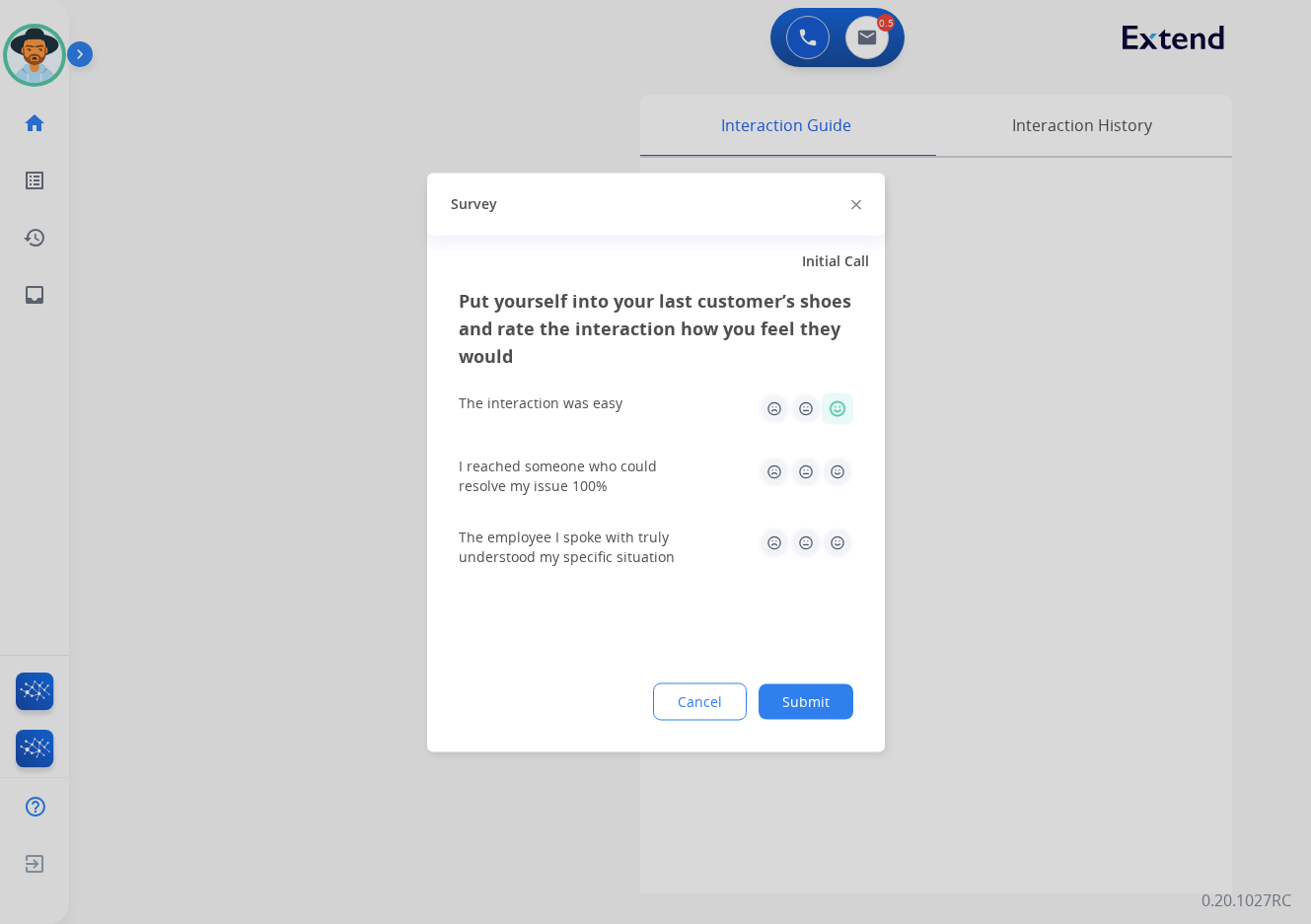 click 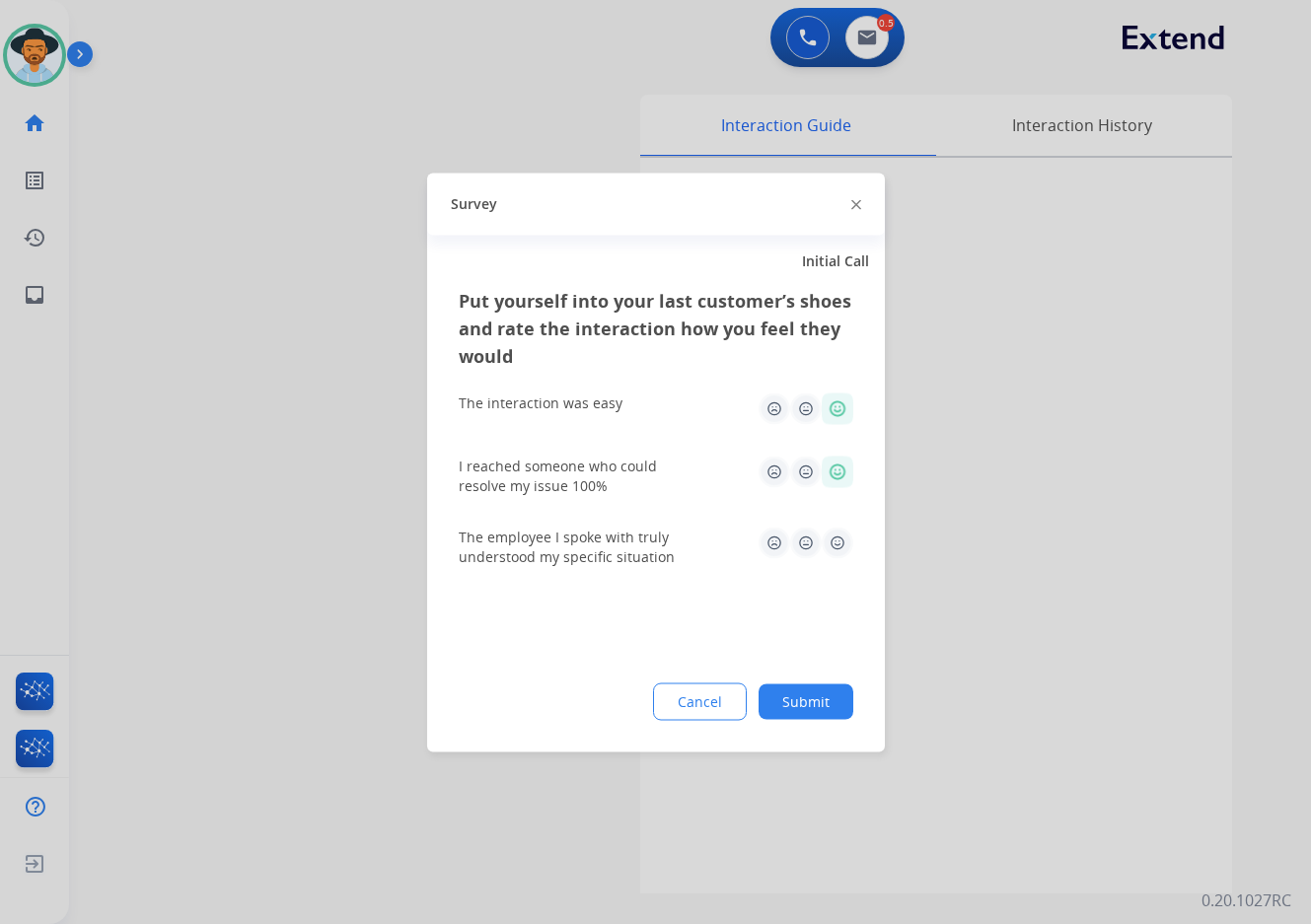 click 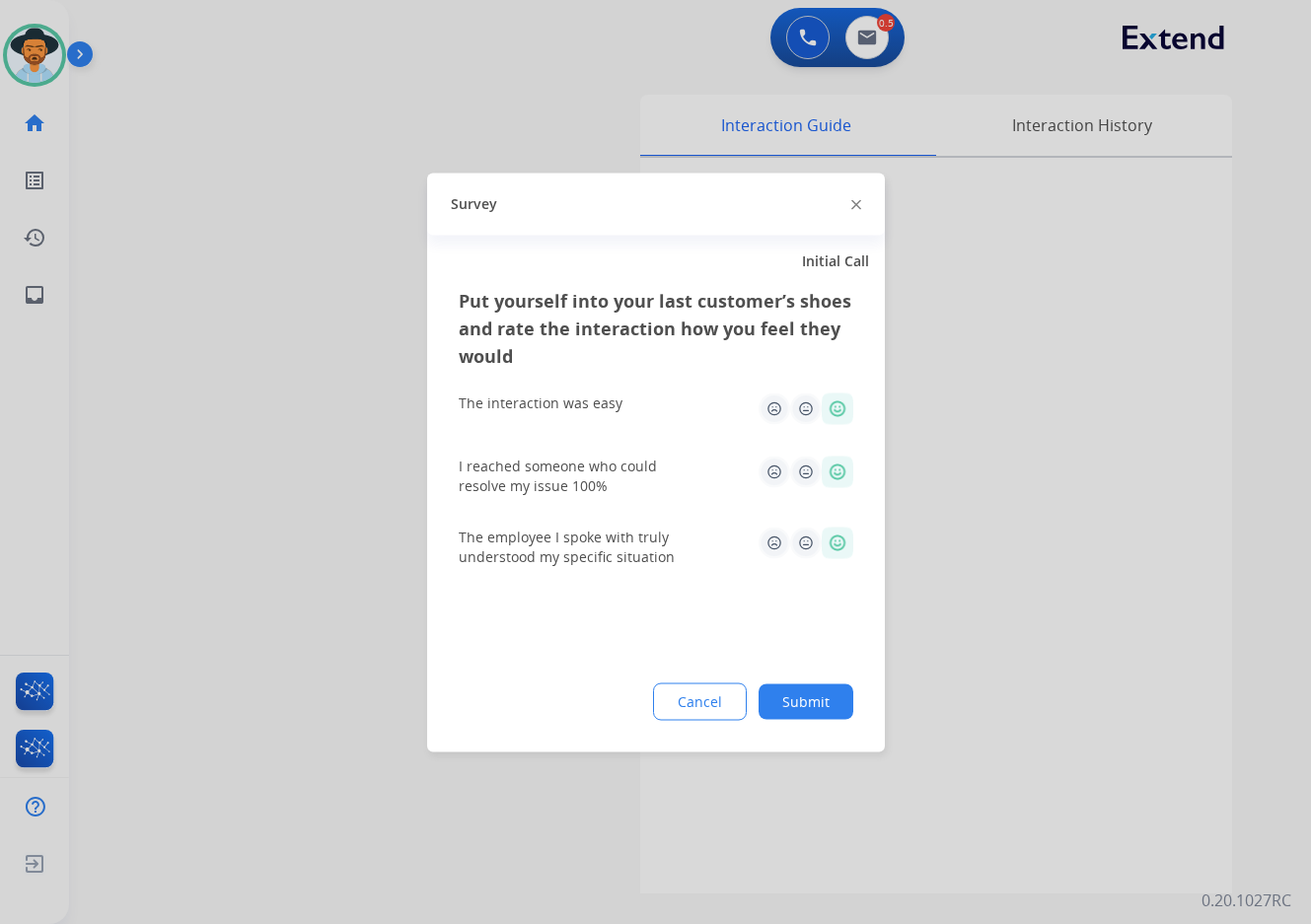 drag, startPoint x: 801, startPoint y: 708, endPoint x: 949, endPoint y: 747, distance: 153.05228 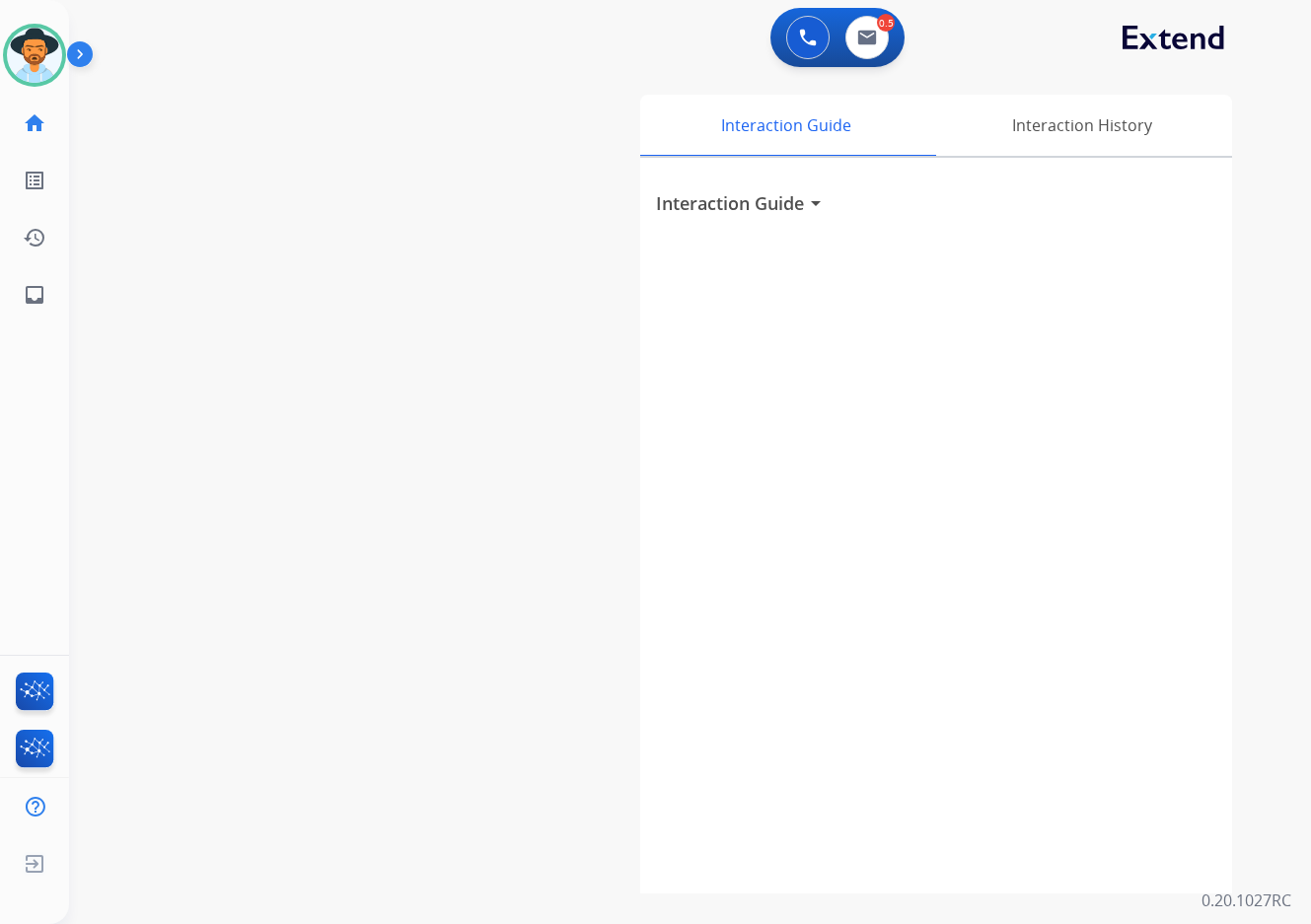 drag, startPoint x: 706, startPoint y: 711, endPoint x: 948, endPoint y: 652, distance: 249.08834 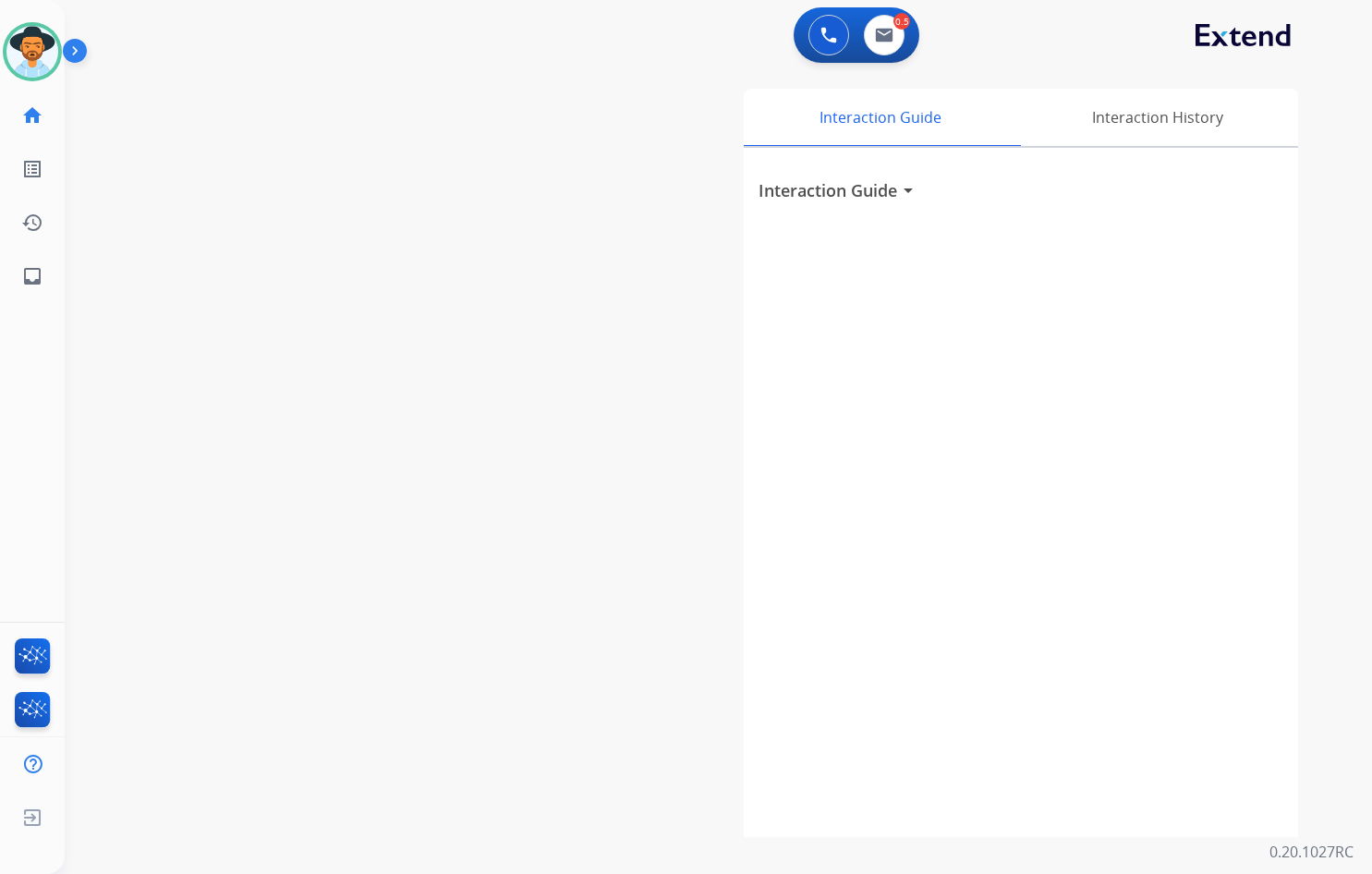 click on "Interaction Guide arrow_drop_down" at bounding box center (1021, 492) 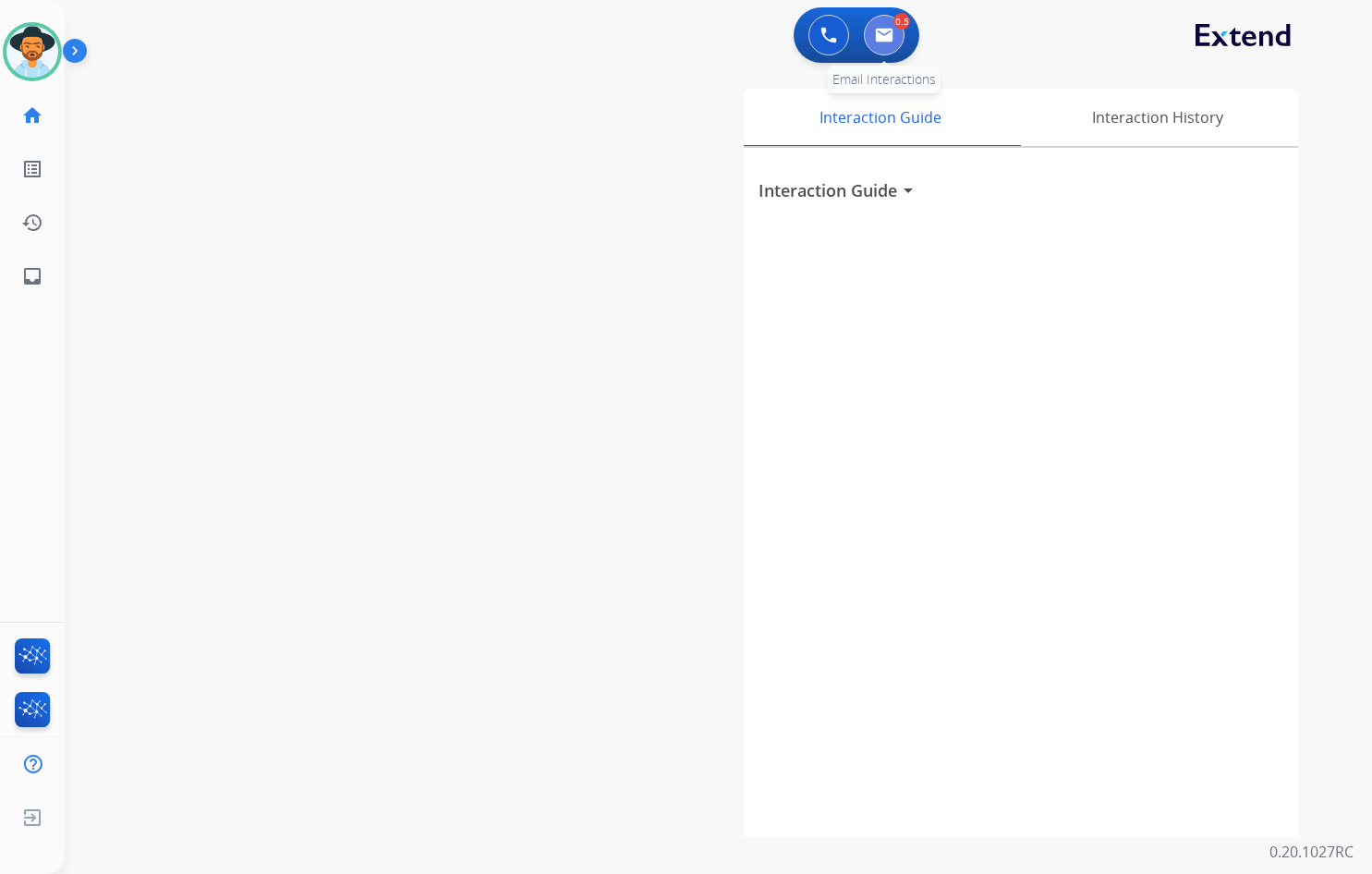click at bounding box center (884, 35) 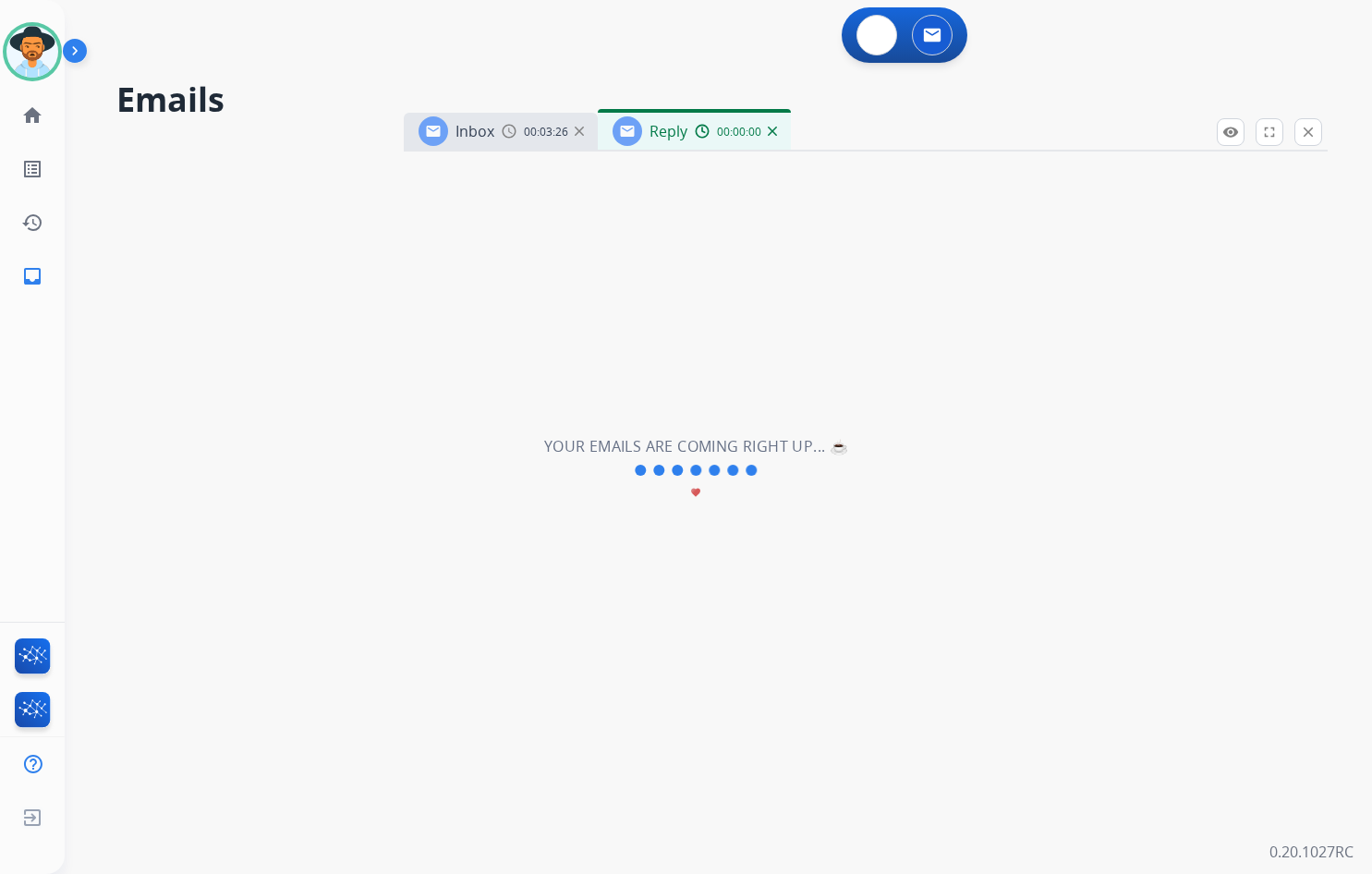 select on "**********" 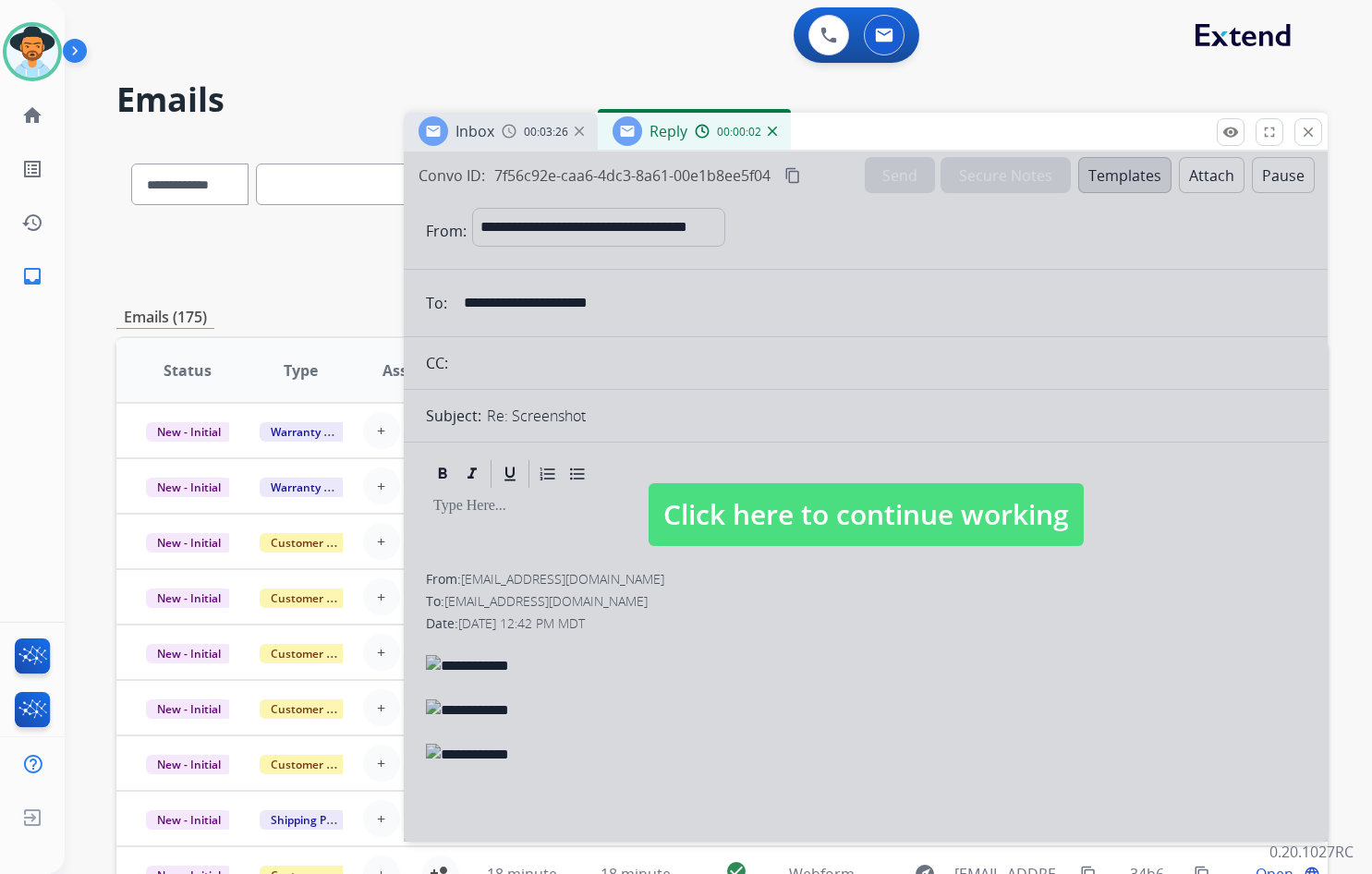 click on "Click here to continue working" at bounding box center [866, 515] 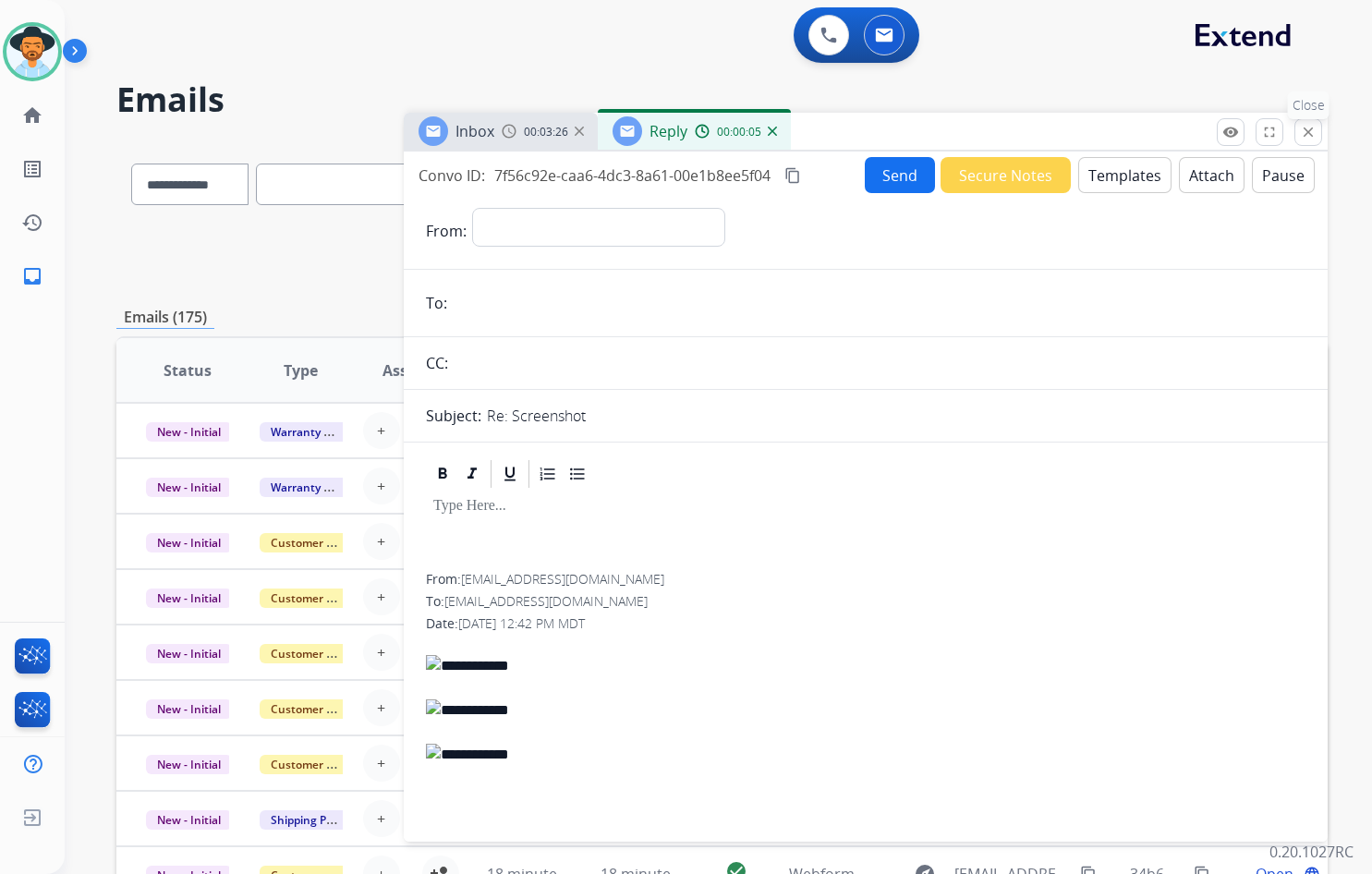 click on "close" at bounding box center [1308, 132] 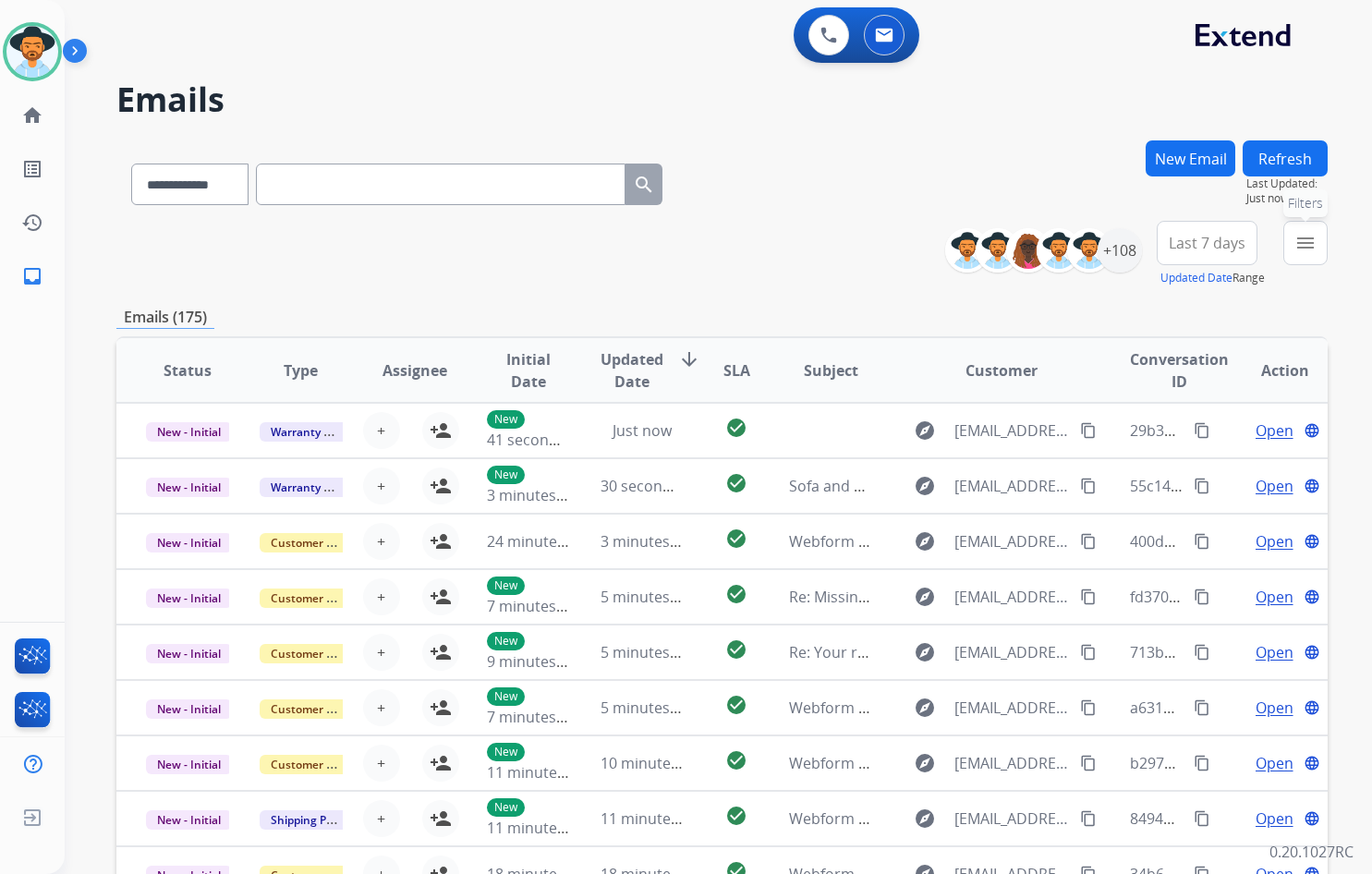 click on "menu  Filters" at bounding box center [1305, 243] 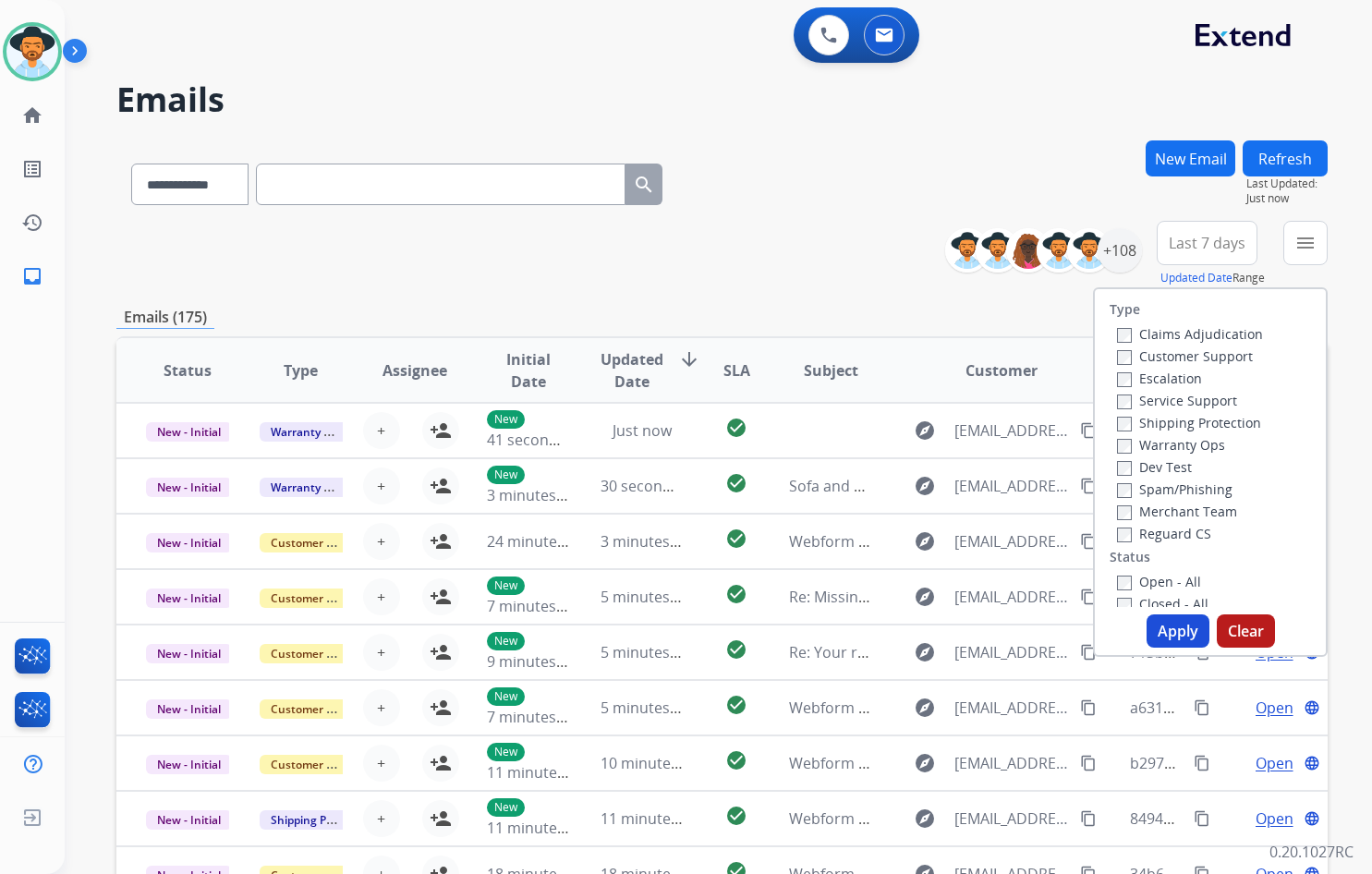 click on "Customer Support" at bounding box center [1184, 356] 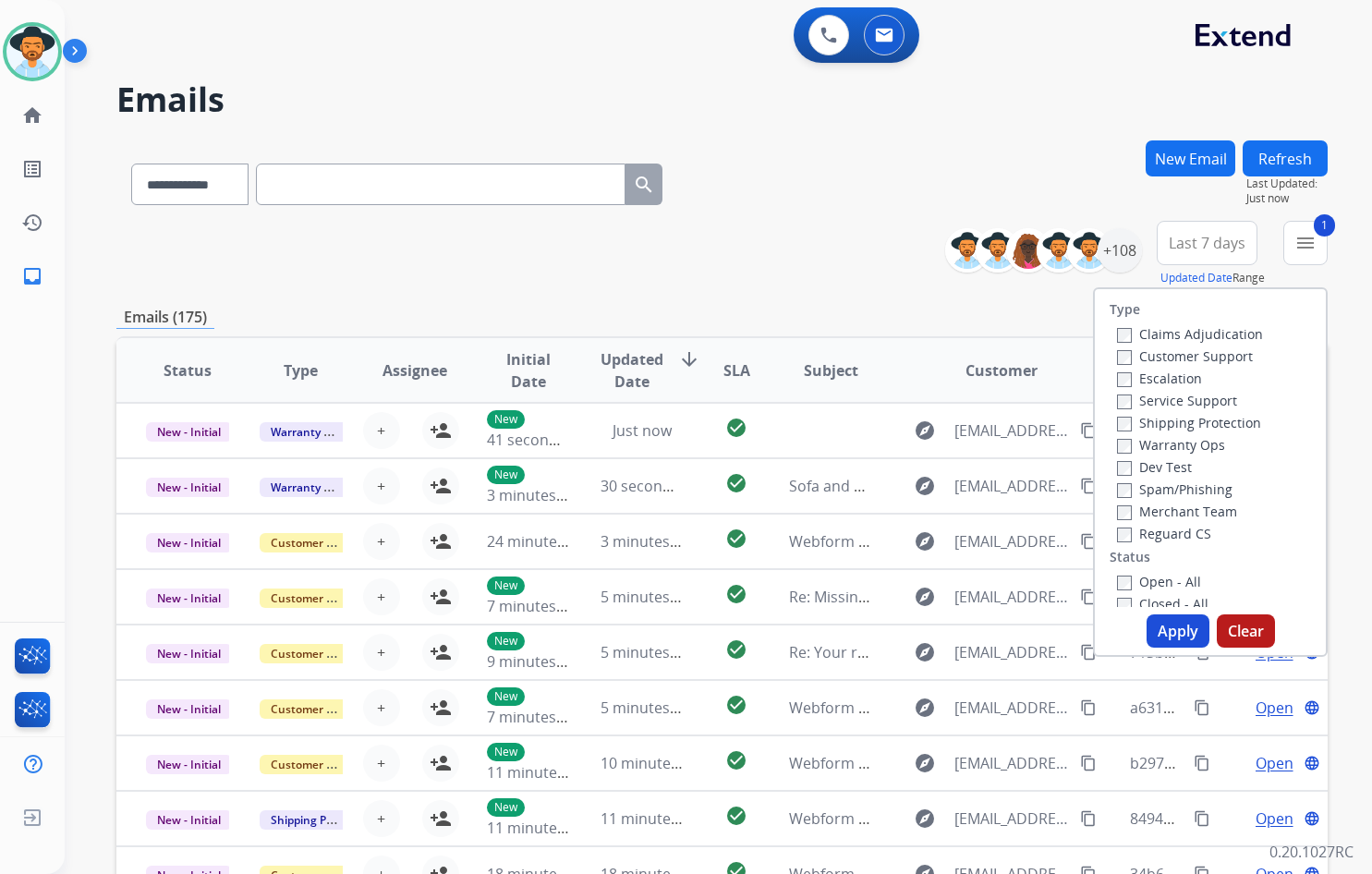 click on "Shipping Protection" at bounding box center (1189, 422) 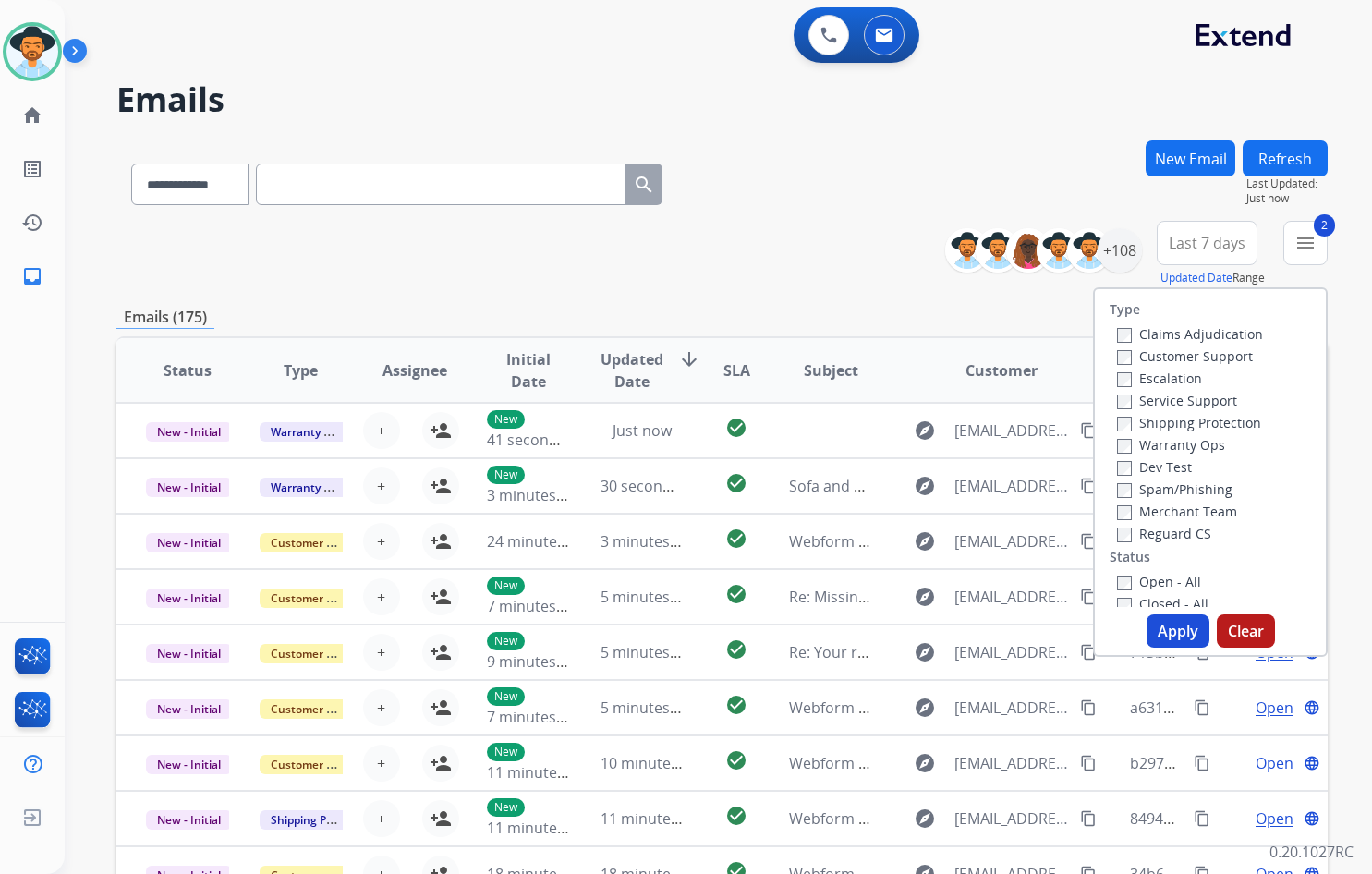 click on "Reguard CS" at bounding box center [1164, 533] 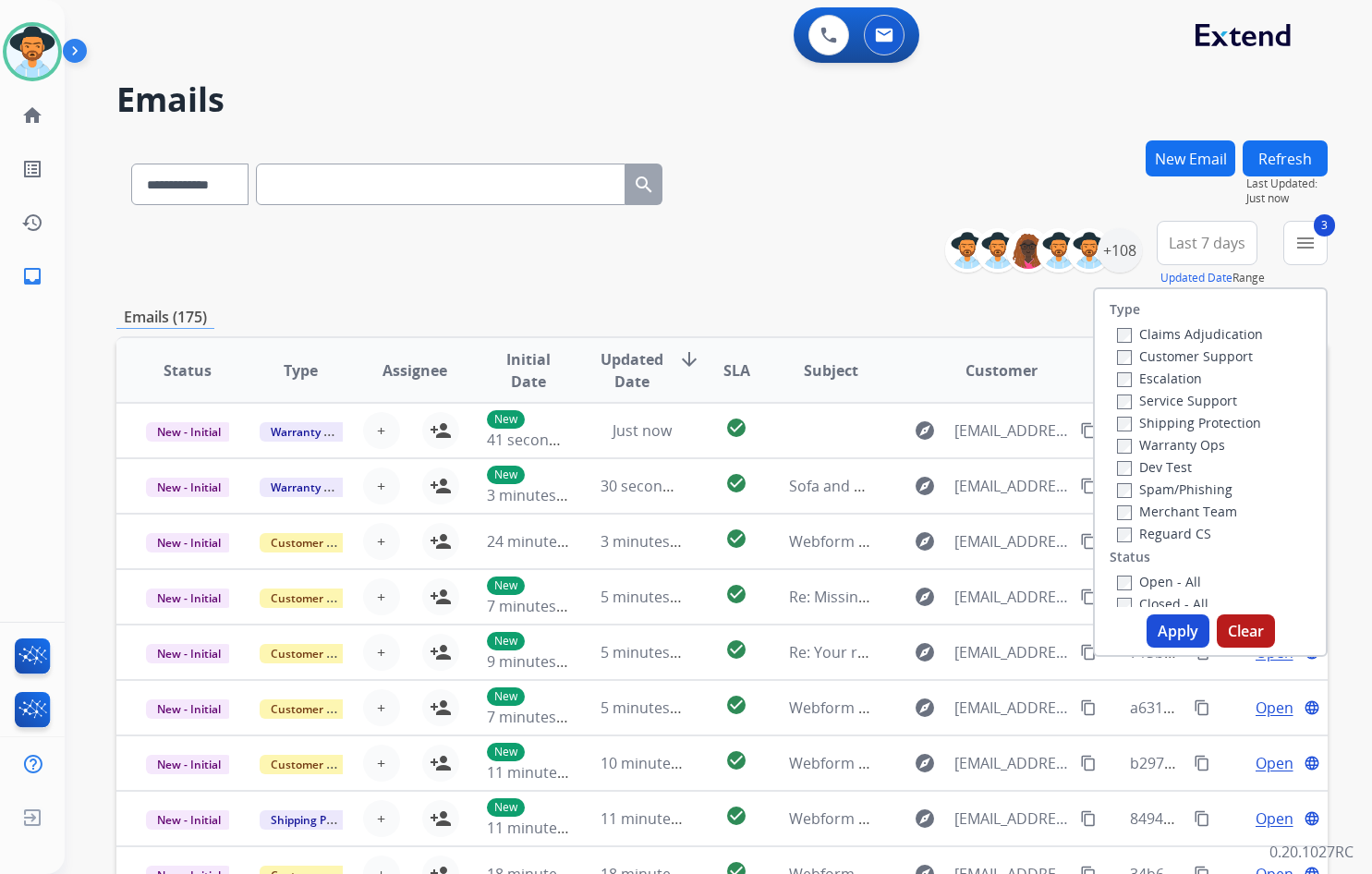 click on "Open - All" at bounding box center [1159, 581] 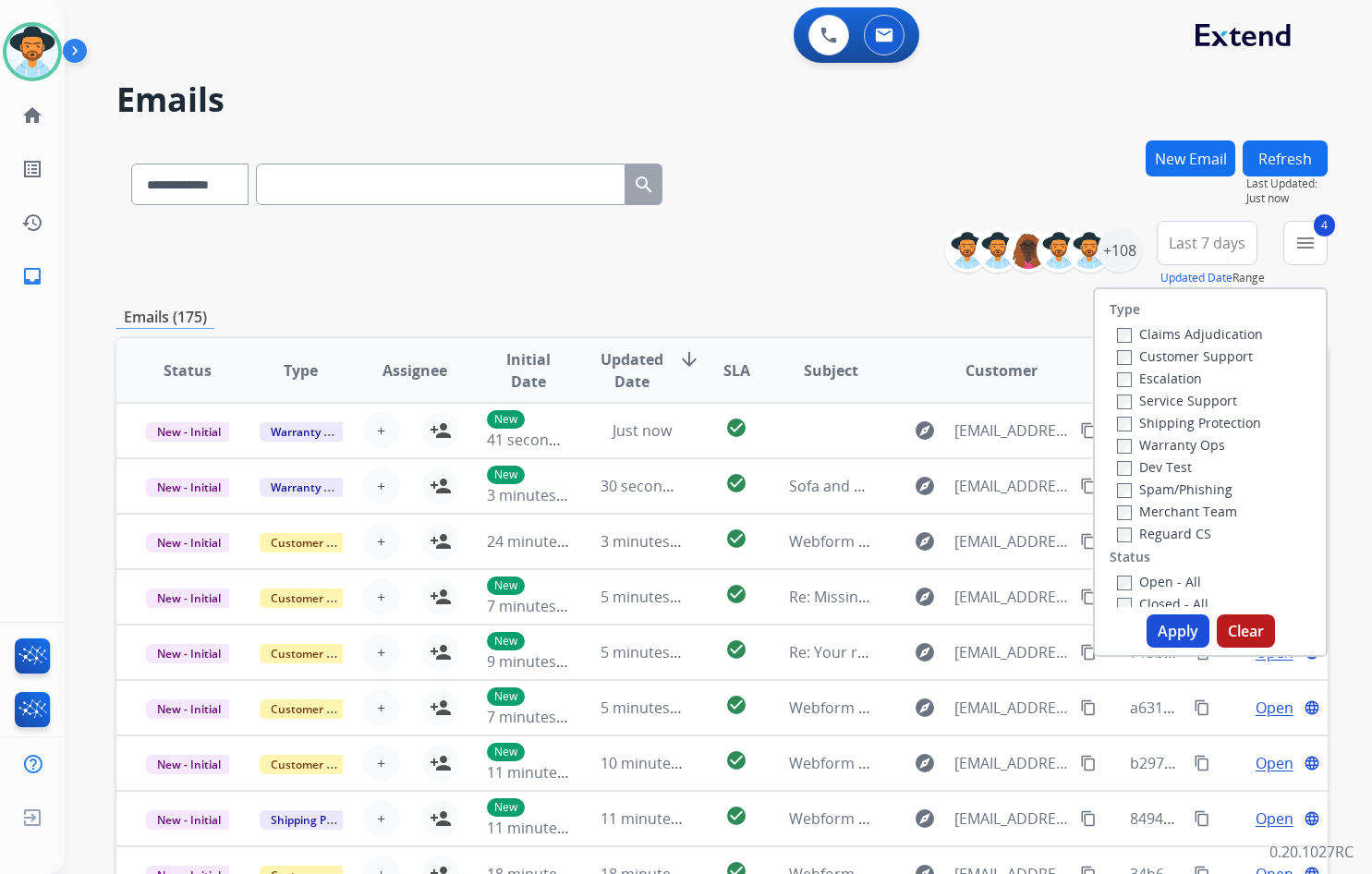 click on "Apply" at bounding box center (1178, 631) 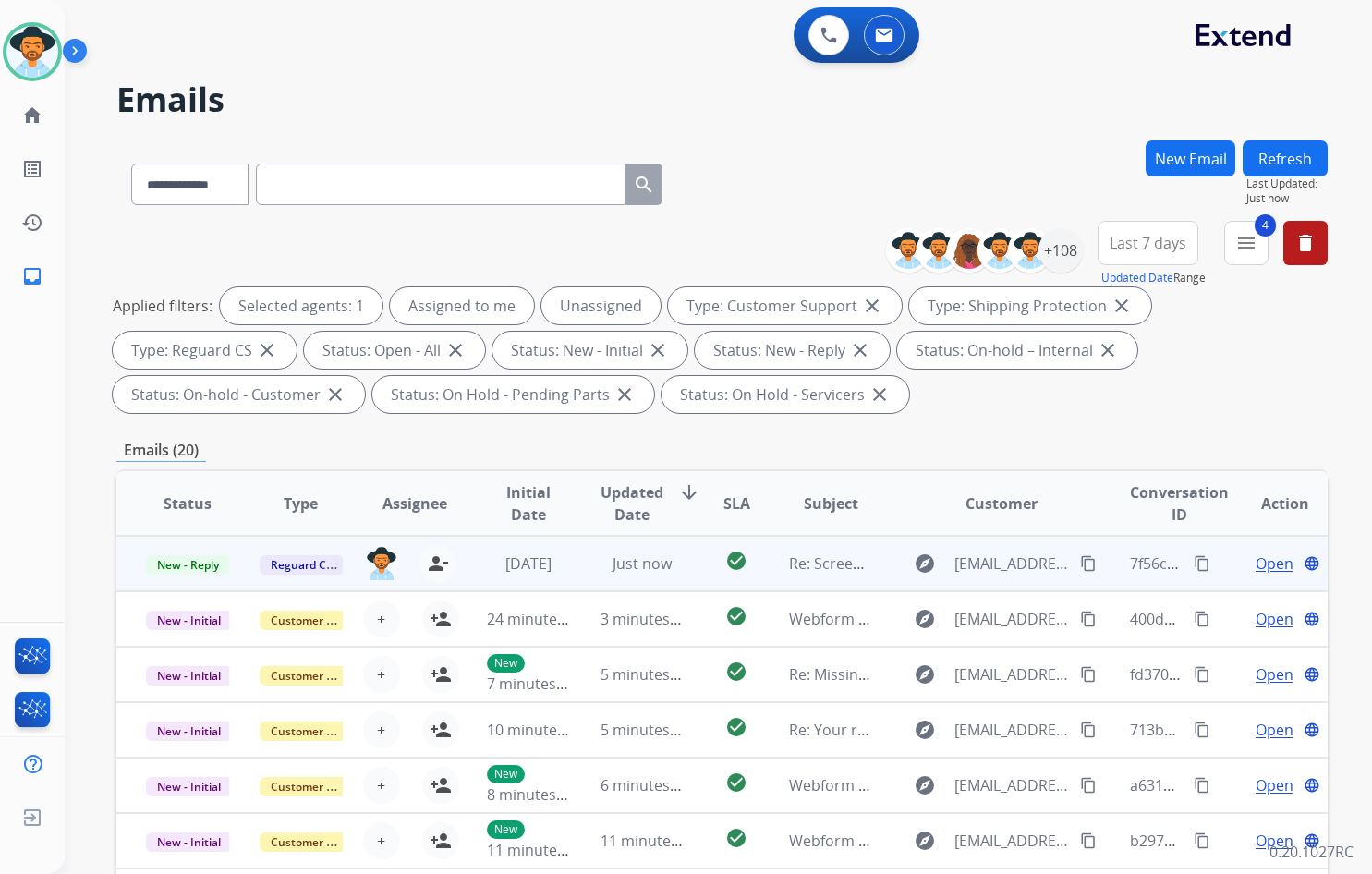 click on "Open" at bounding box center (1274, 564) 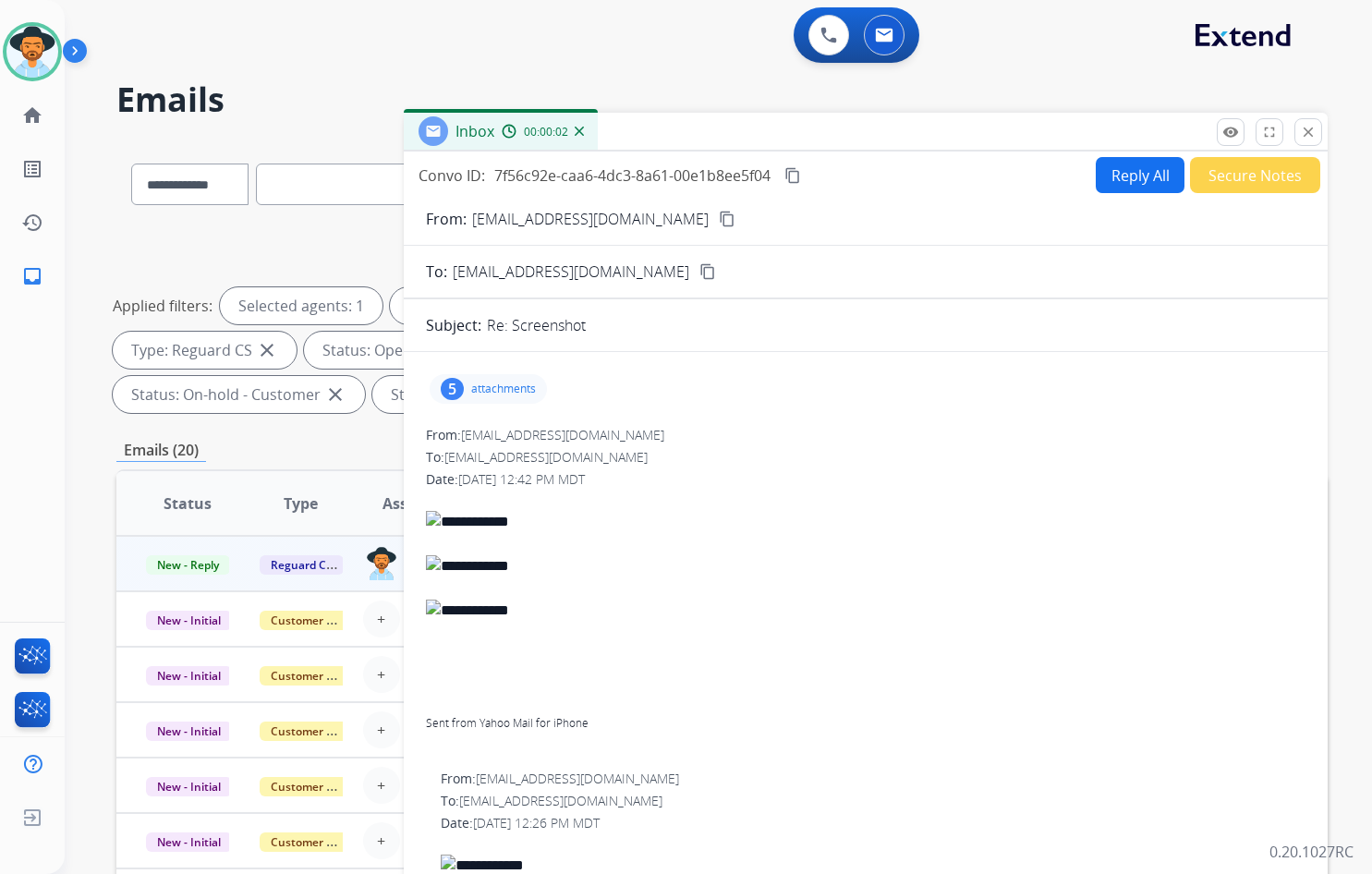 click on "5" at bounding box center (452, 389) 